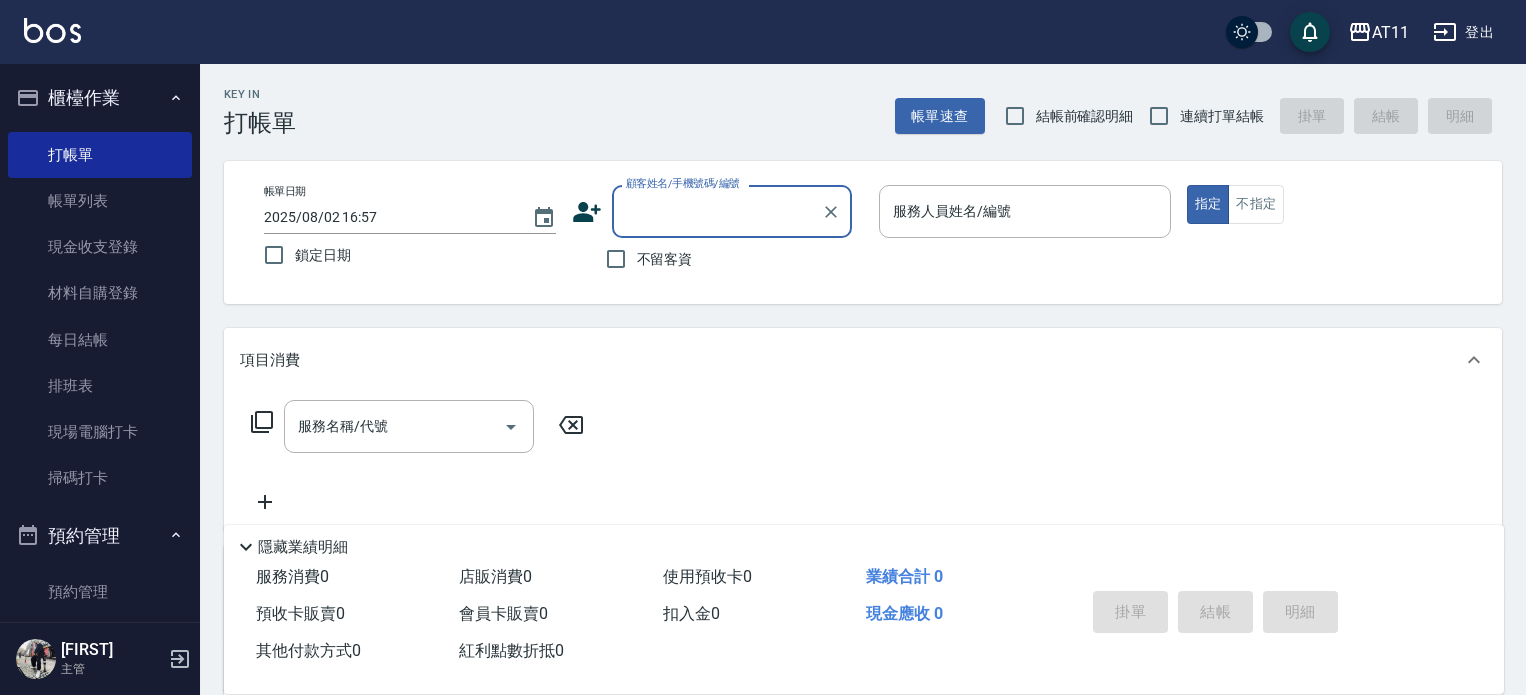 scroll, scrollTop: 0, scrollLeft: 0, axis: both 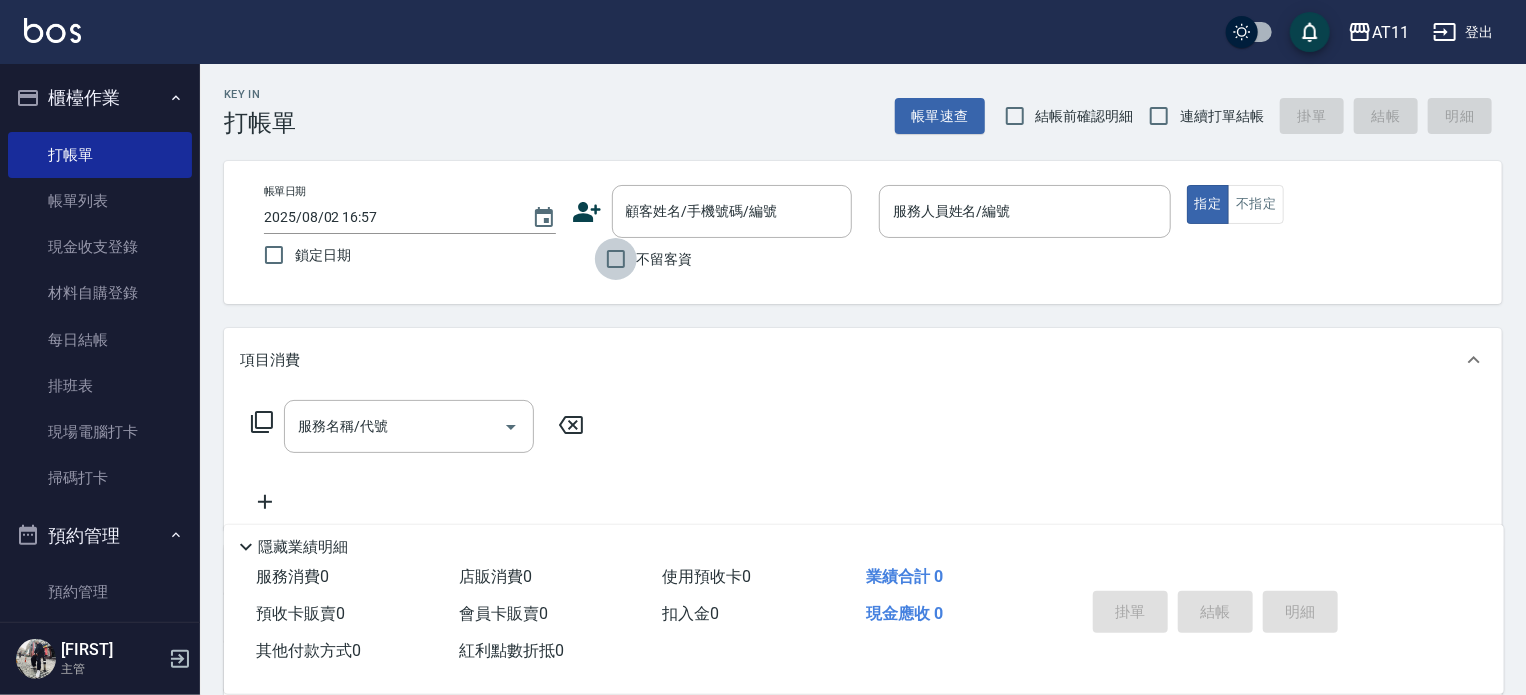 click on "不留客資" at bounding box center [616, 259] 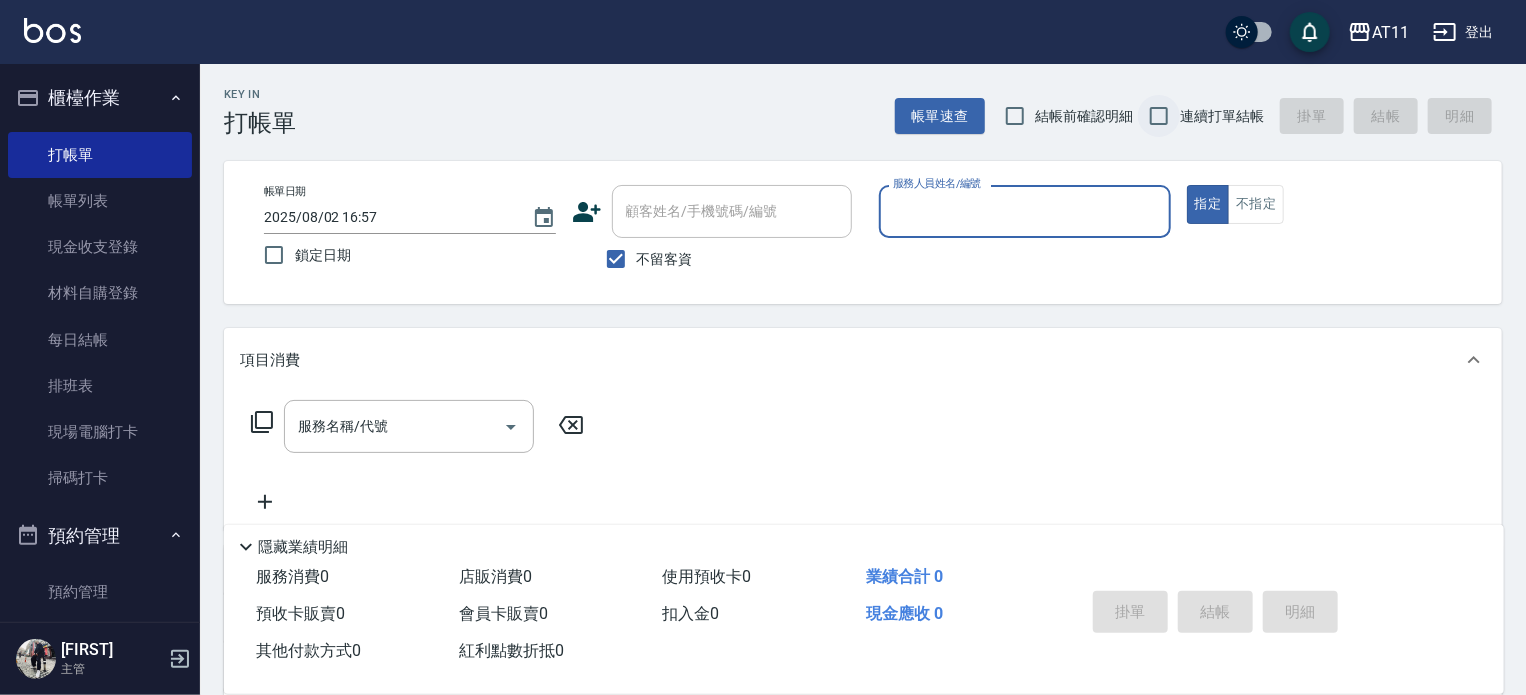 click on "連續打單結帳" at bounding box center (1159, 116) 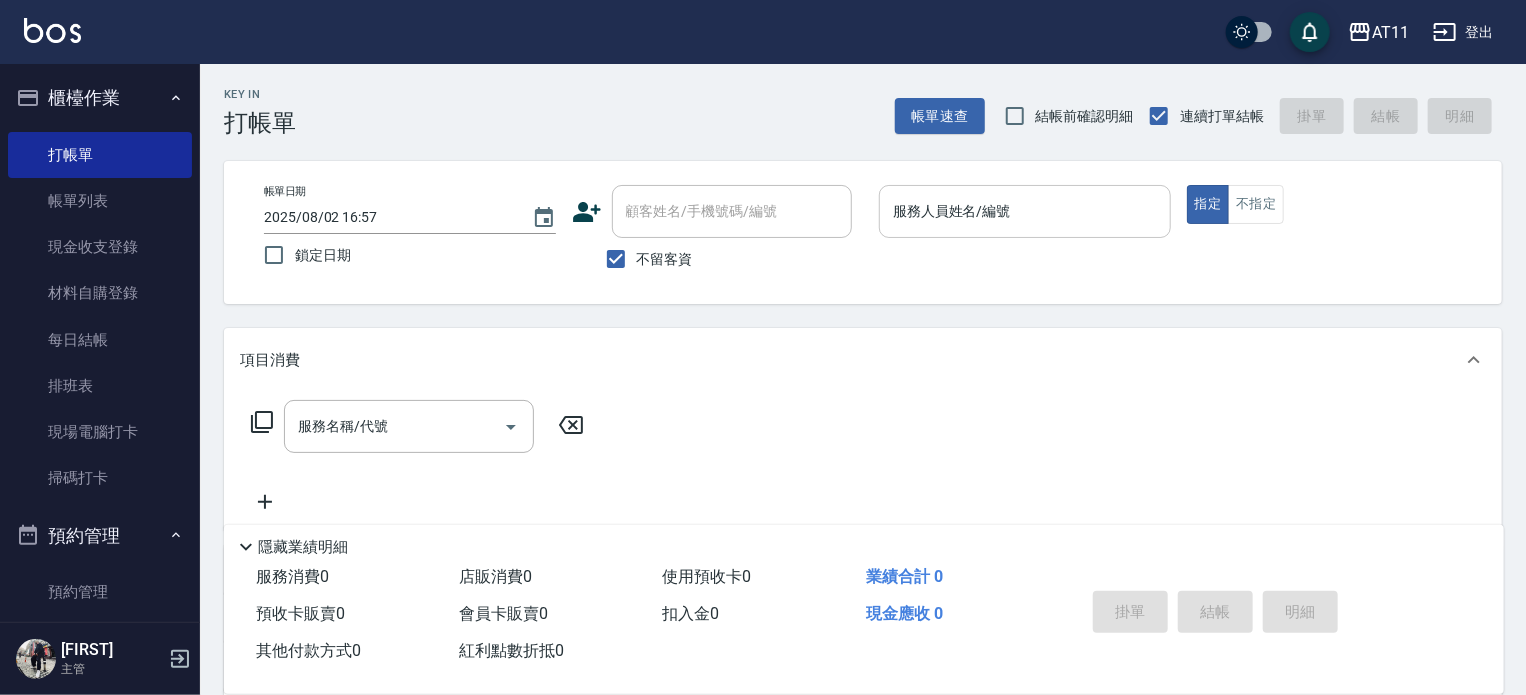 click on "服務人員姓名/編號" at bounding box center [1025, 211] 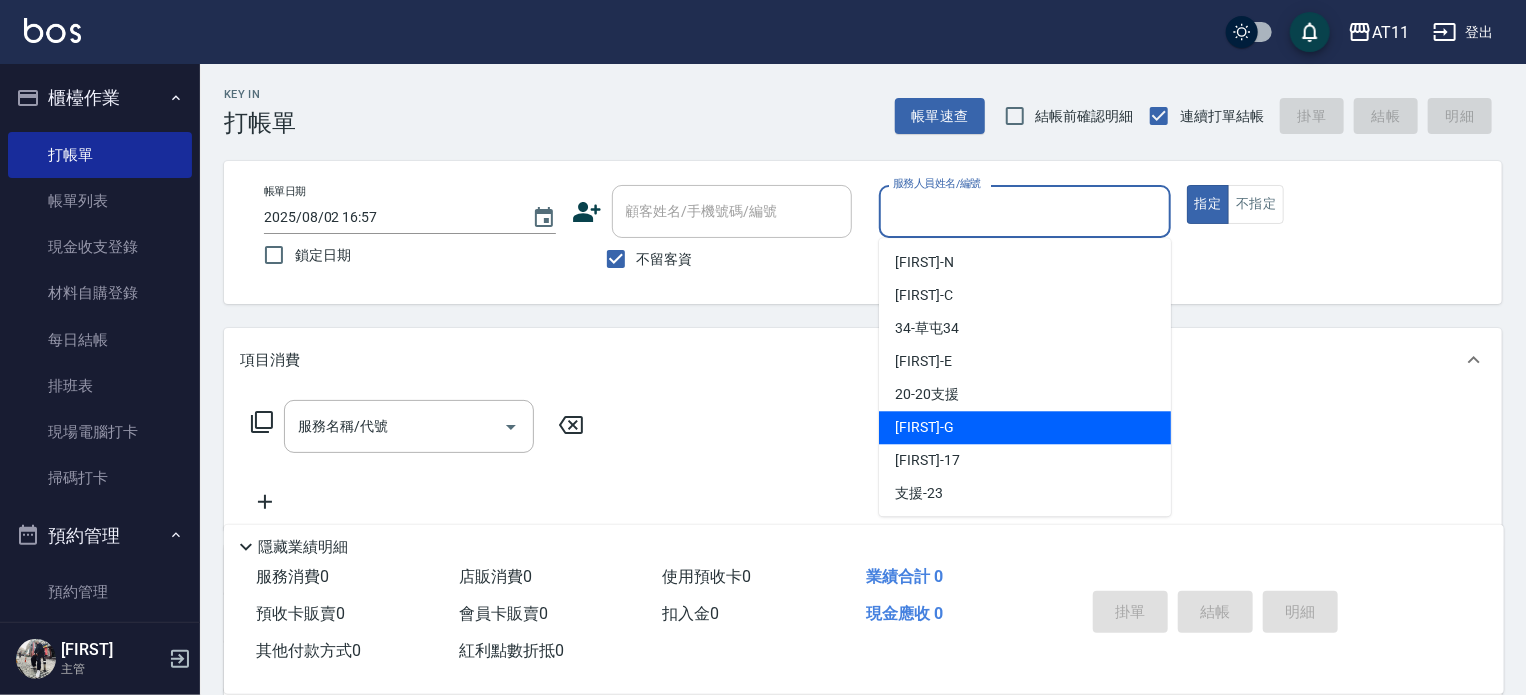 type on "ㄙ" 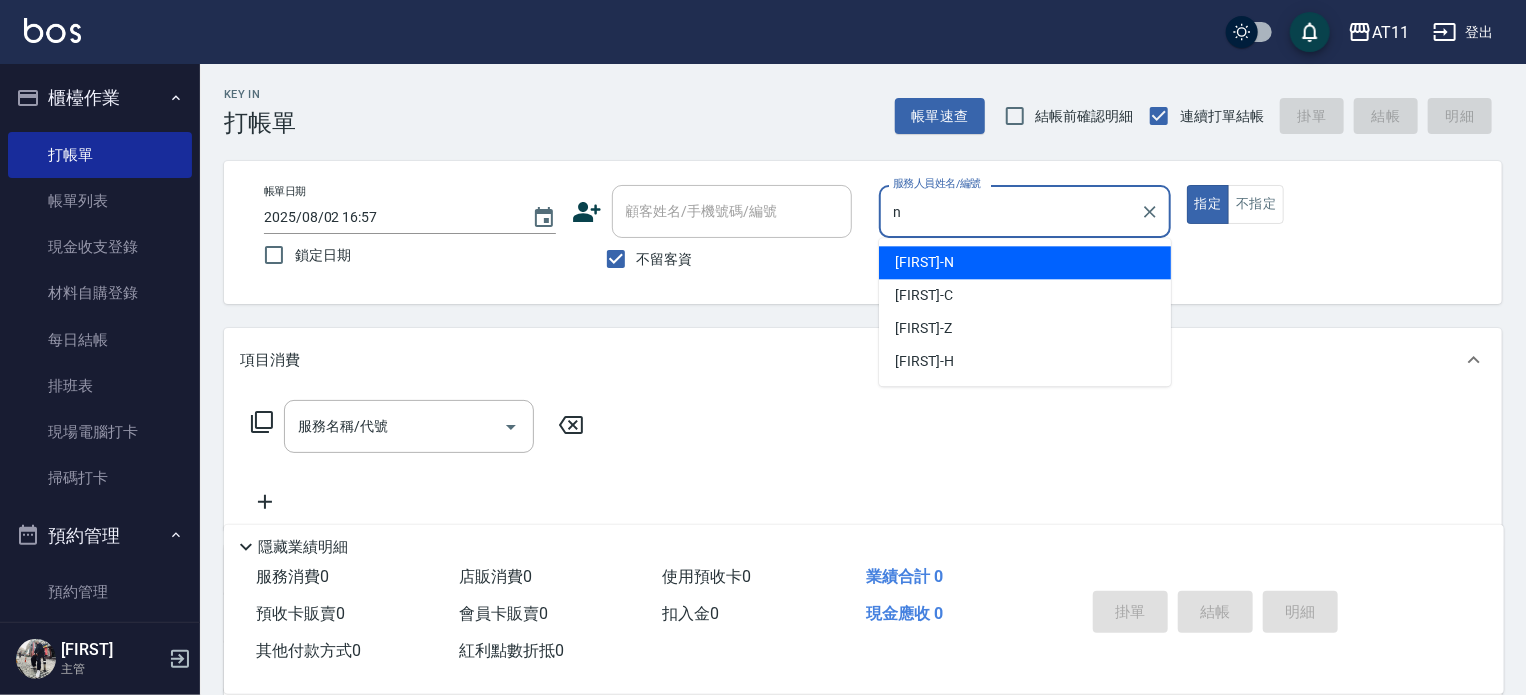 type on "[FIRST]-N" 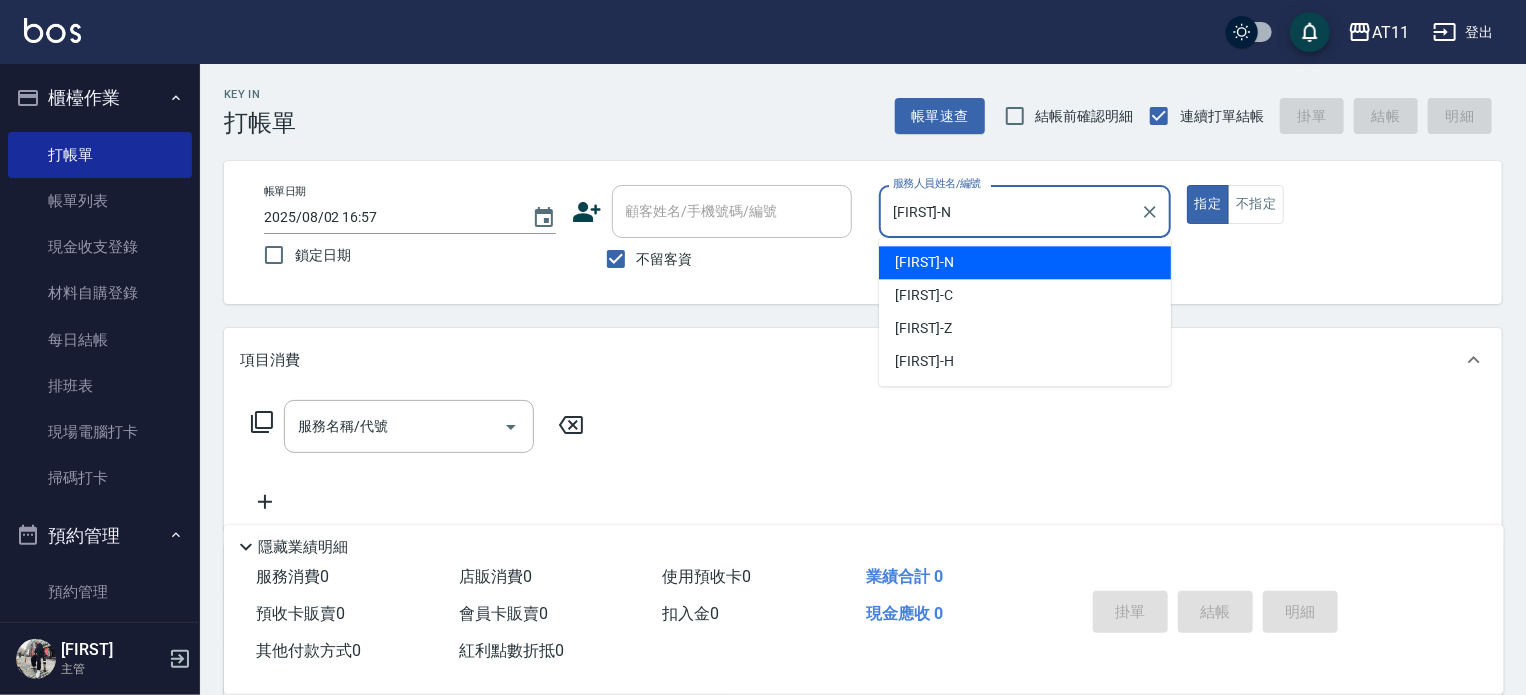 type on "true" 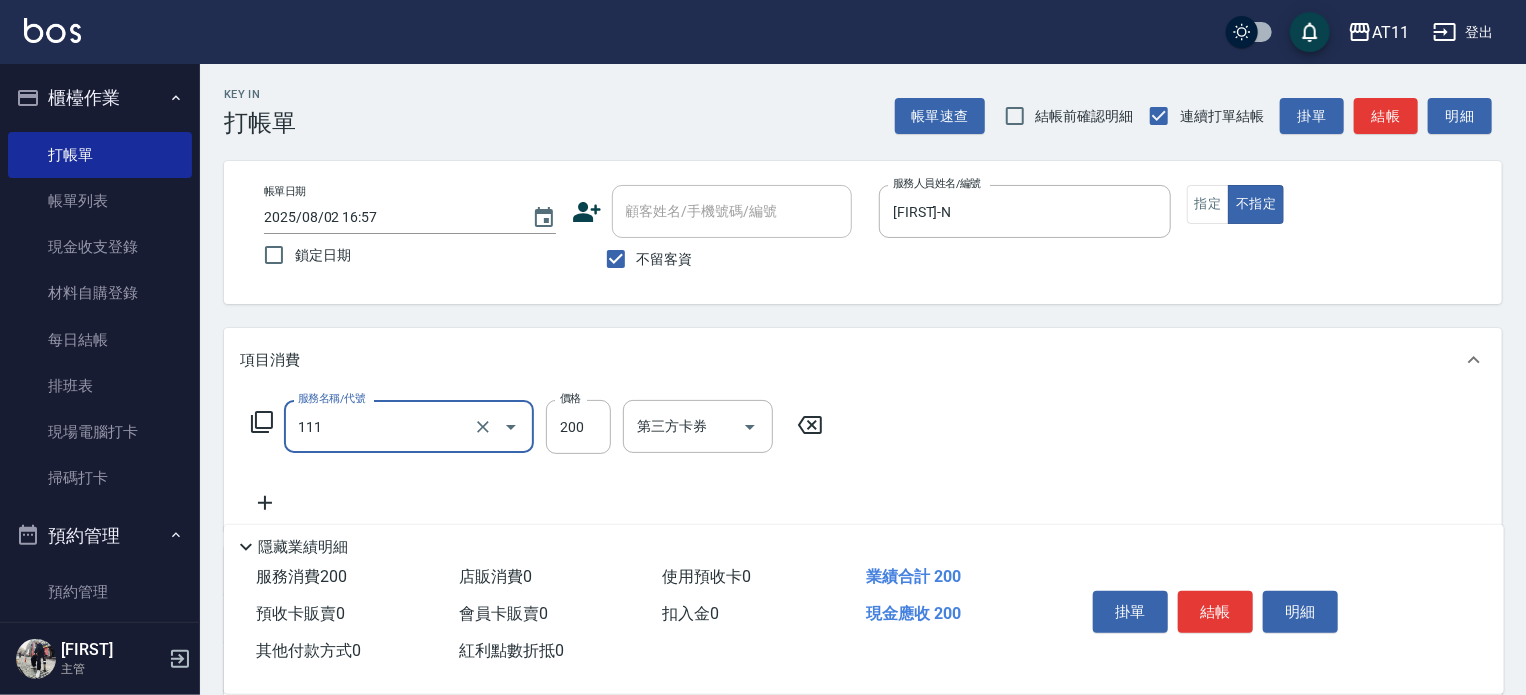 type on "精油洗髮(111)" 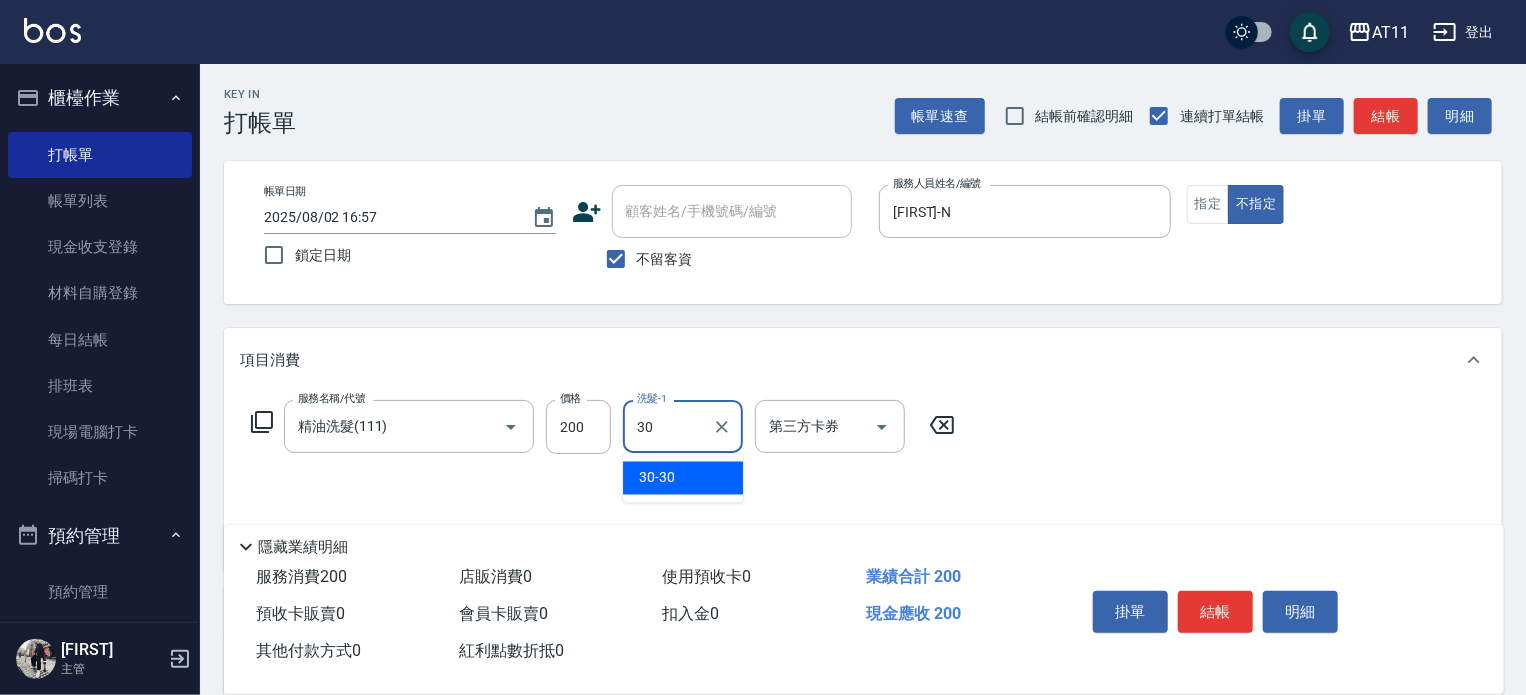 type on "30-30" 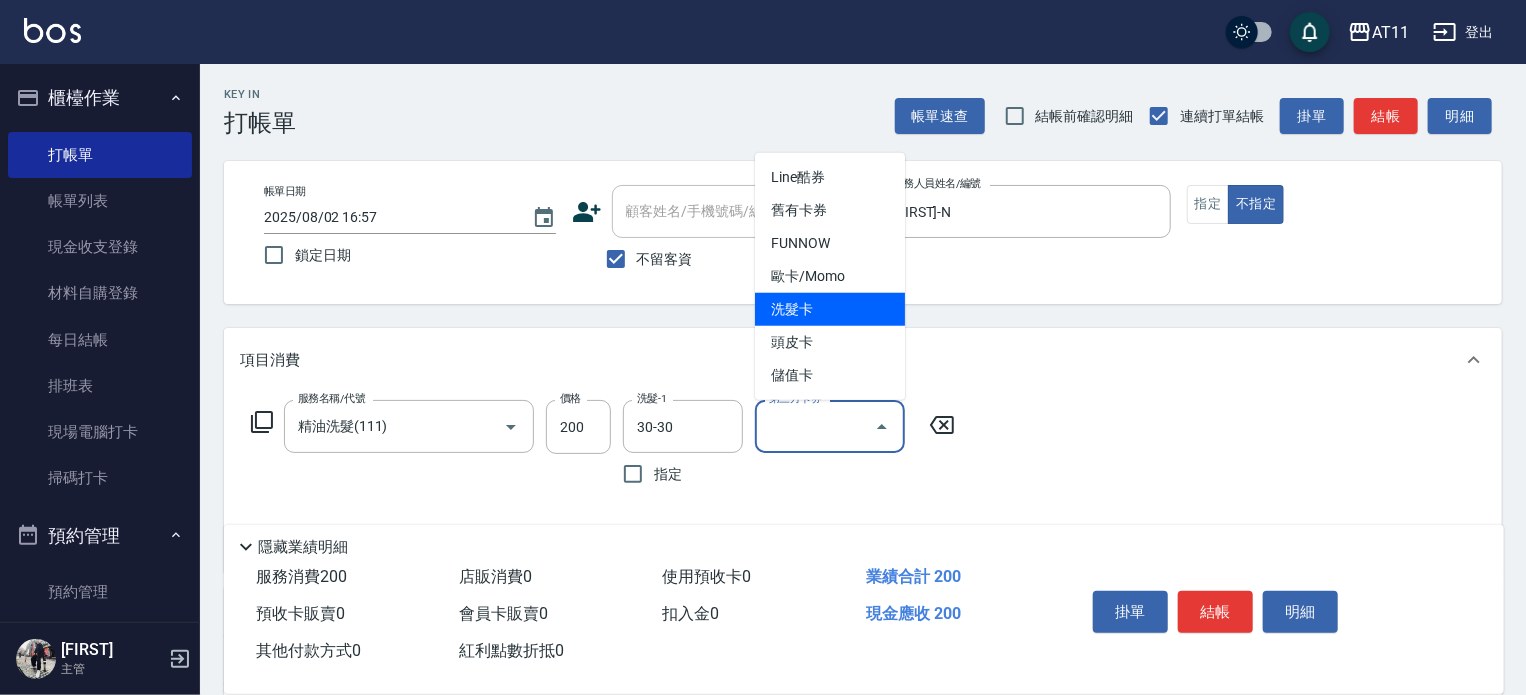 type on "洗髮卡" 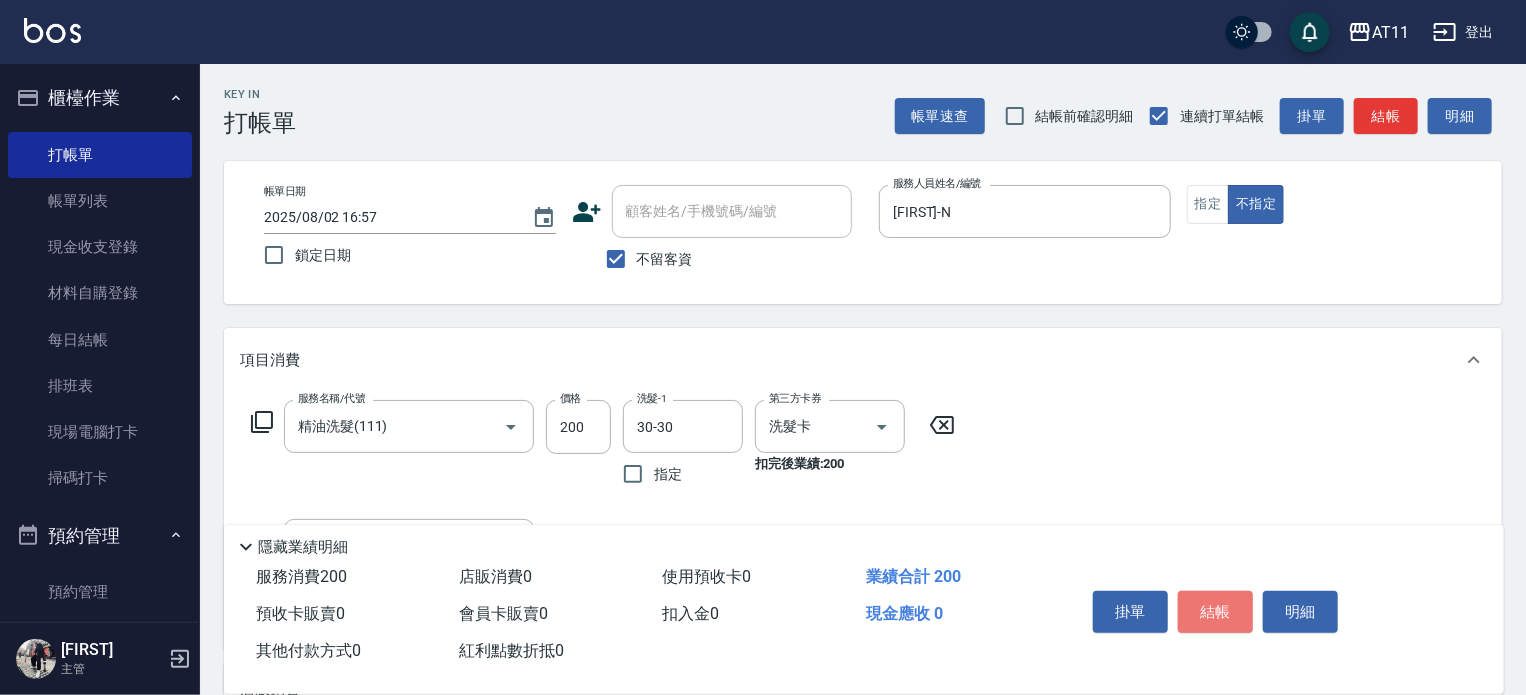 click on "結帳" at bounding box center (1215, 612) 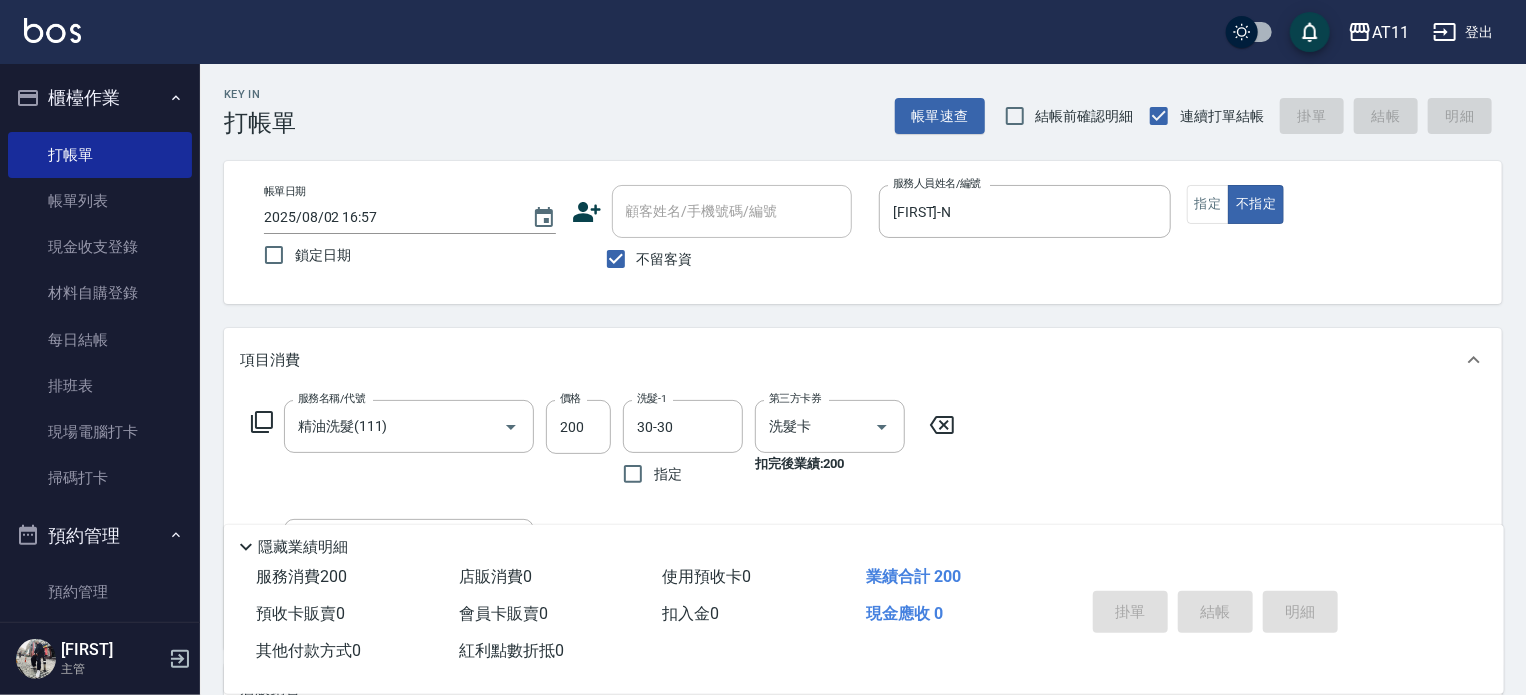 type 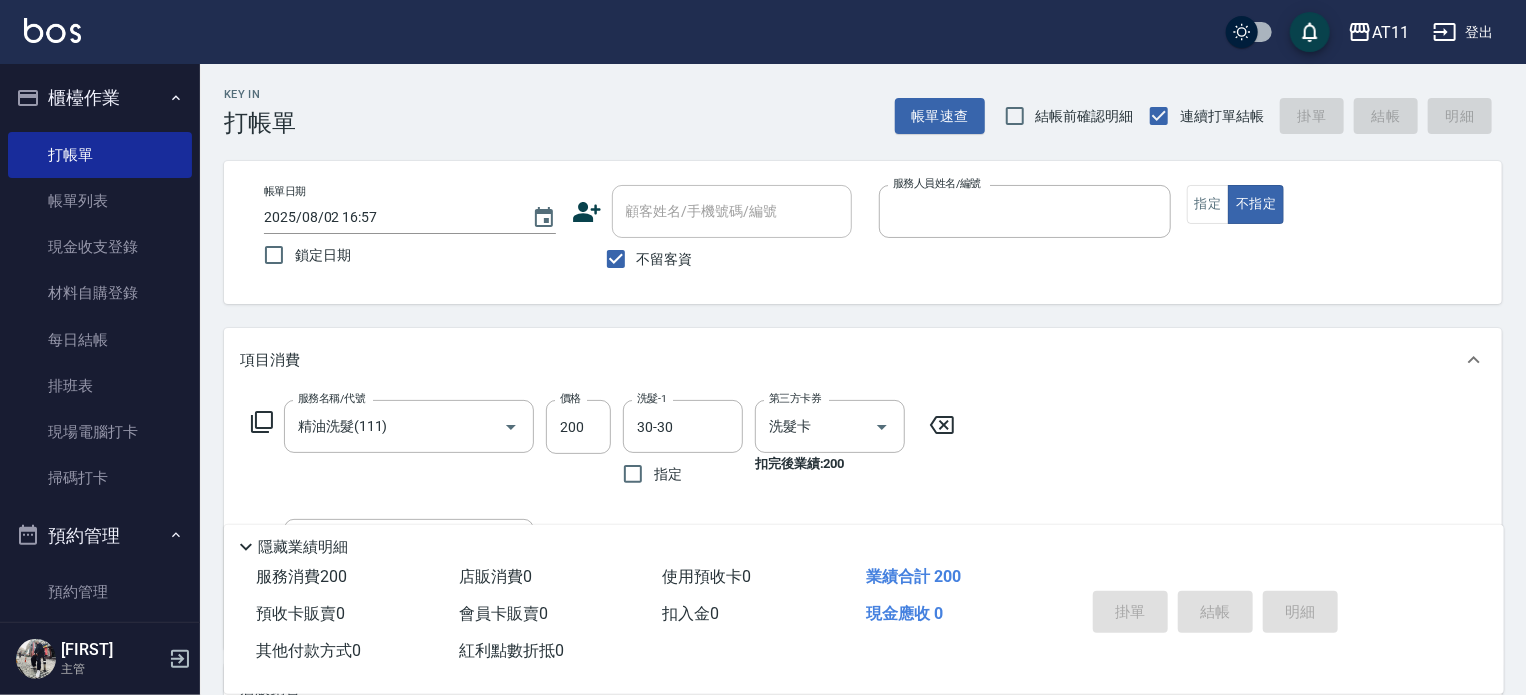type on "[DATE] [TIME]" 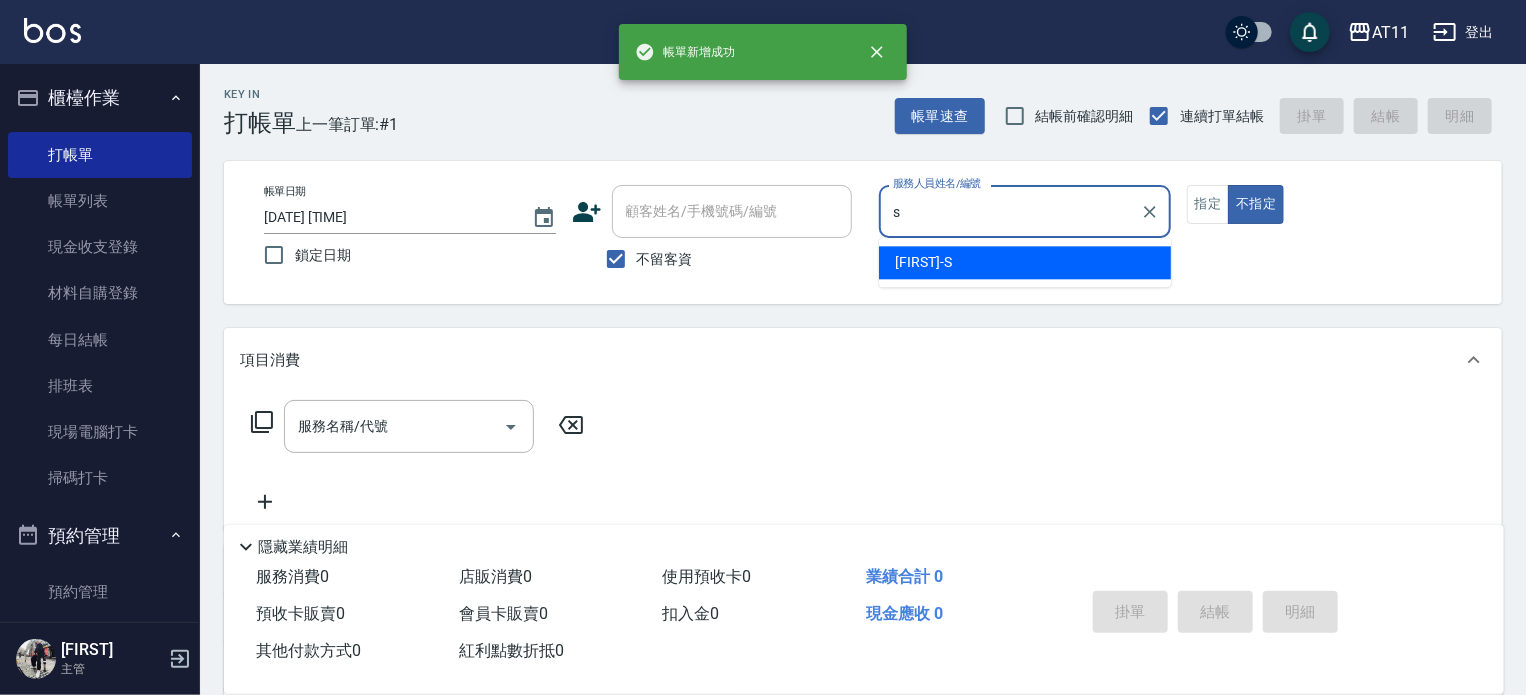 type on "[FIRST]-S" 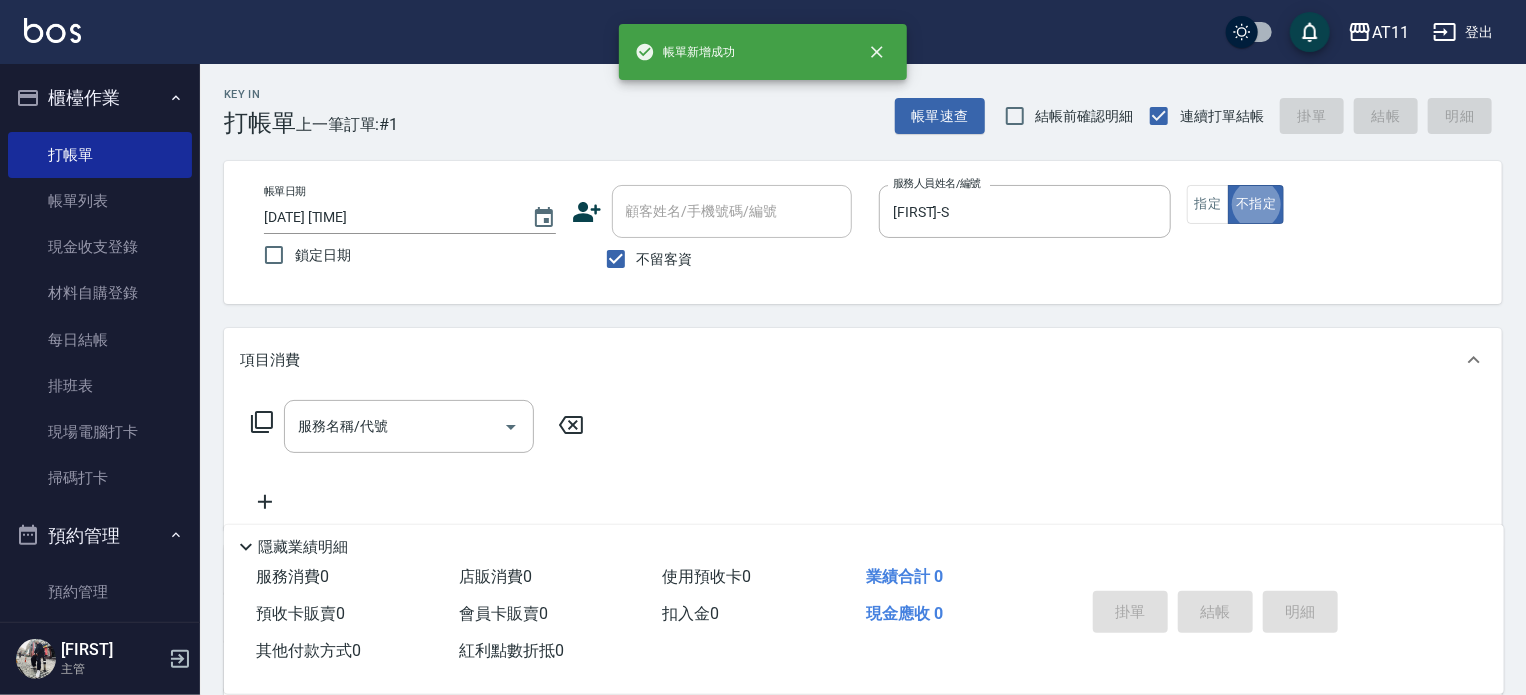 type on "false" 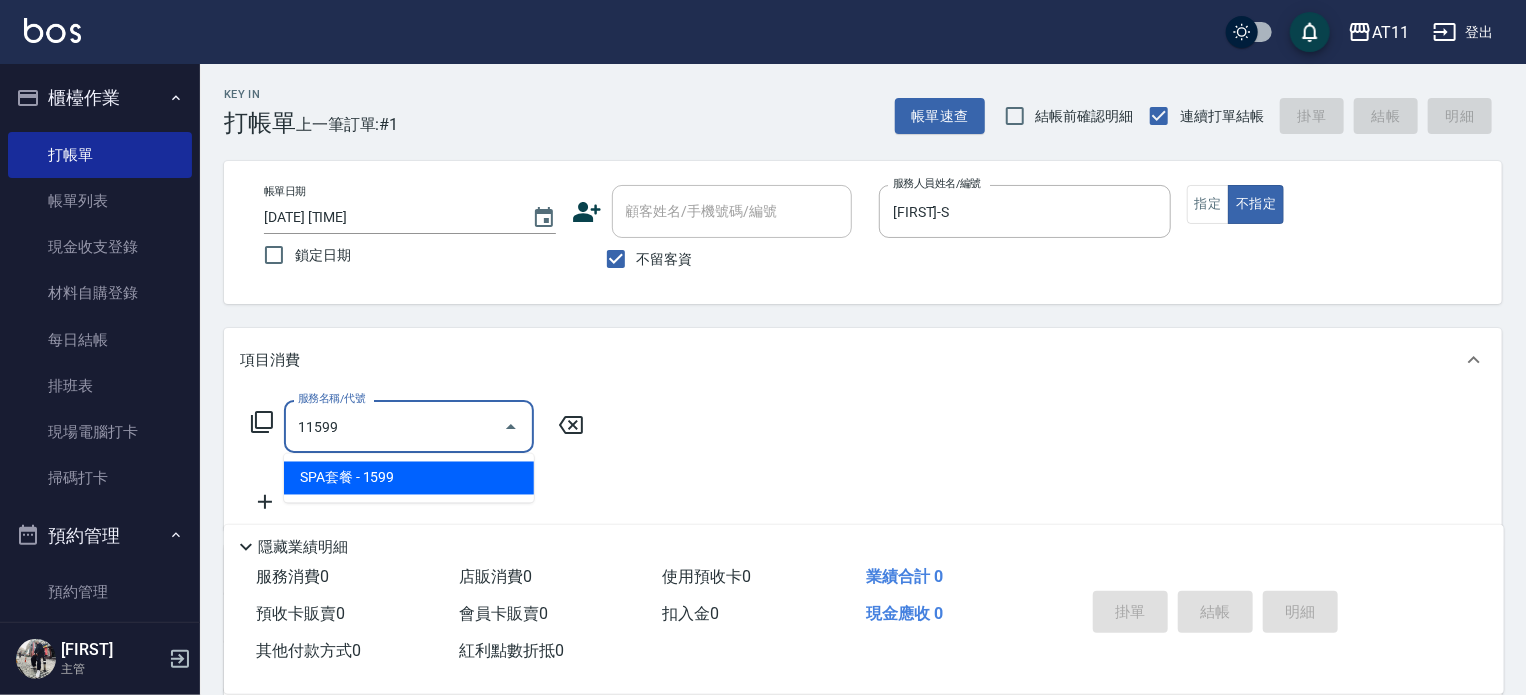 type on "SPA套餐(11599)" 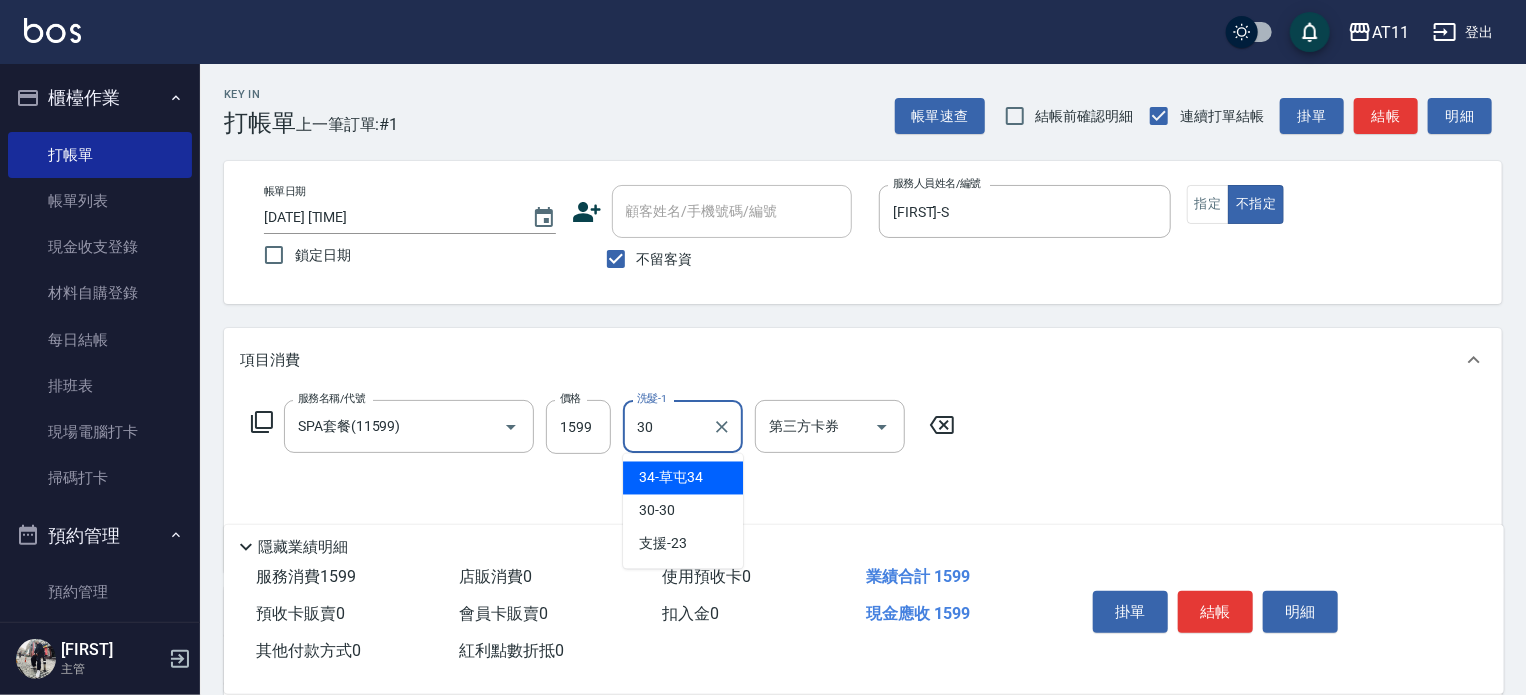 type on "30-30" 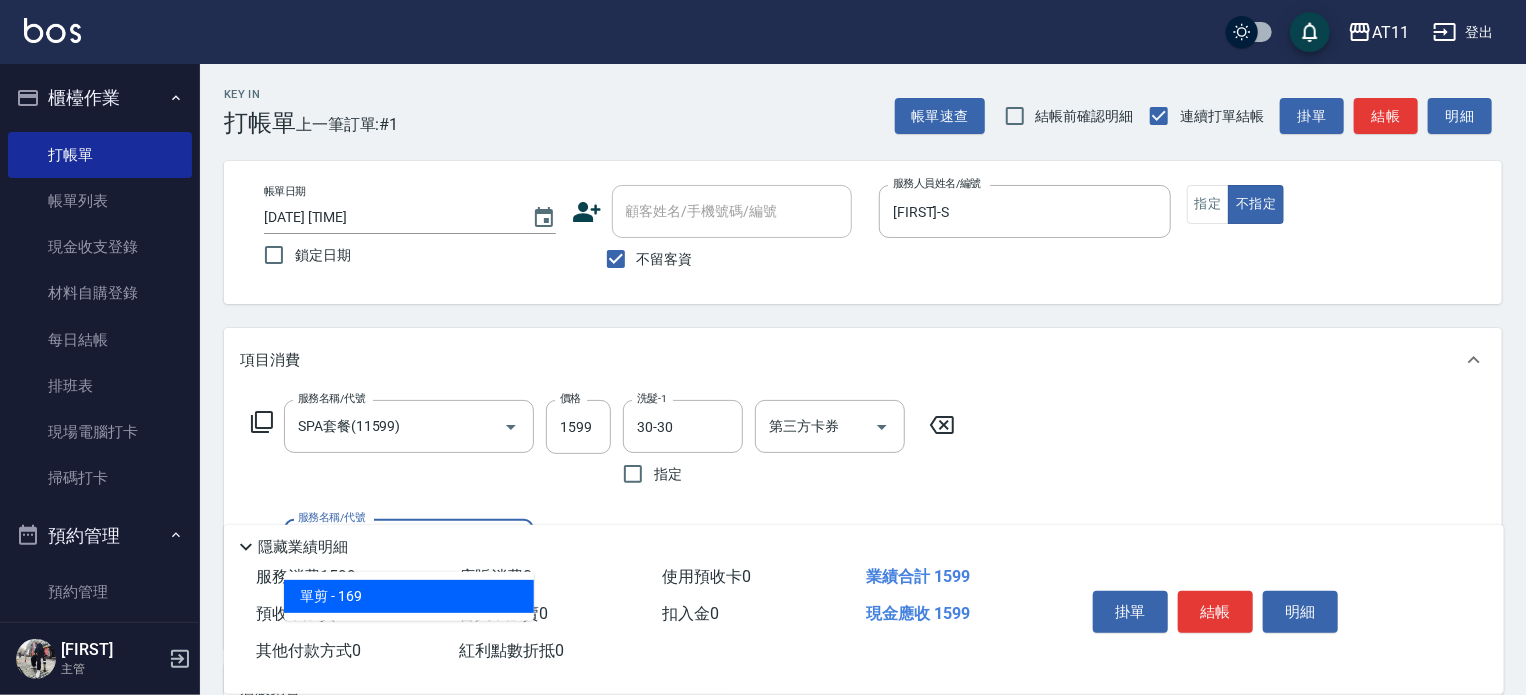 type on "單剪(169)" 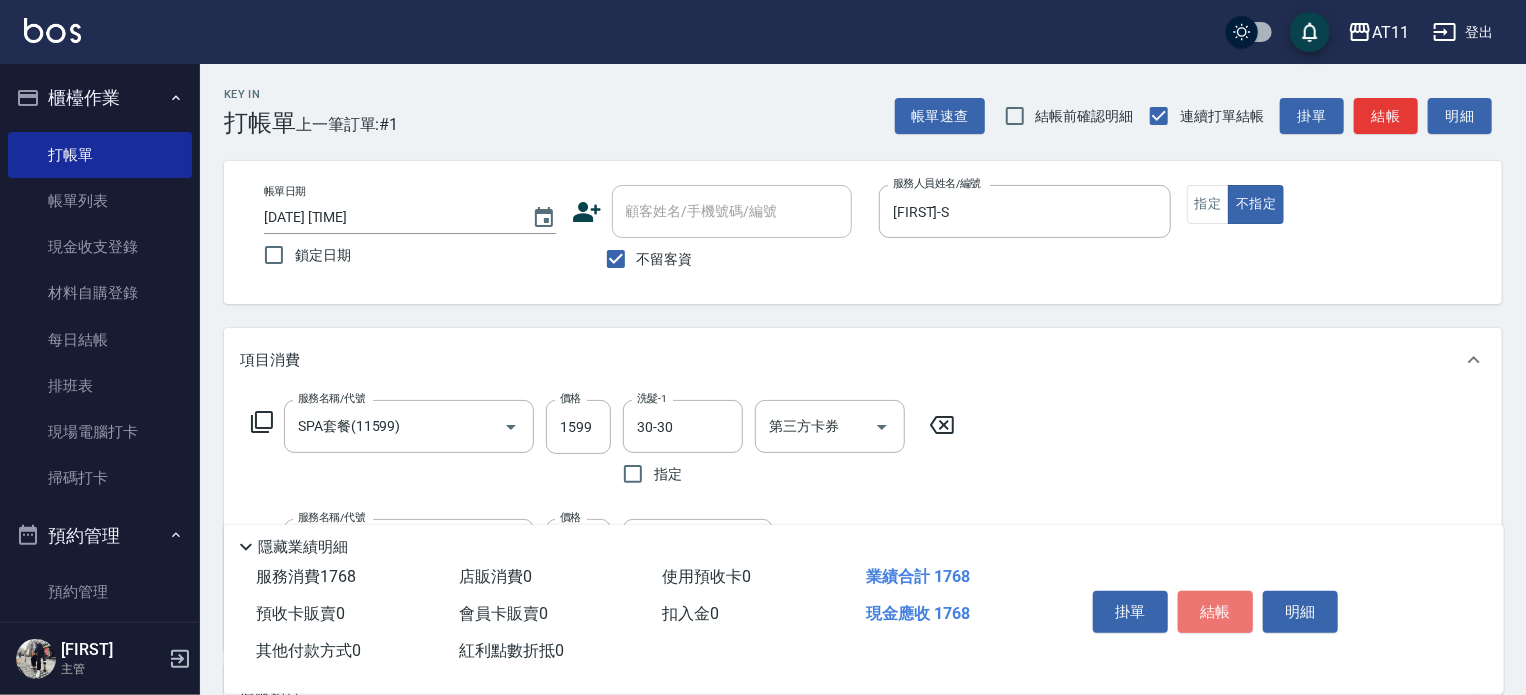 click on "結帳" at bounding box center (1215, 612) 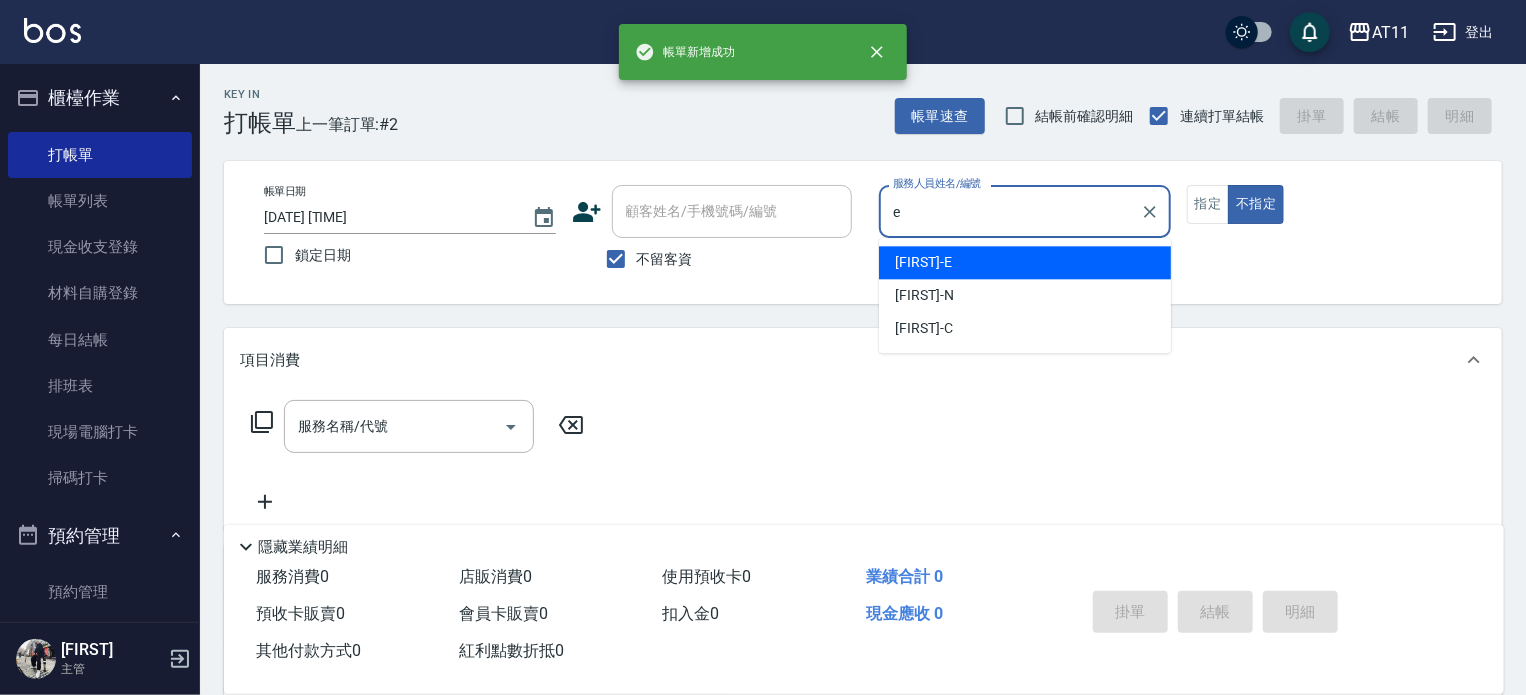 type on "[FIRST]-E" 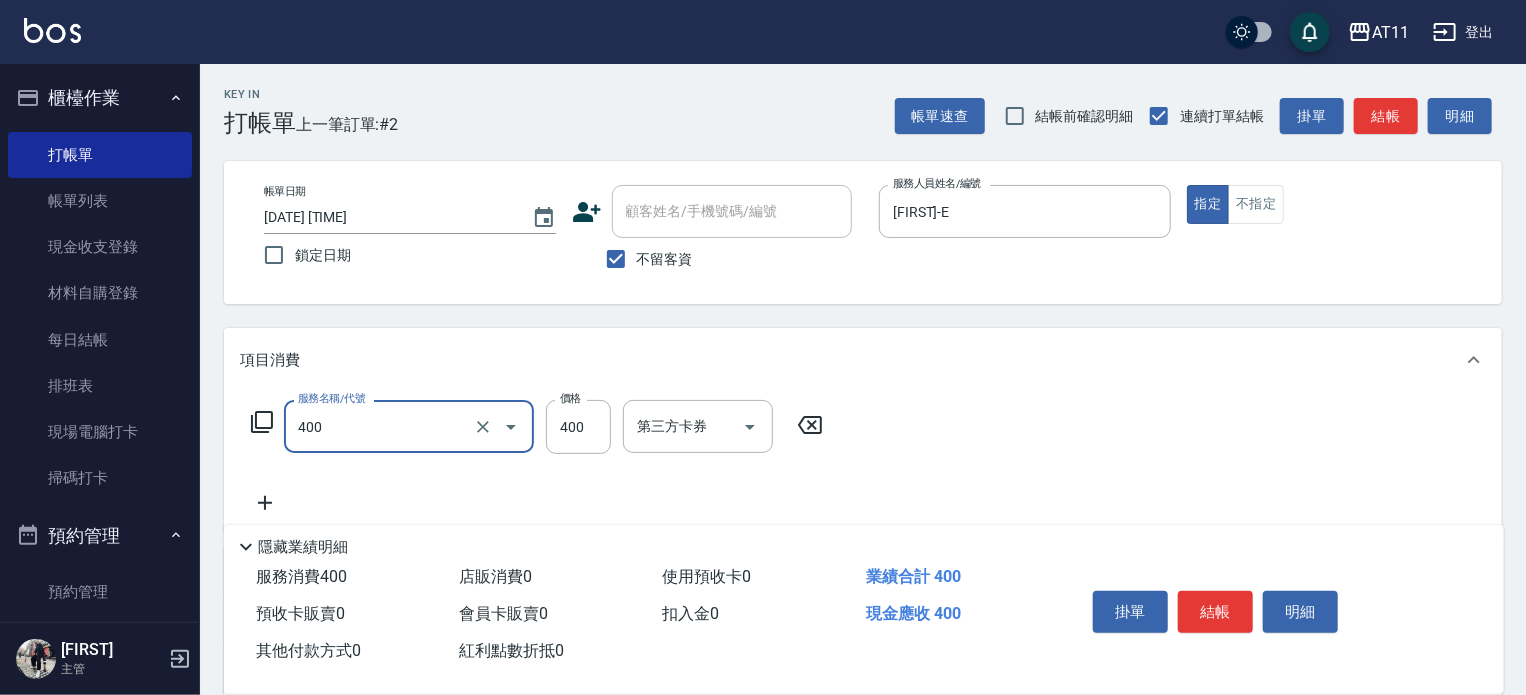 type on "洗剪(400)" 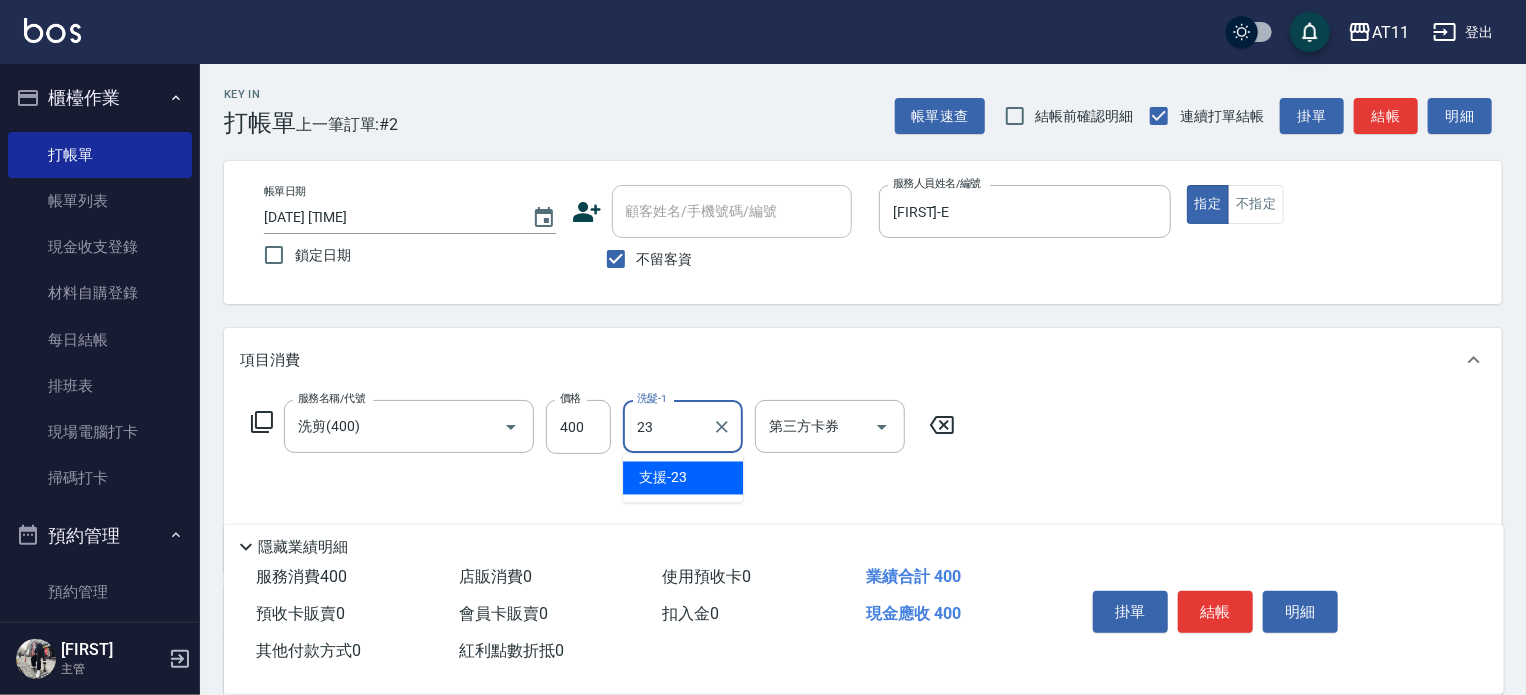 type on "支援-23" 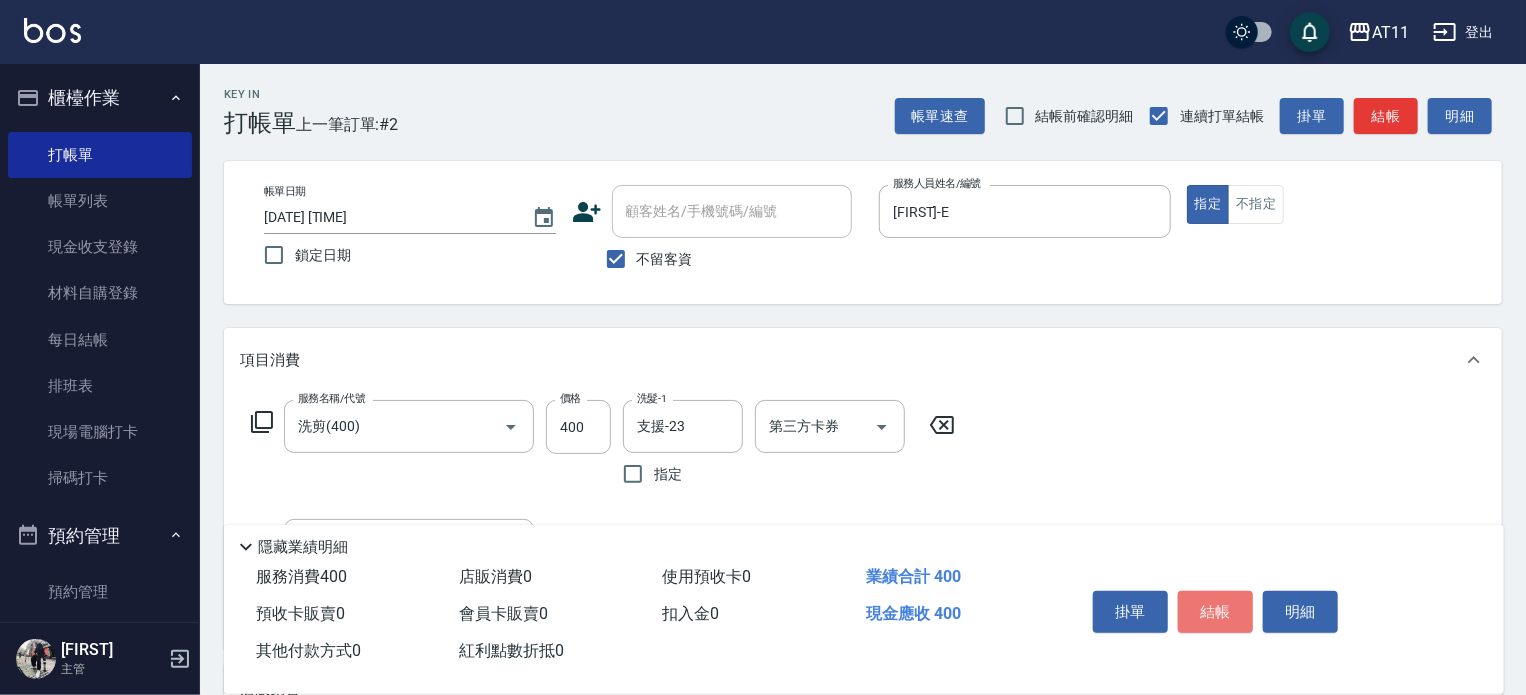 click on "結帳" at bounding box center [1215, 612] 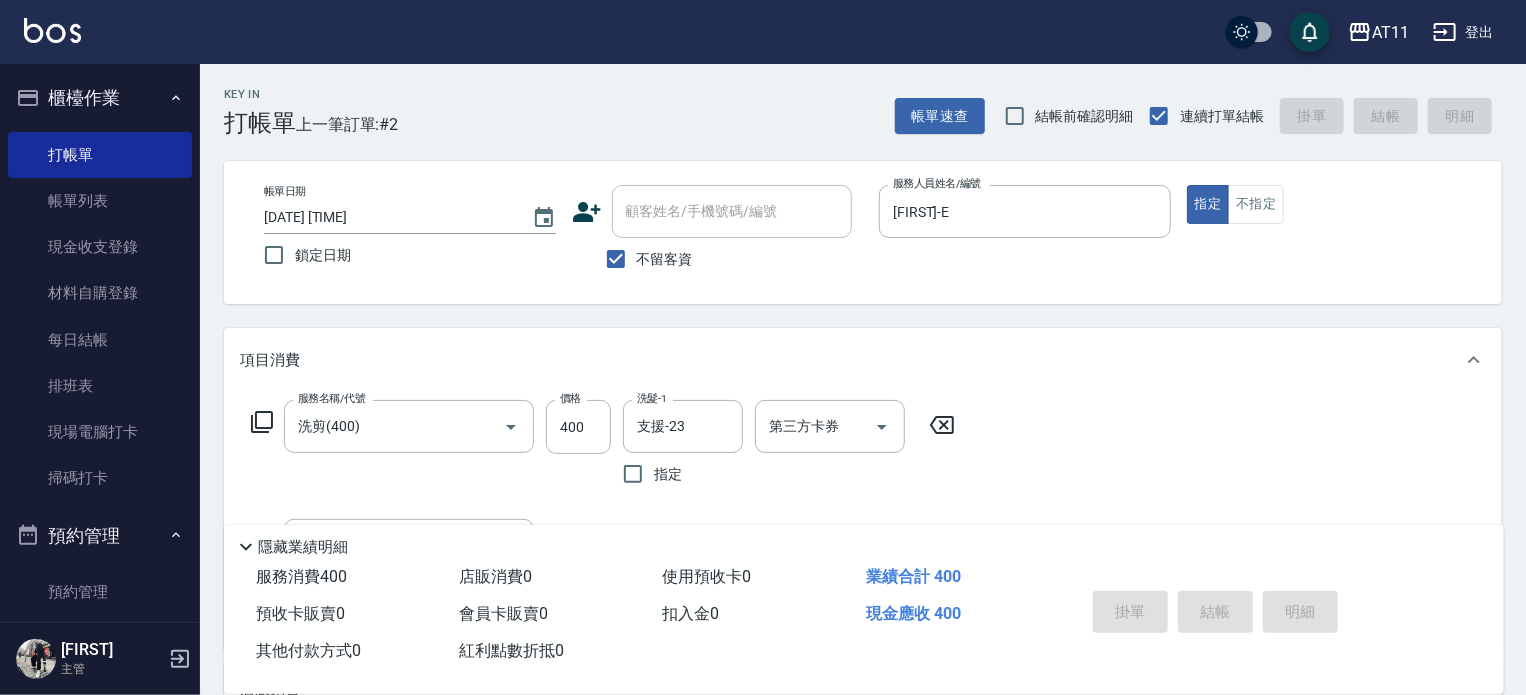 type 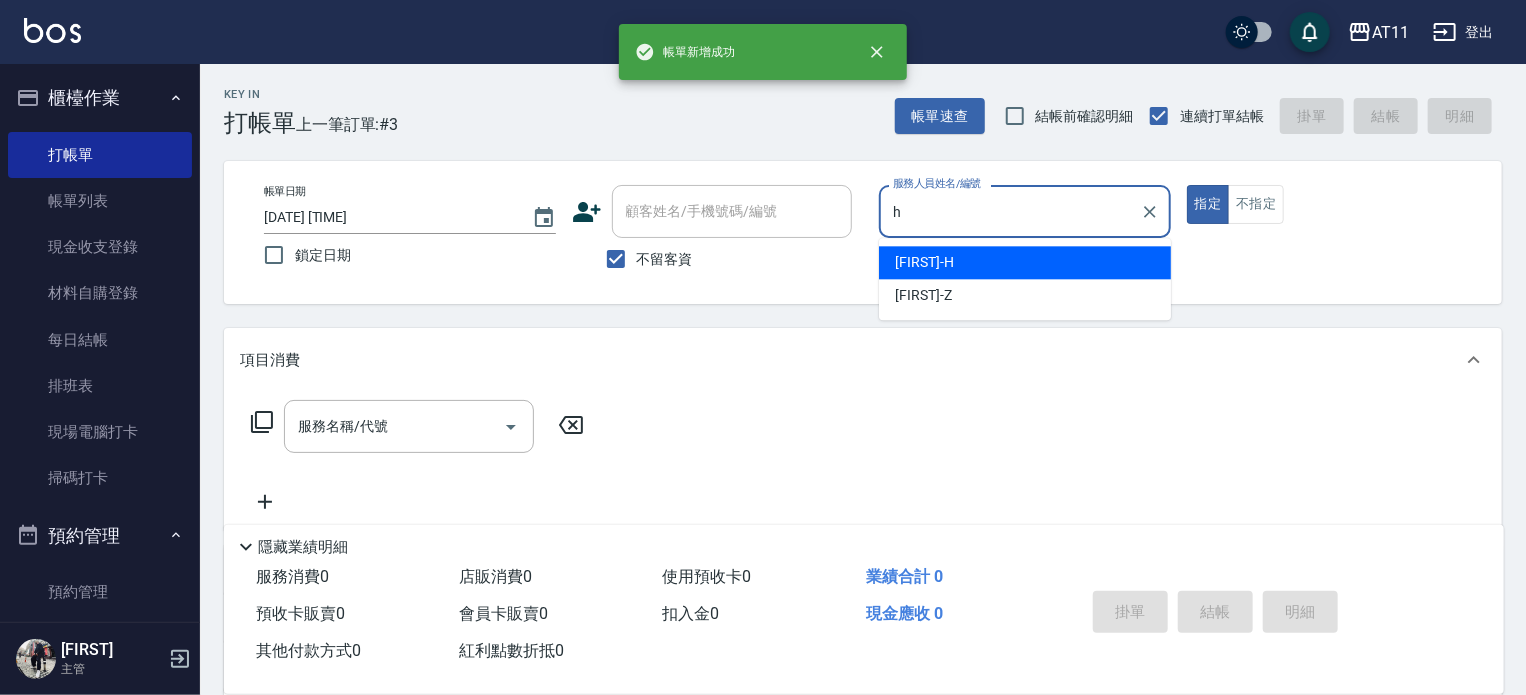 type on "[FIRST]-H" 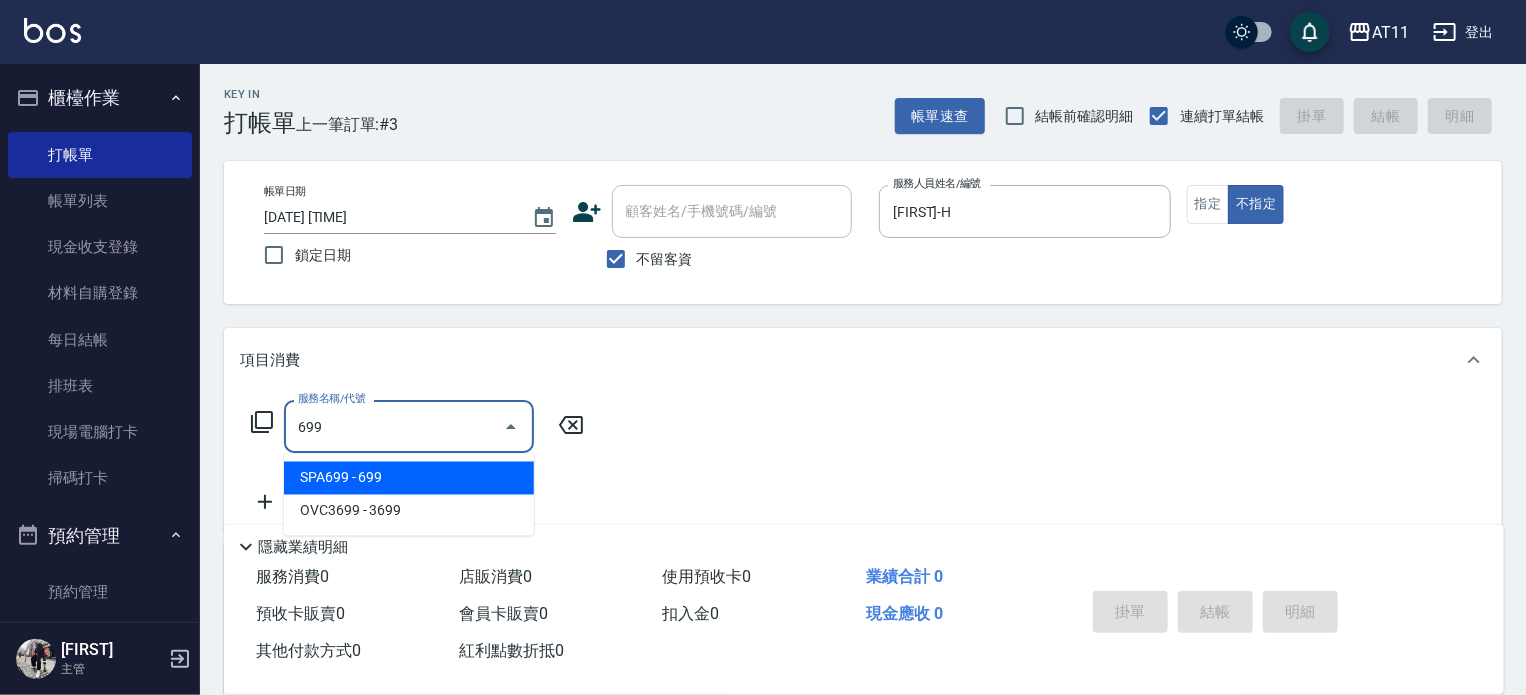 type on "SPA699(699)" 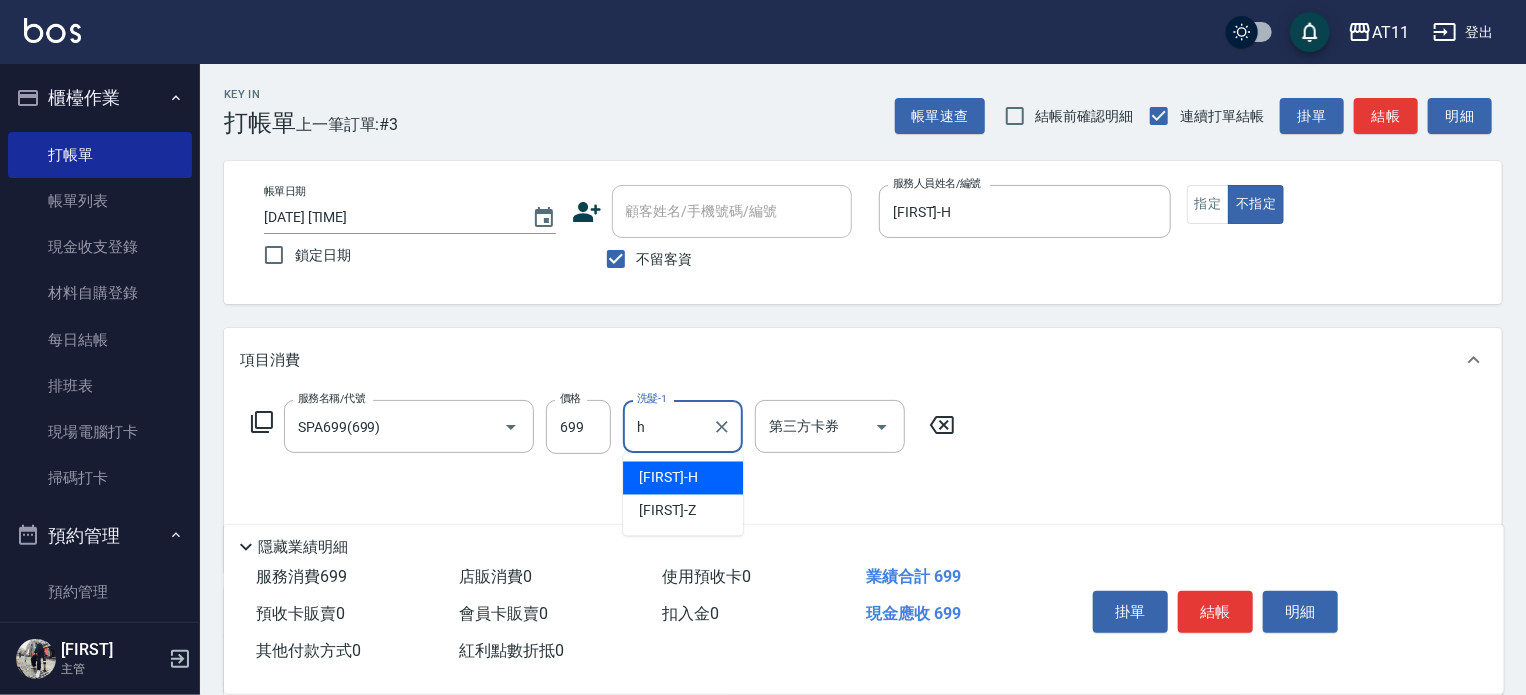 type on "[FIRST]-H" 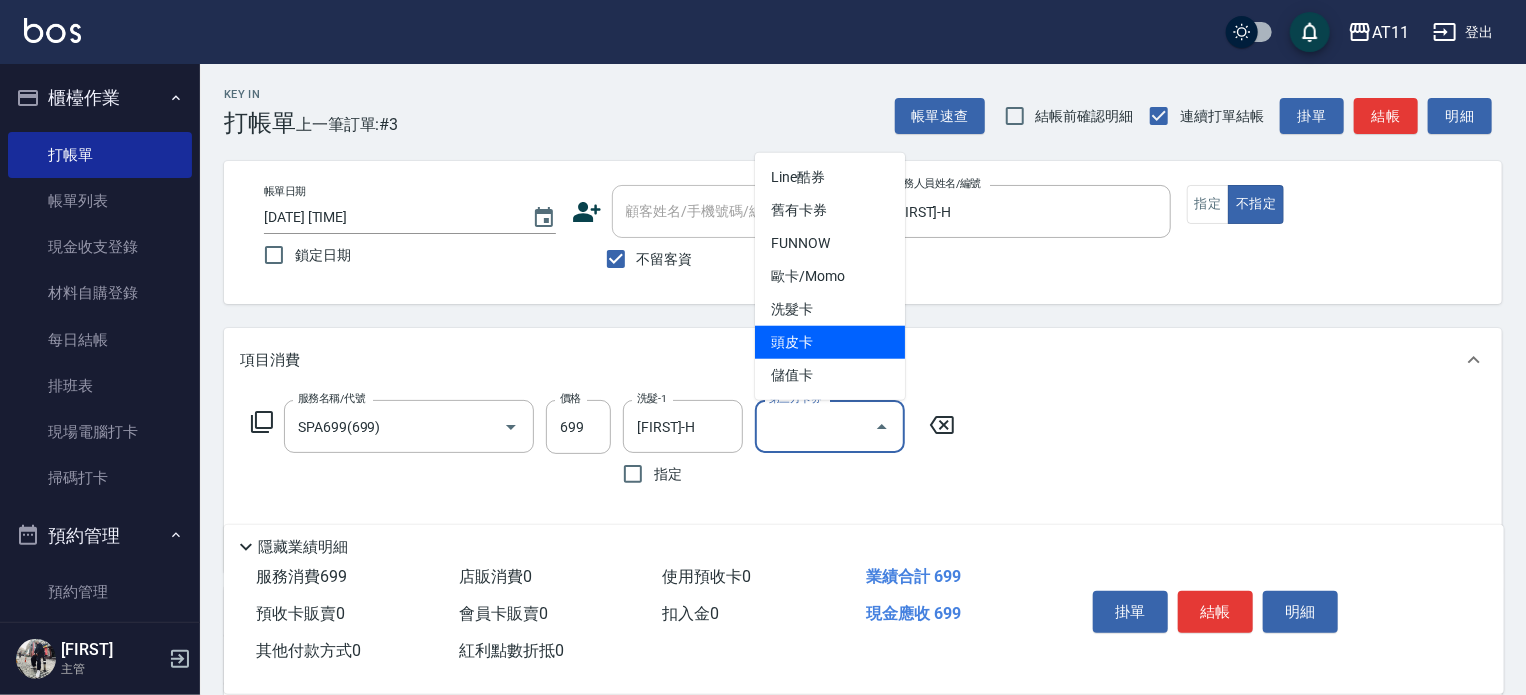 type on "頭皮卡" 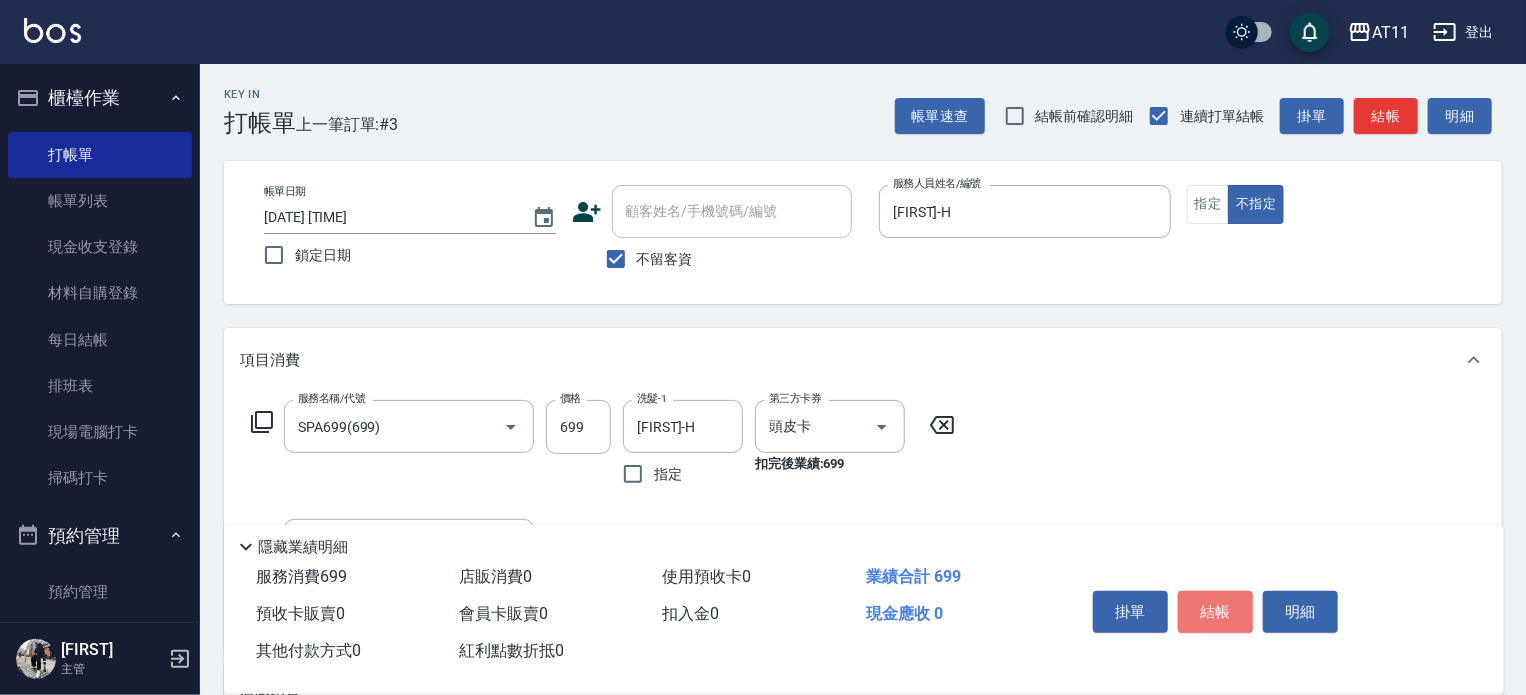 click on "結帳" at bounding box center [1215, 612] 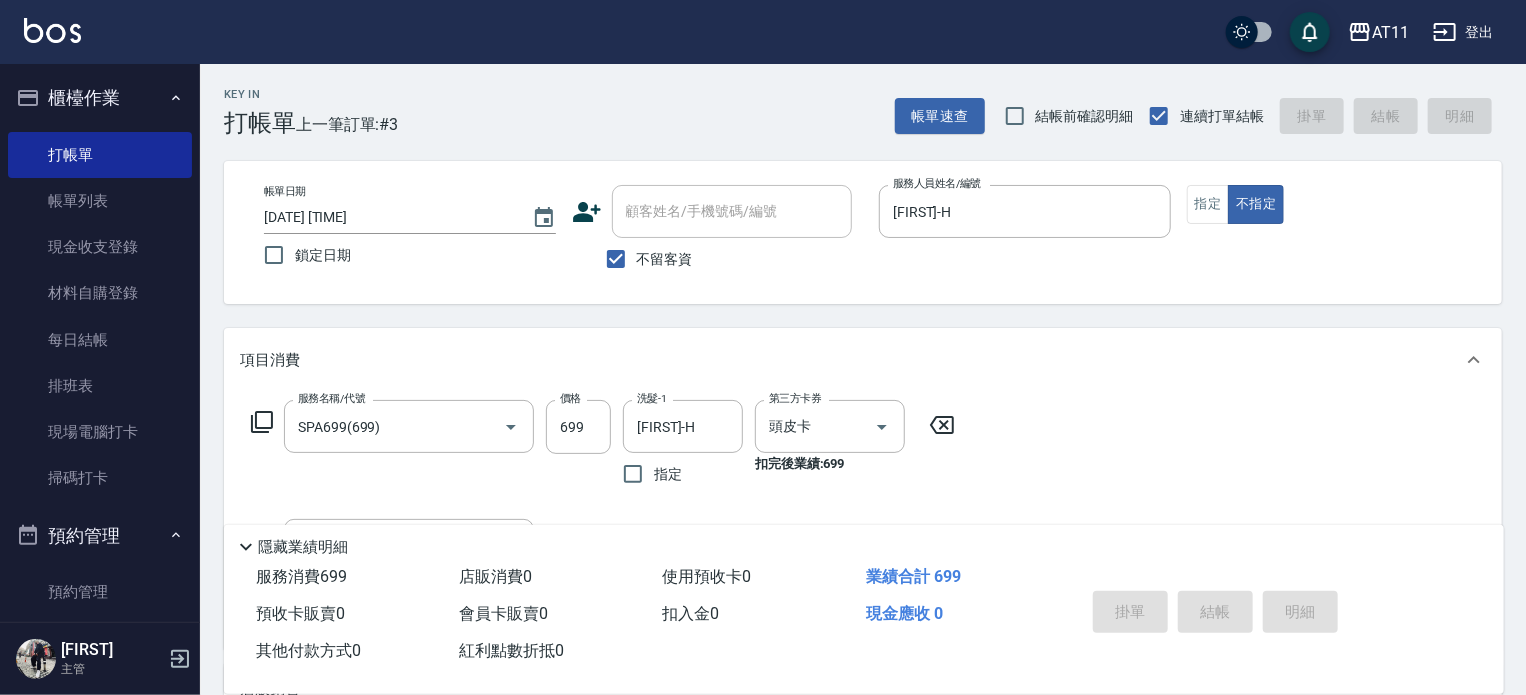 type 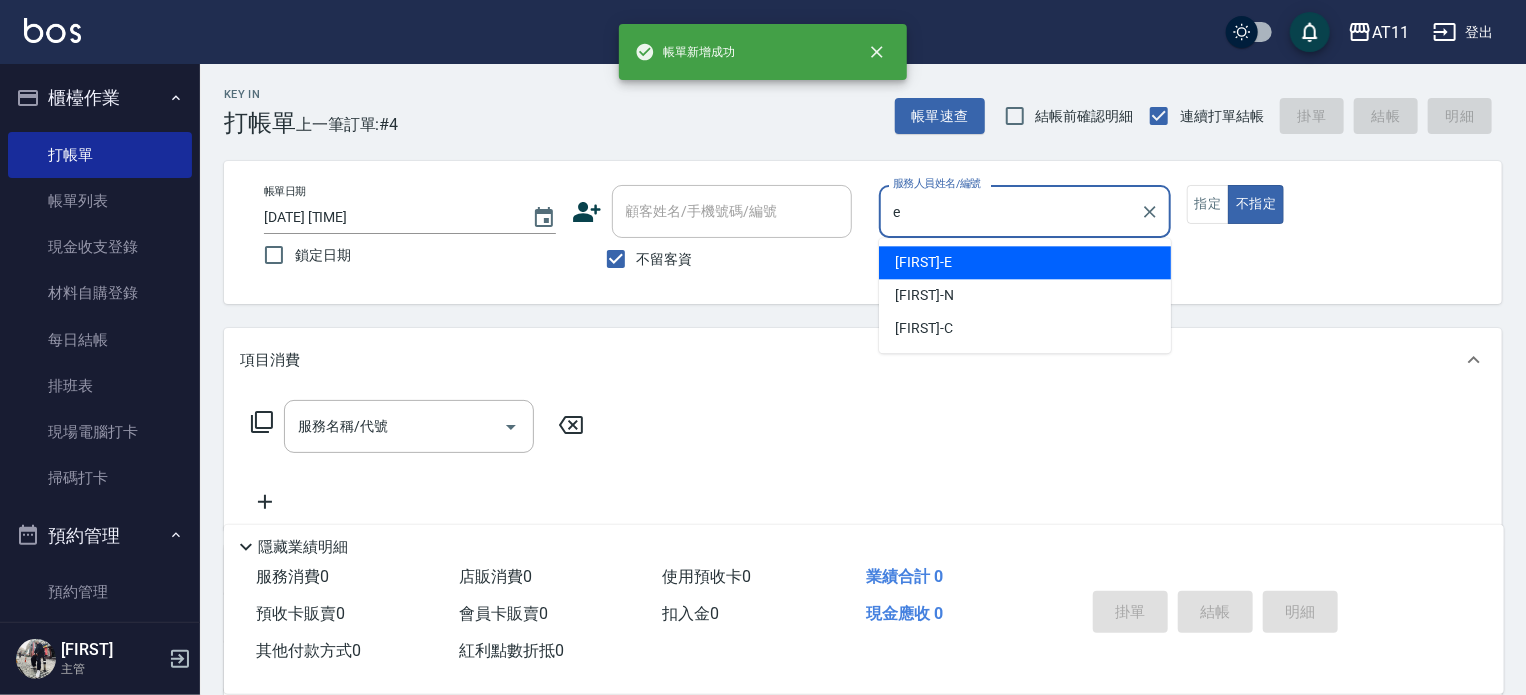 type on "[FIRST]-E" 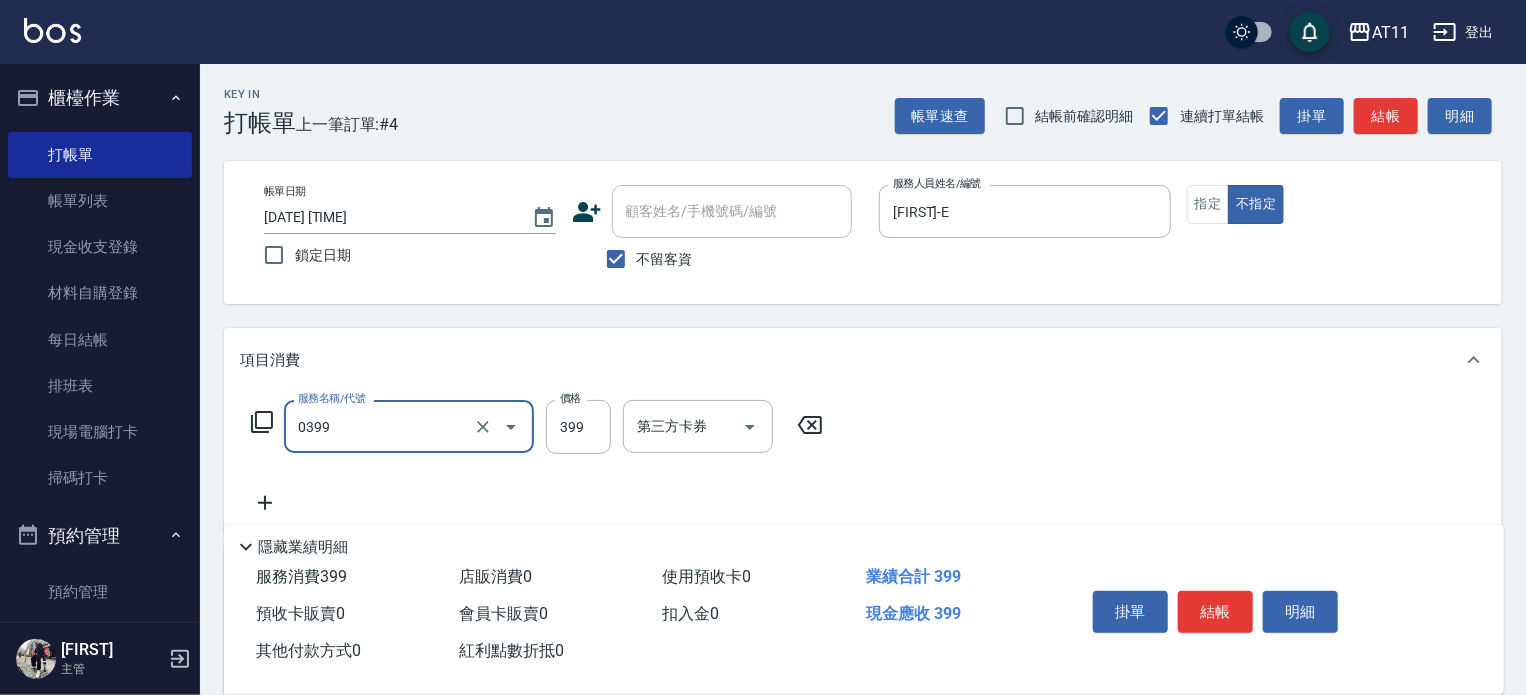 type on "SPA399(0399)" 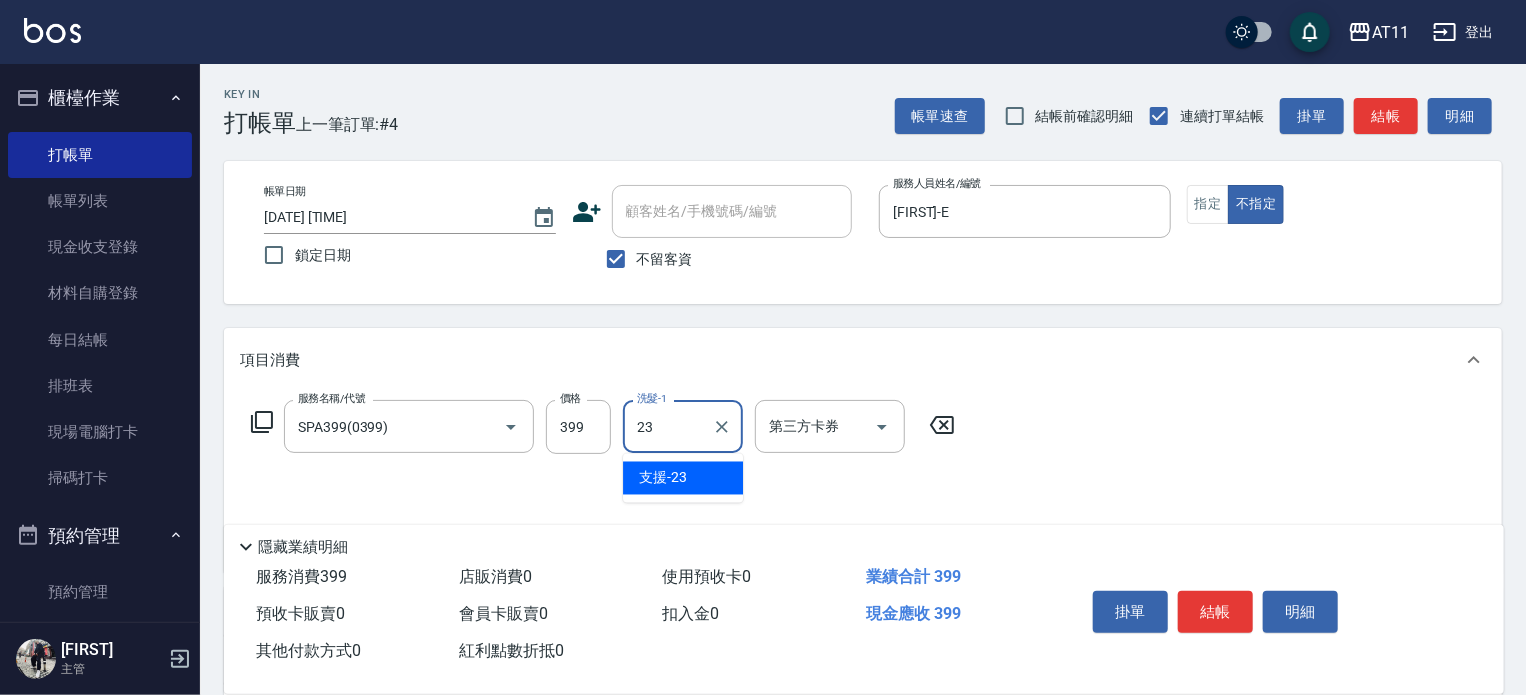 type on "支援-23" 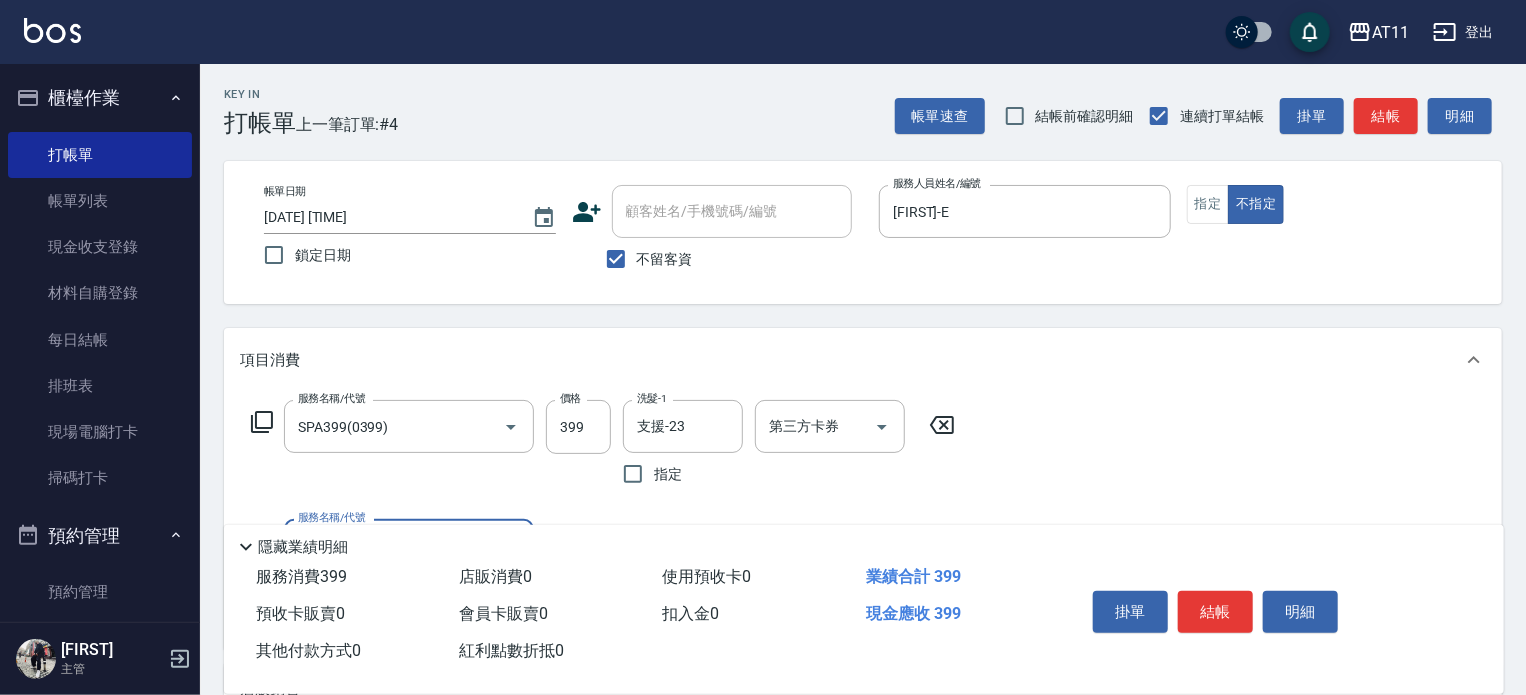 click on "結帳" at bounding box center (1215, 612) 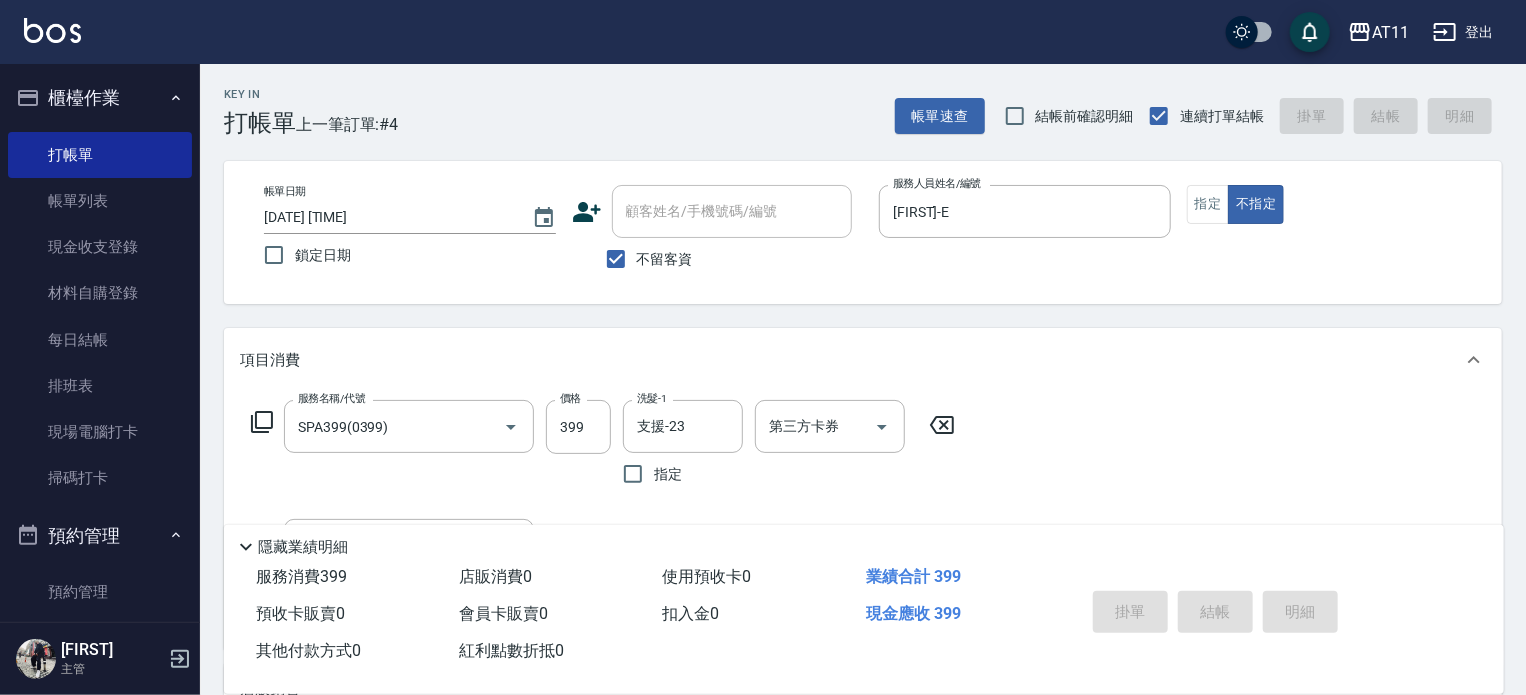 type 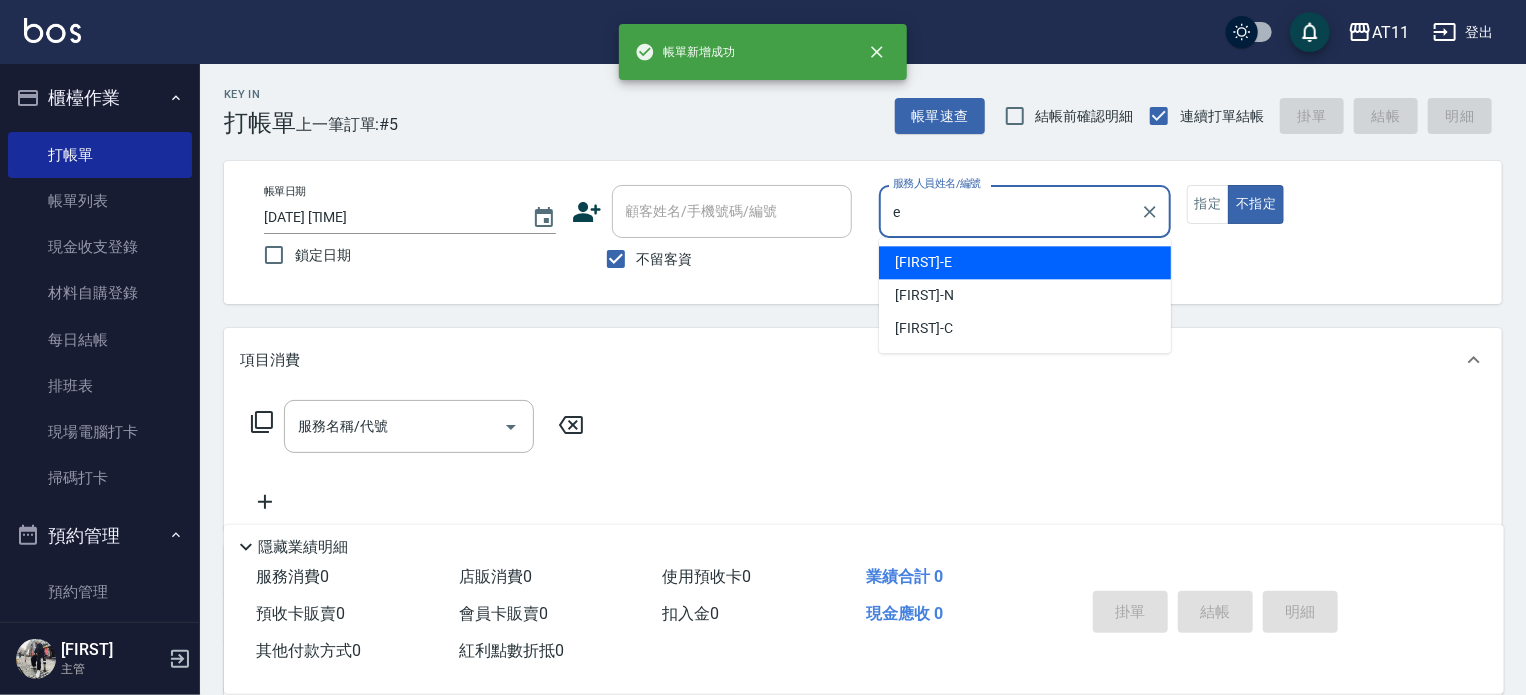 type on "[FIRST]-E" 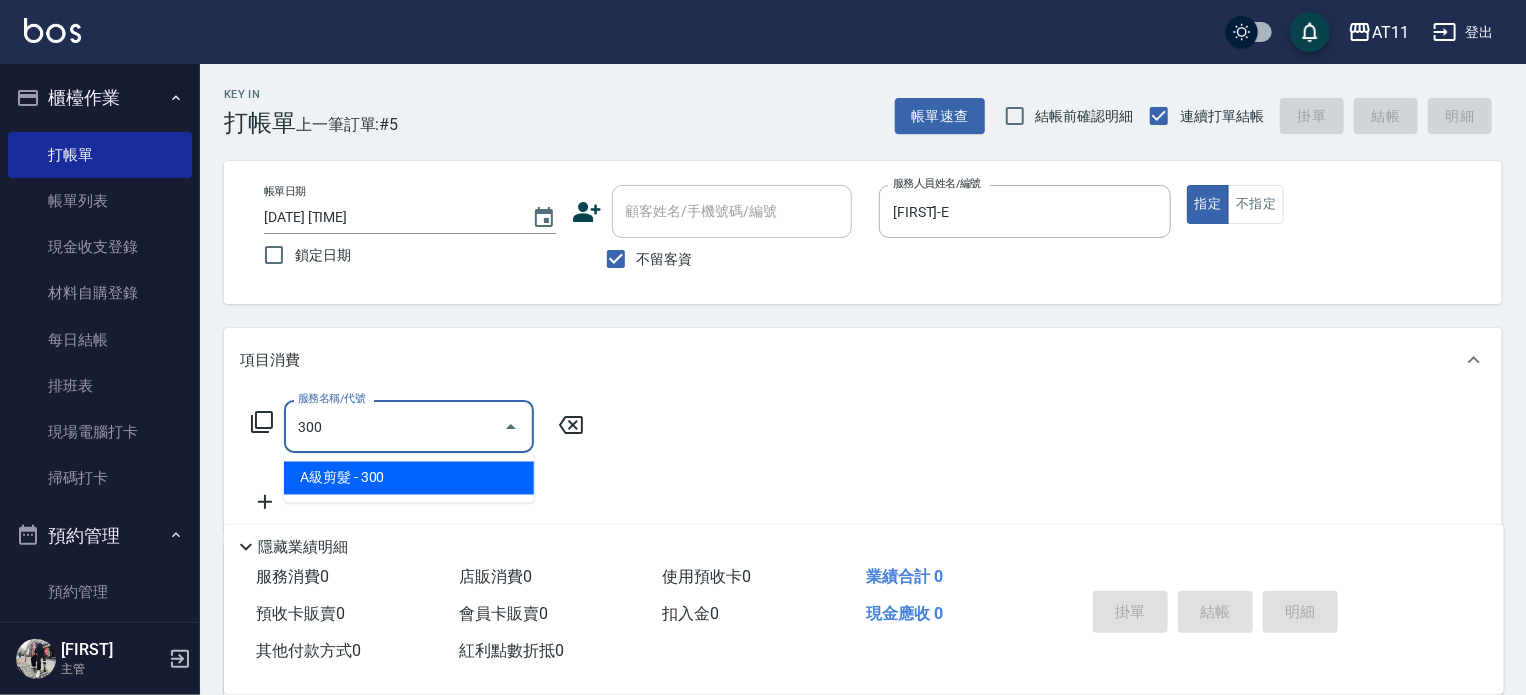 type on "A級剪髮(300)" 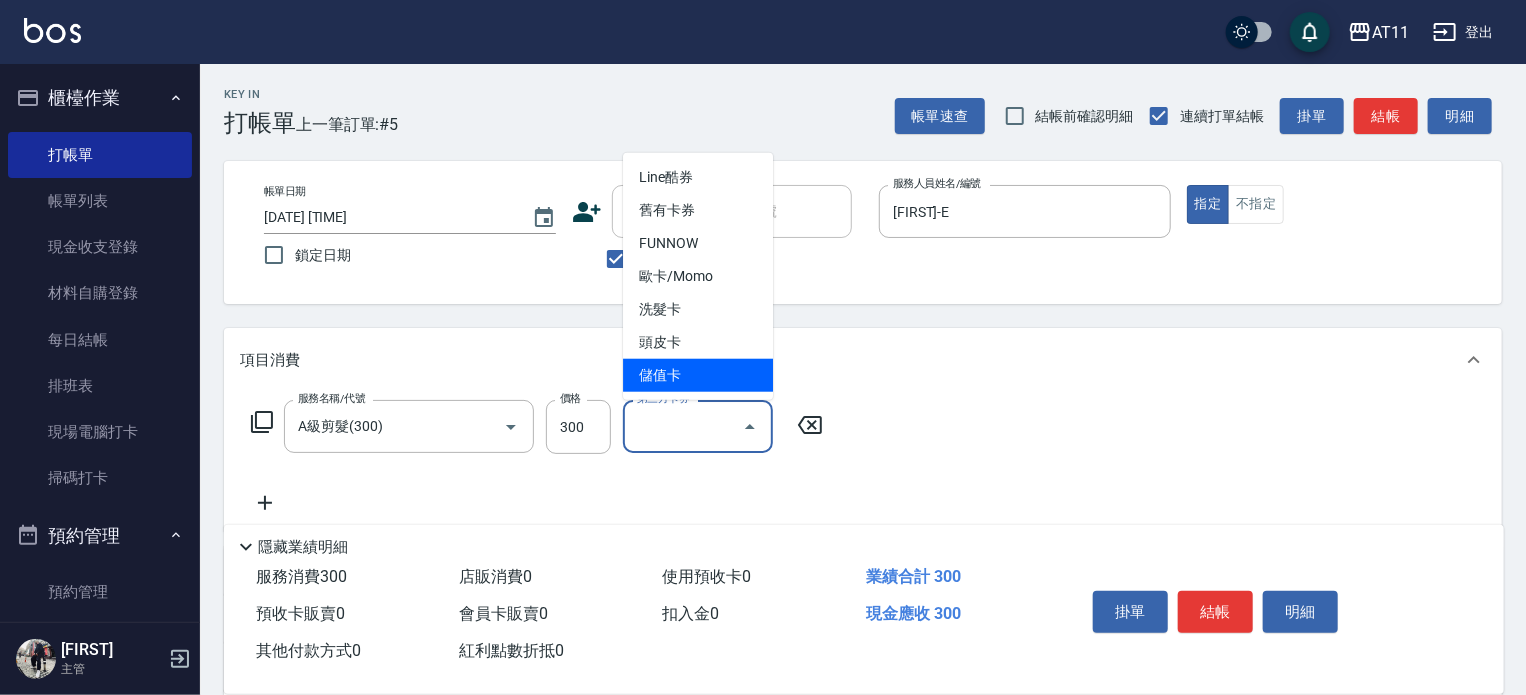 type on "儲值卡" 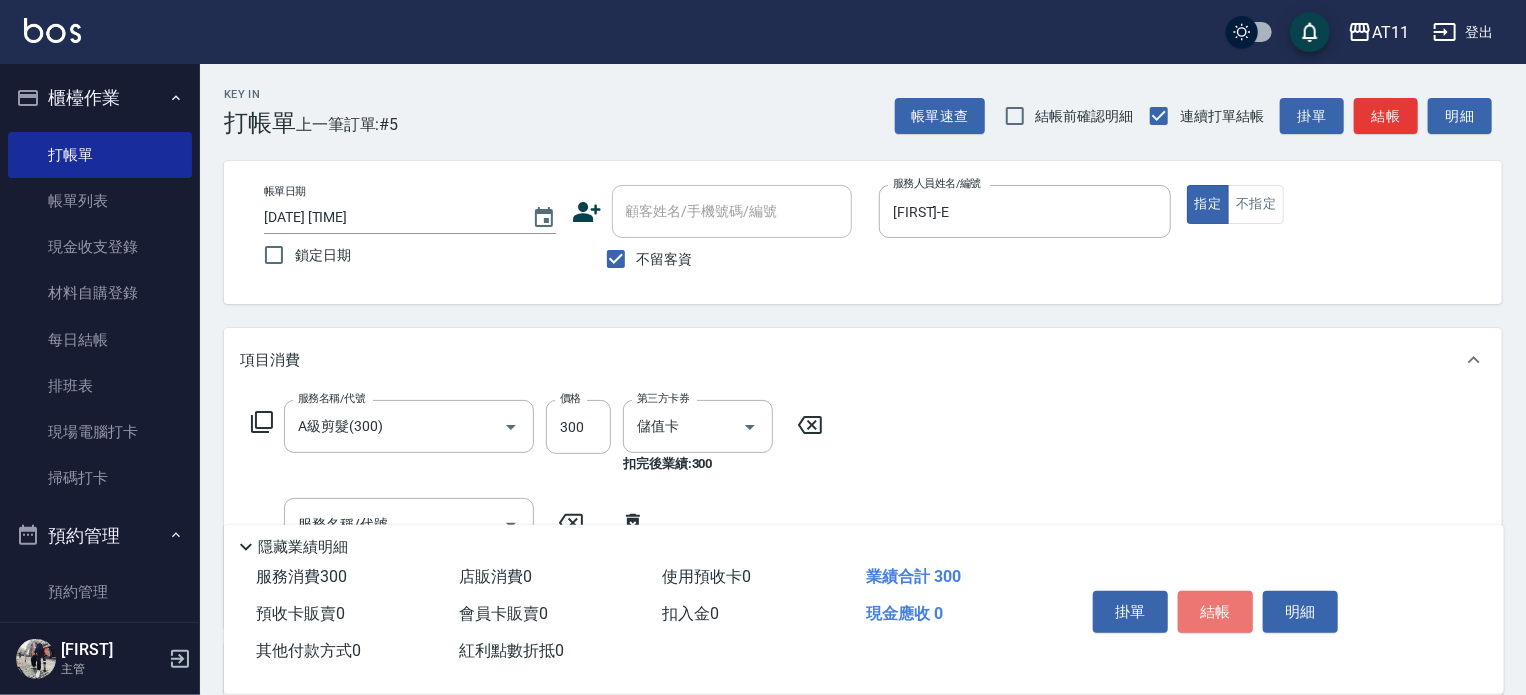 click on "結帳" at bounding box center [1215, 612] 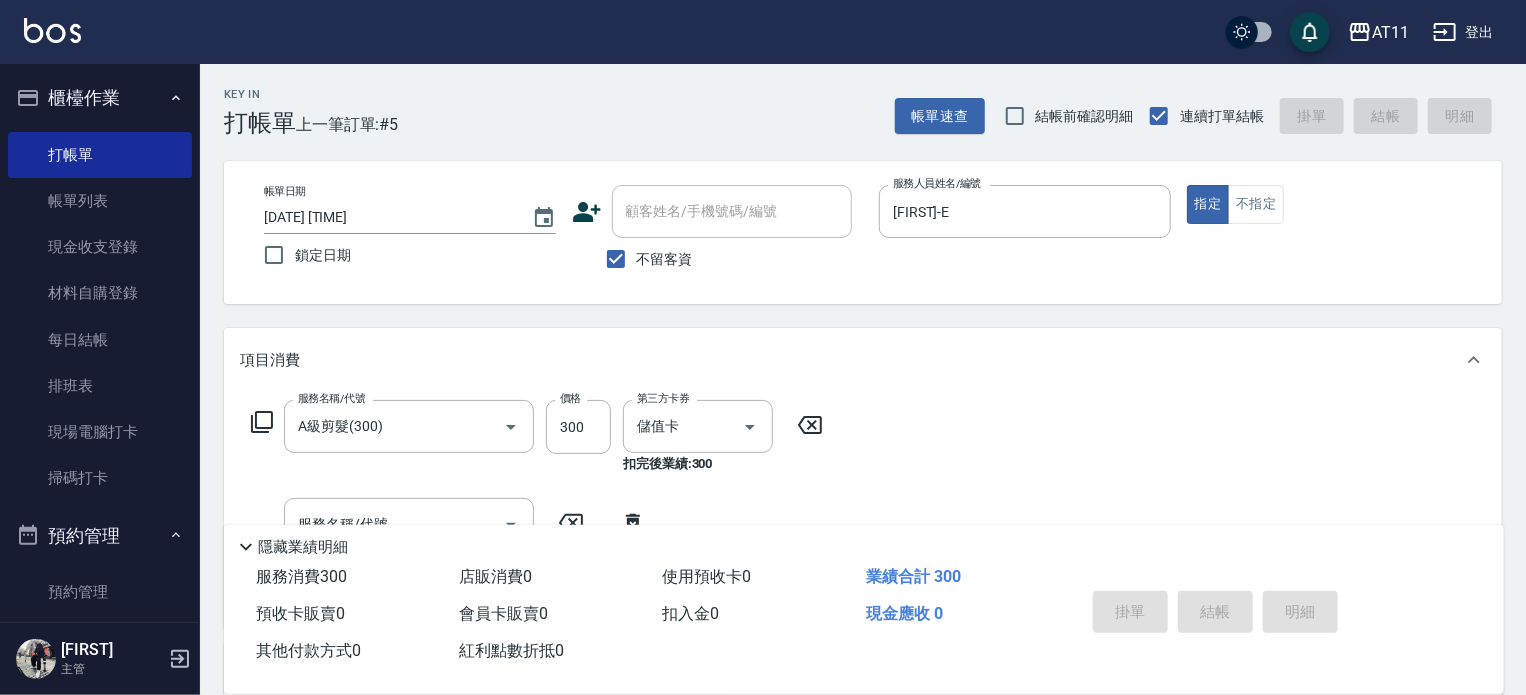 type on "[DATE] [TIME]" 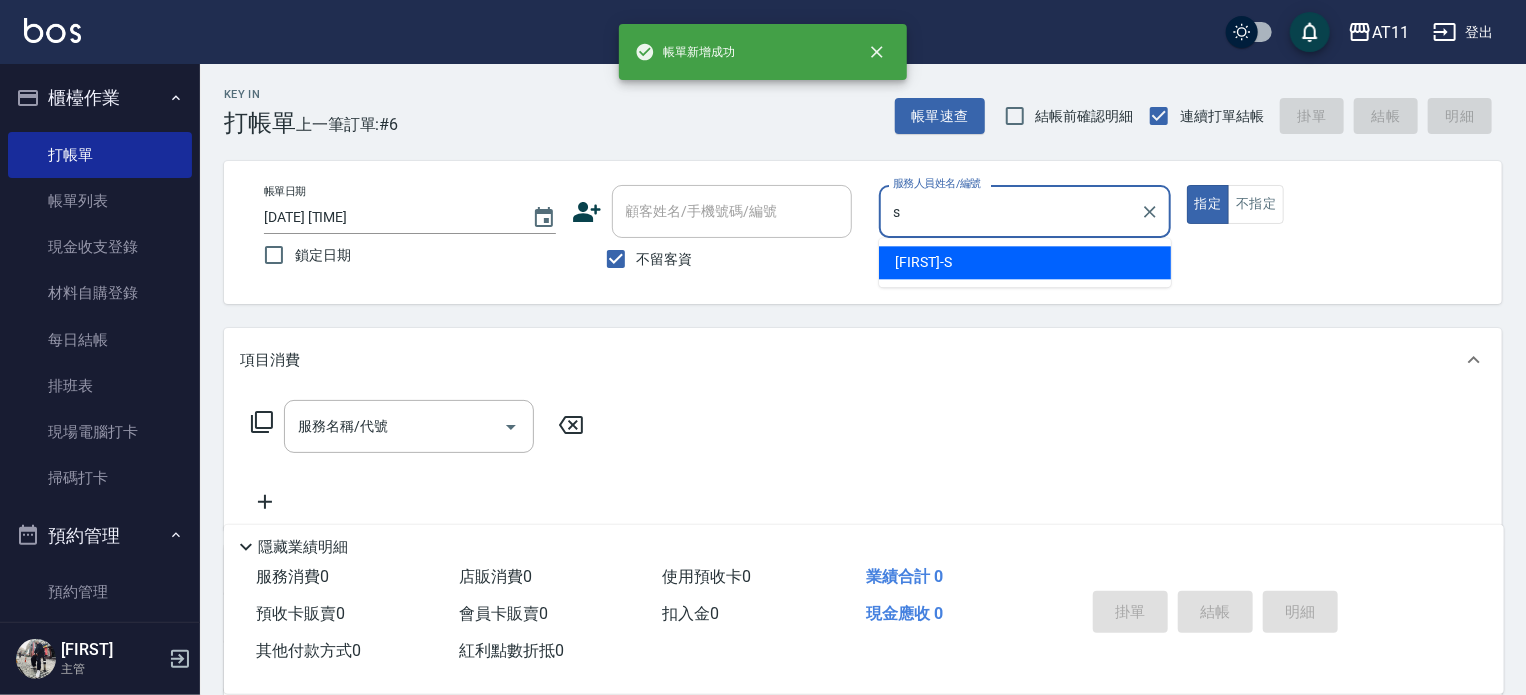 type on "[FIRST]-S" 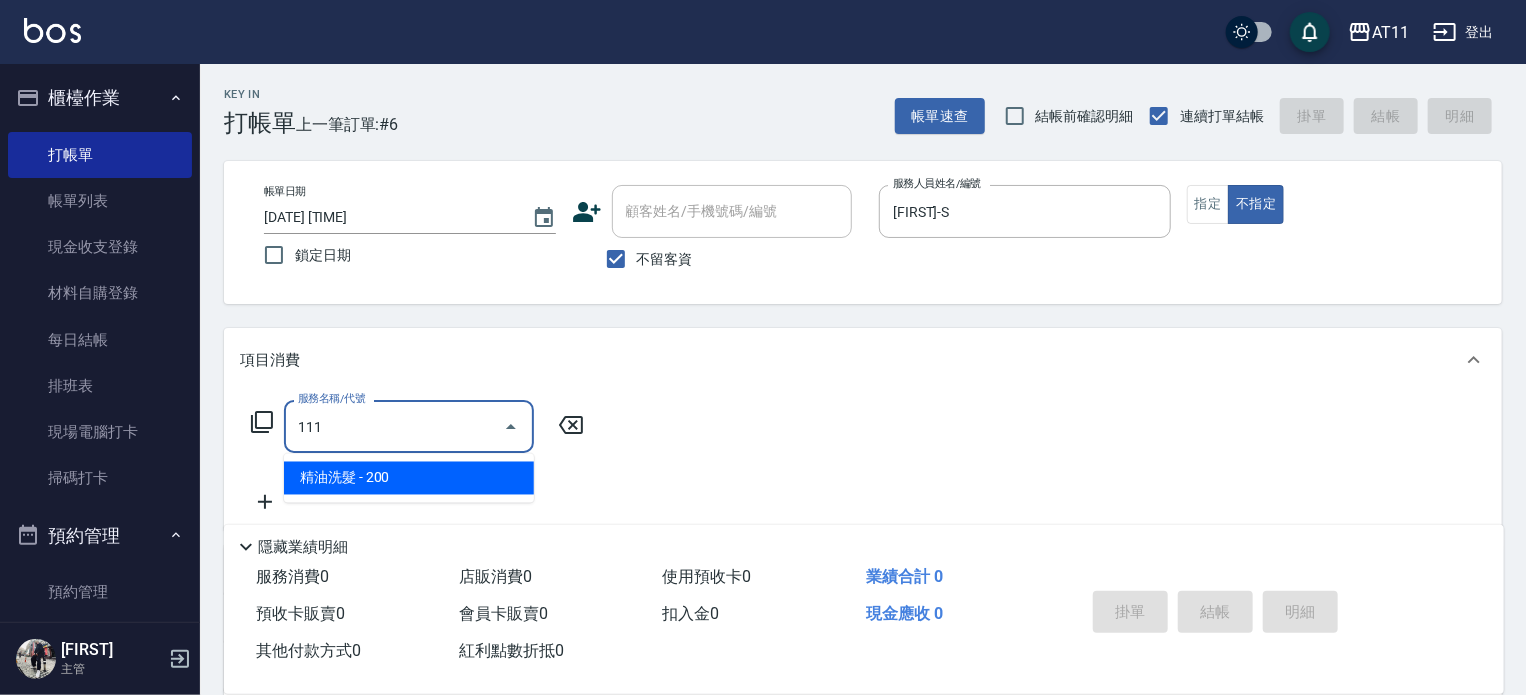 type on "精油洗髮(111)" 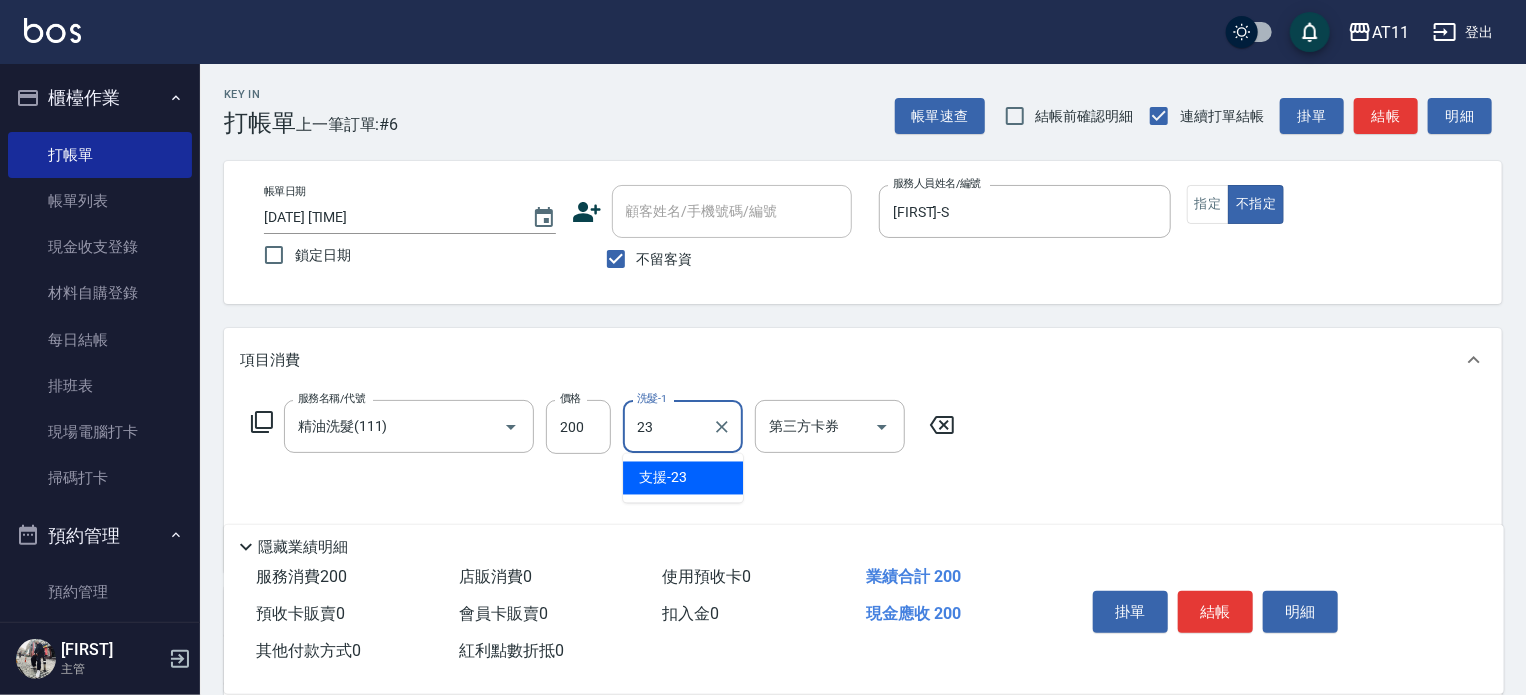 type on "支援-23" 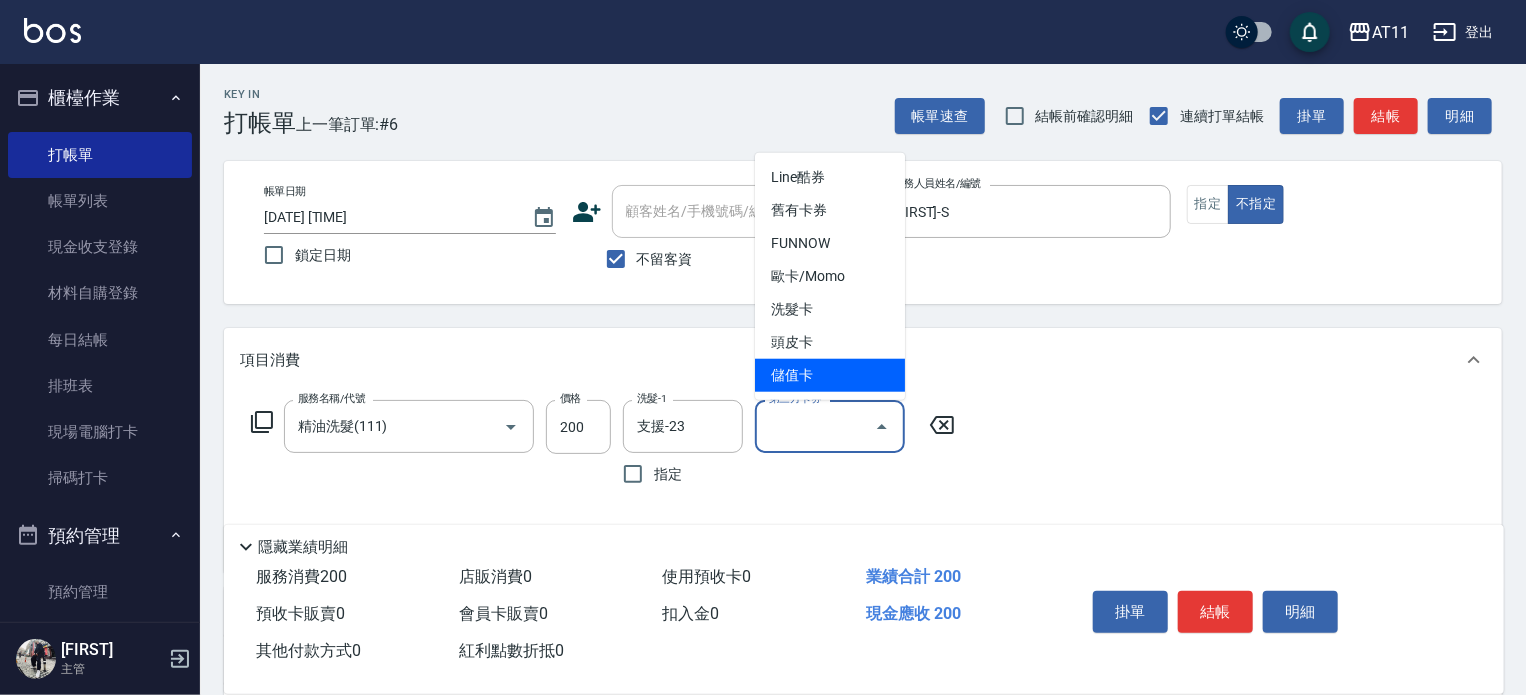 type on "儲值卡" 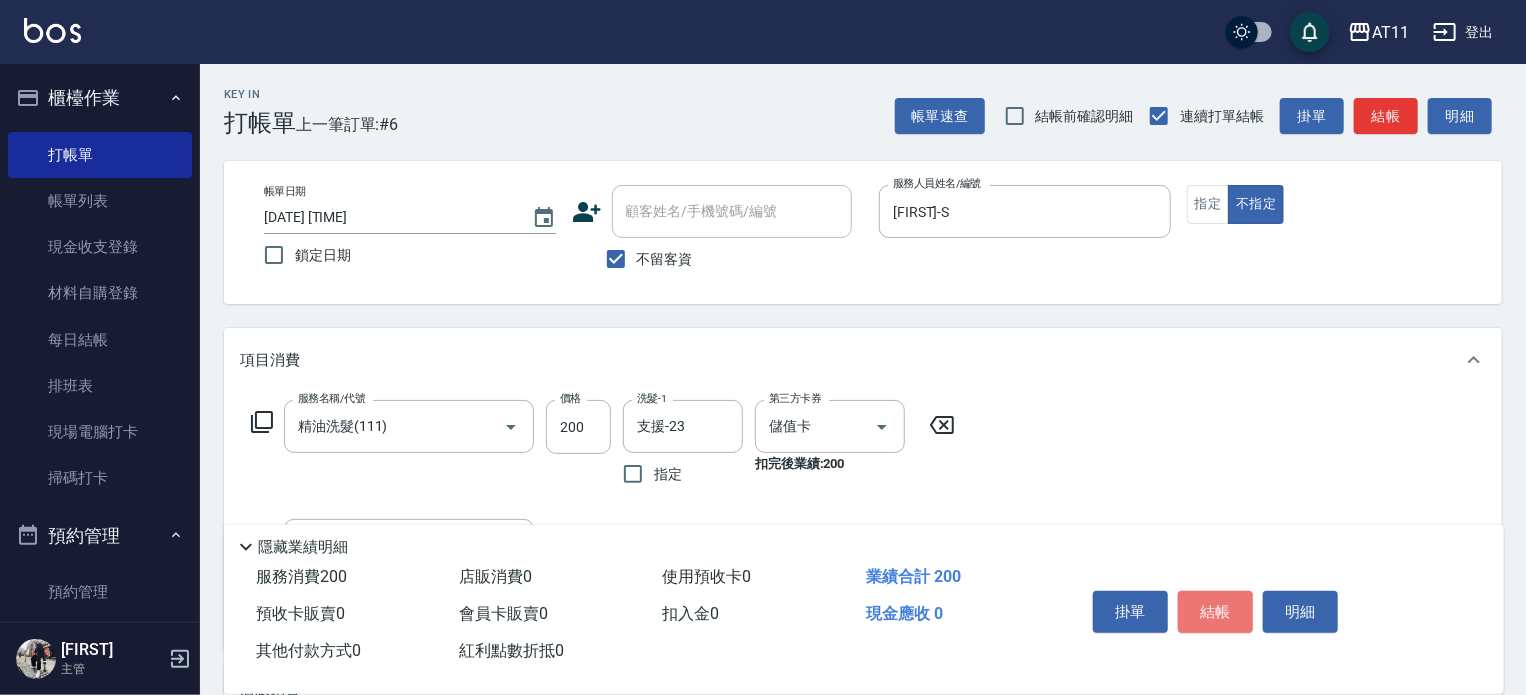 click on "結帳" at bounding box center (1215, 612) 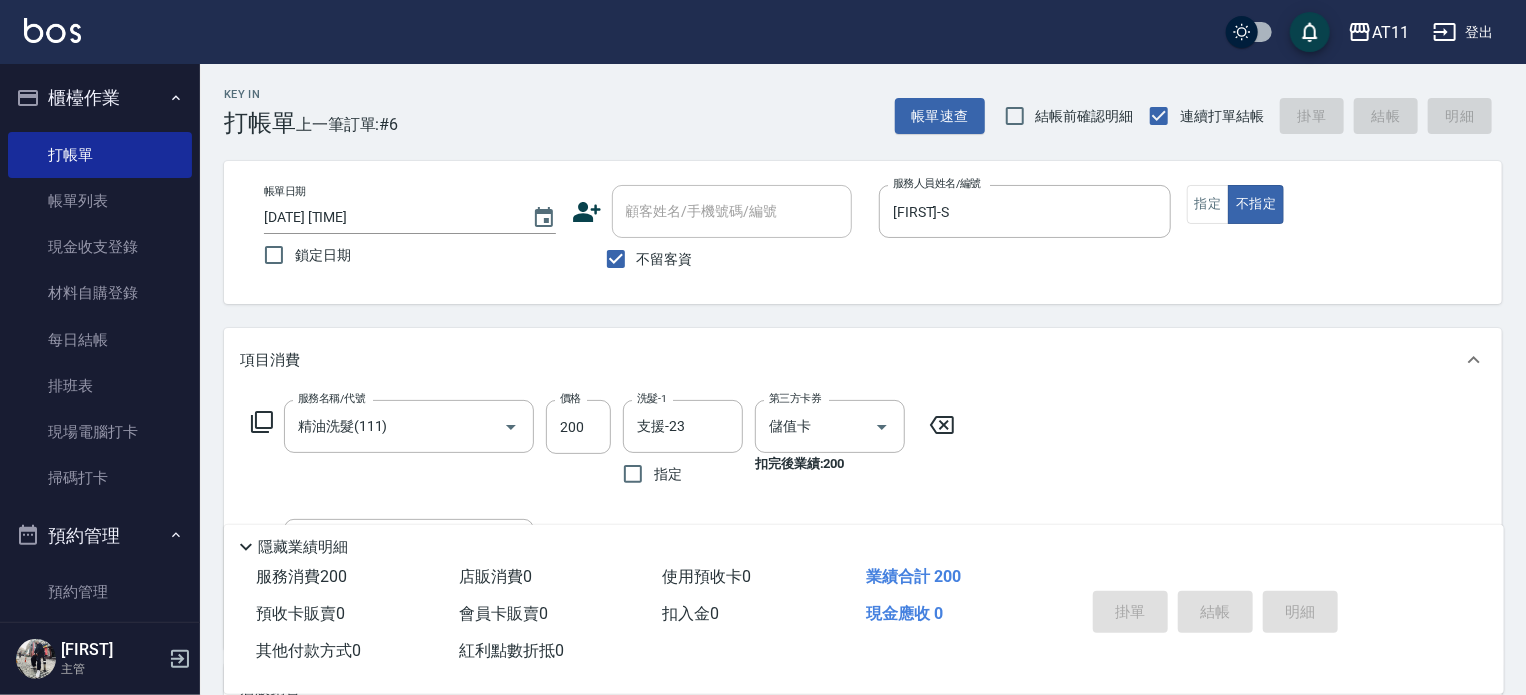 type 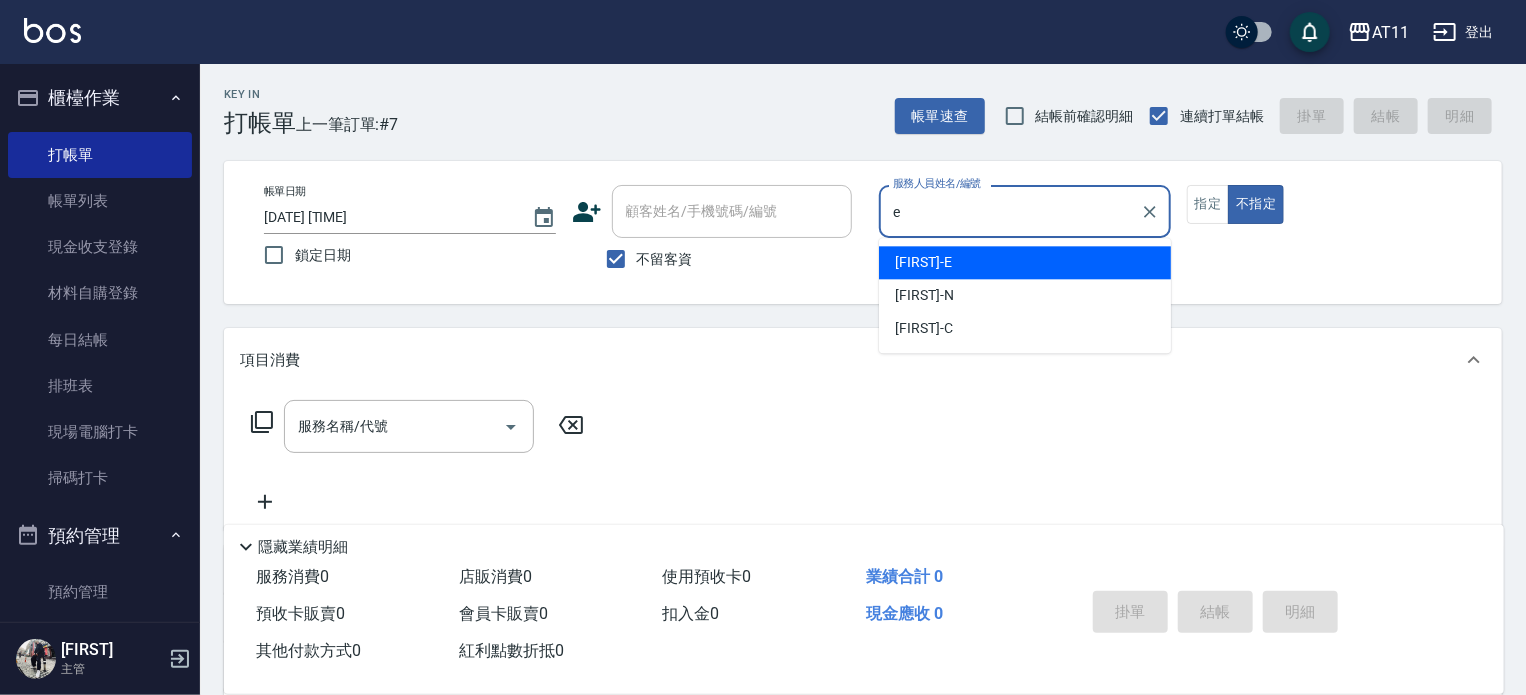 type on "[FIRST]-E" 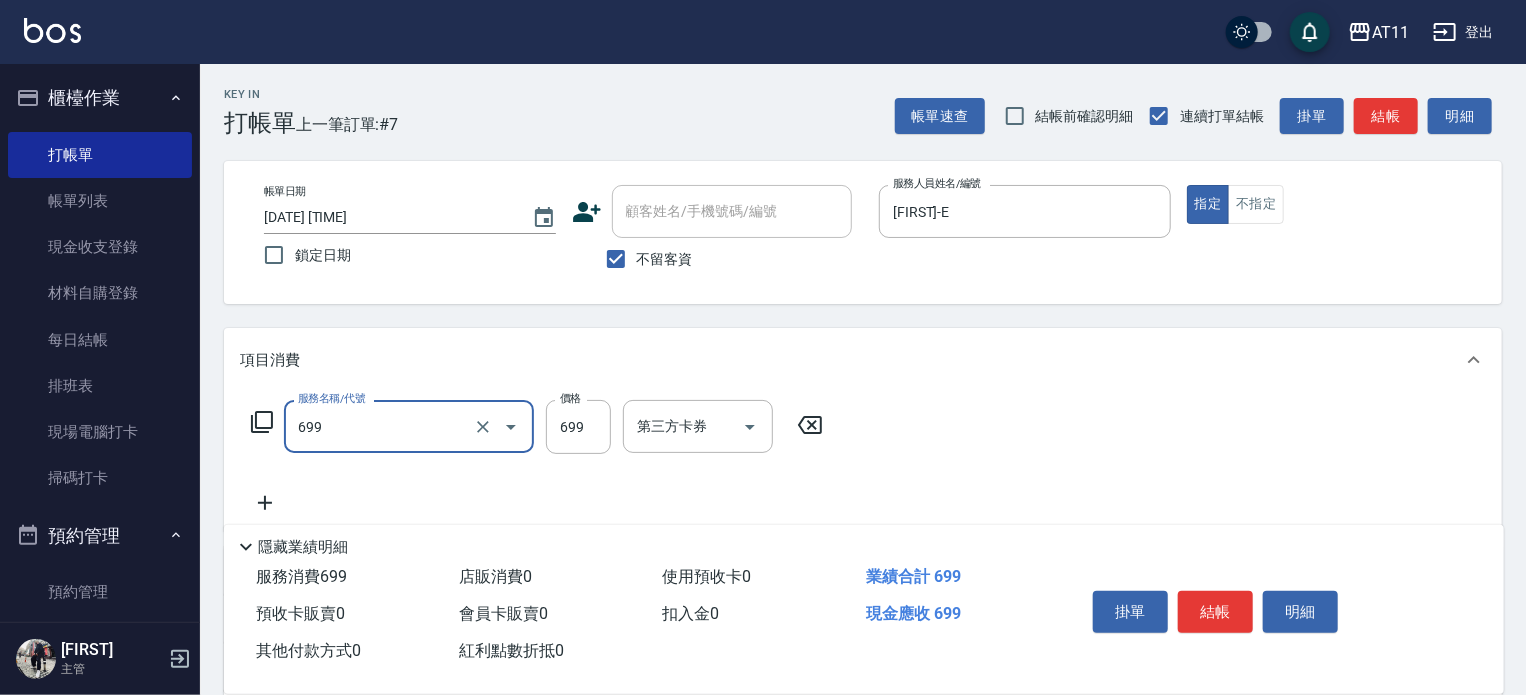 type on "SPA699(699)" 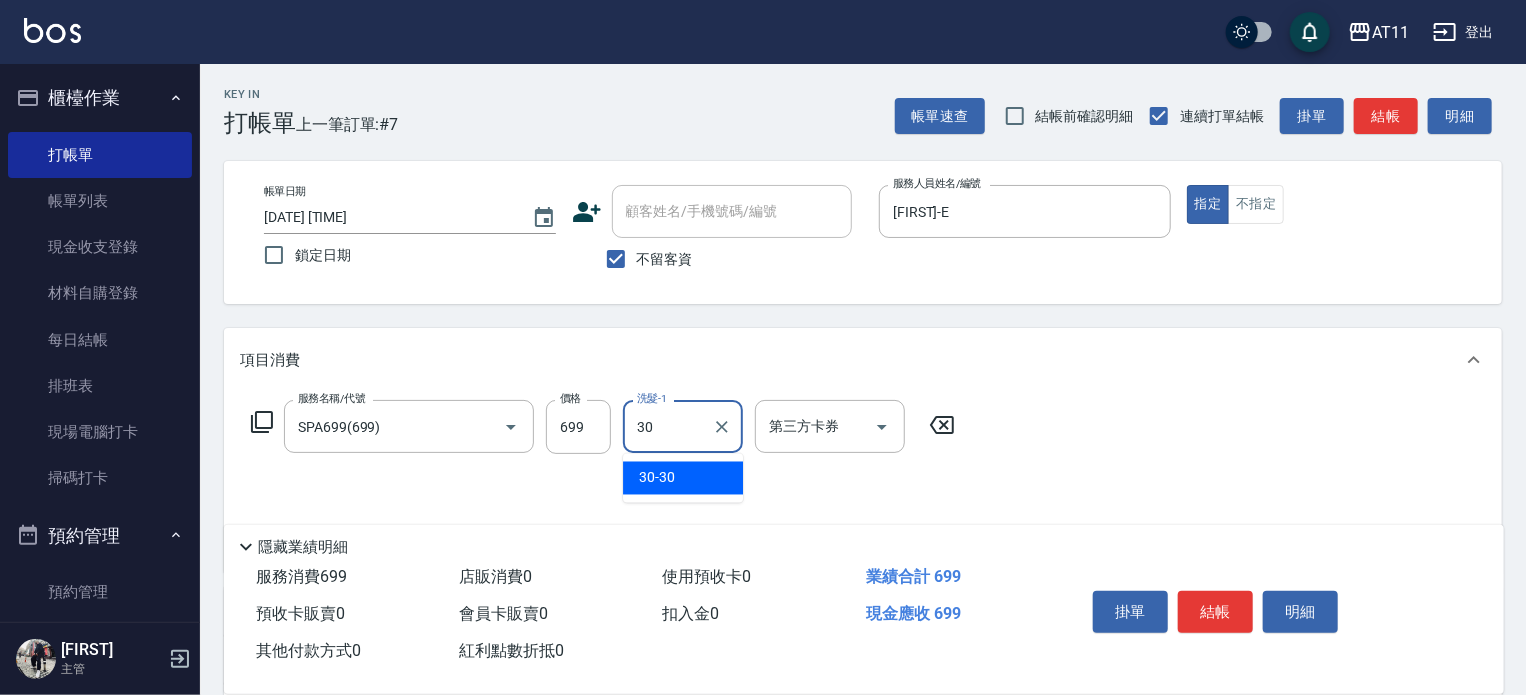 type on "30-30" 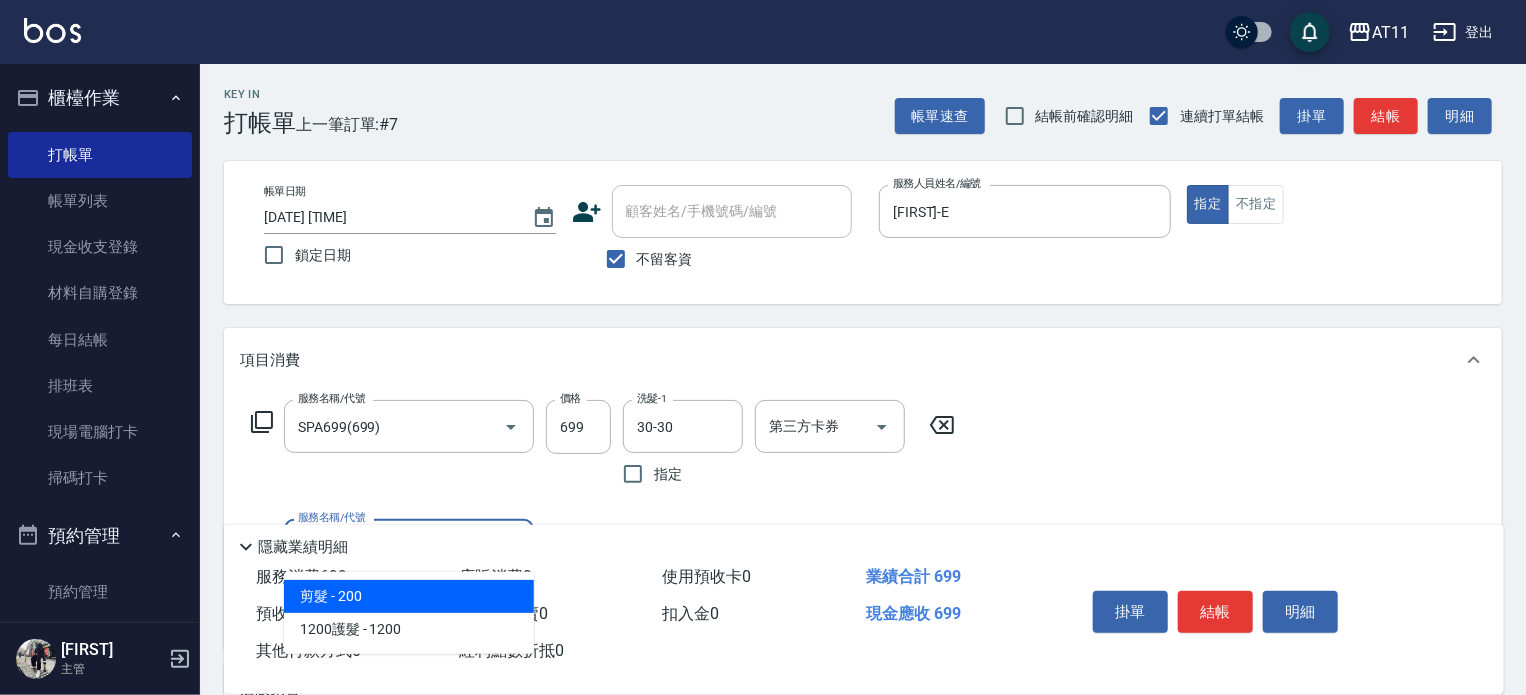 type on "剪髮(200)" 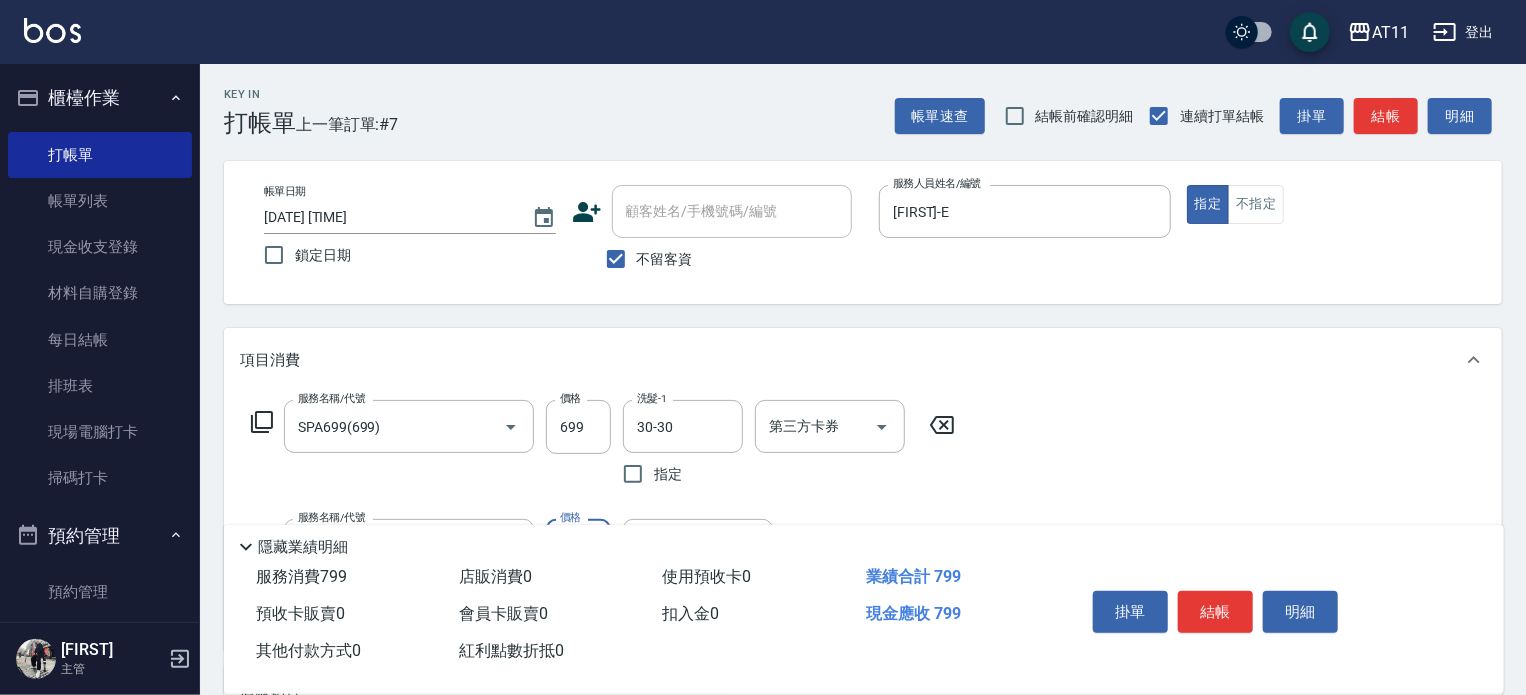 type on "100" 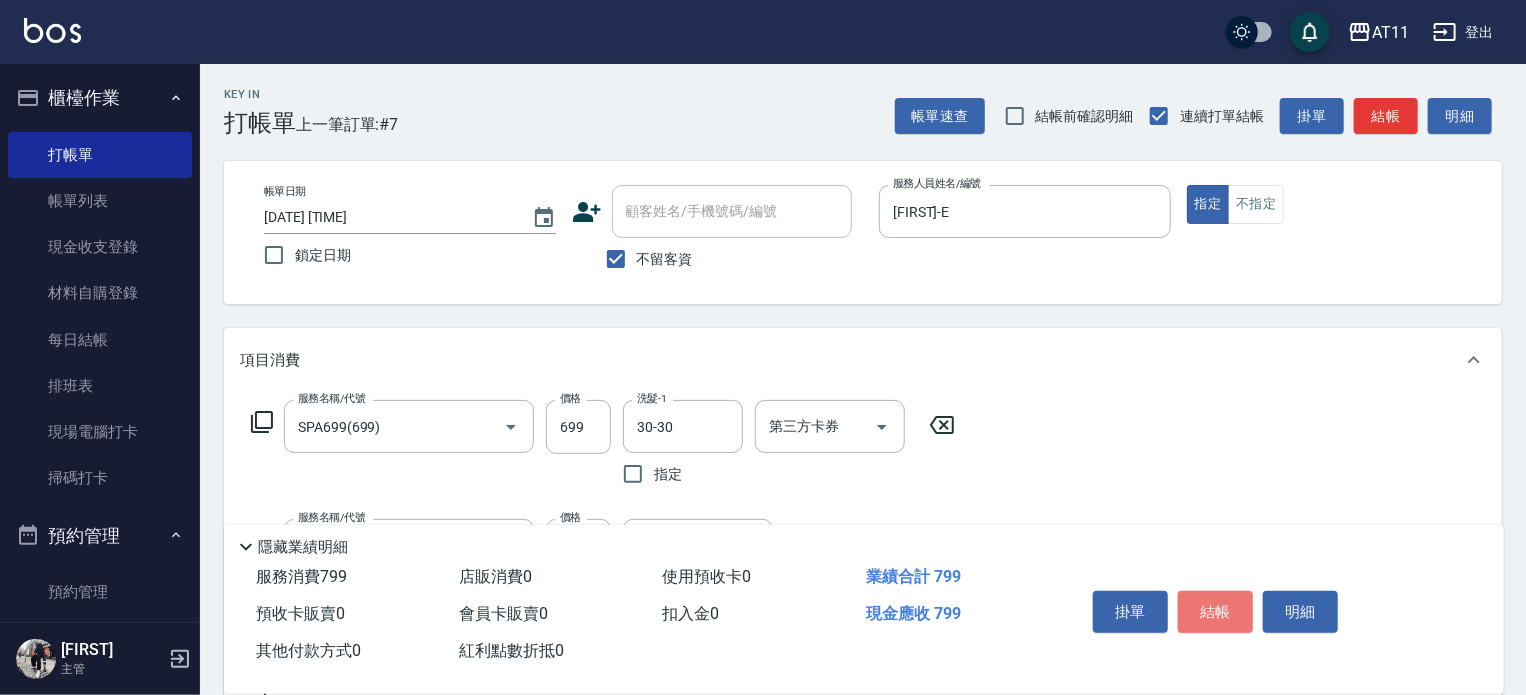 click on "結帳" at bounding box center [1215, 612] 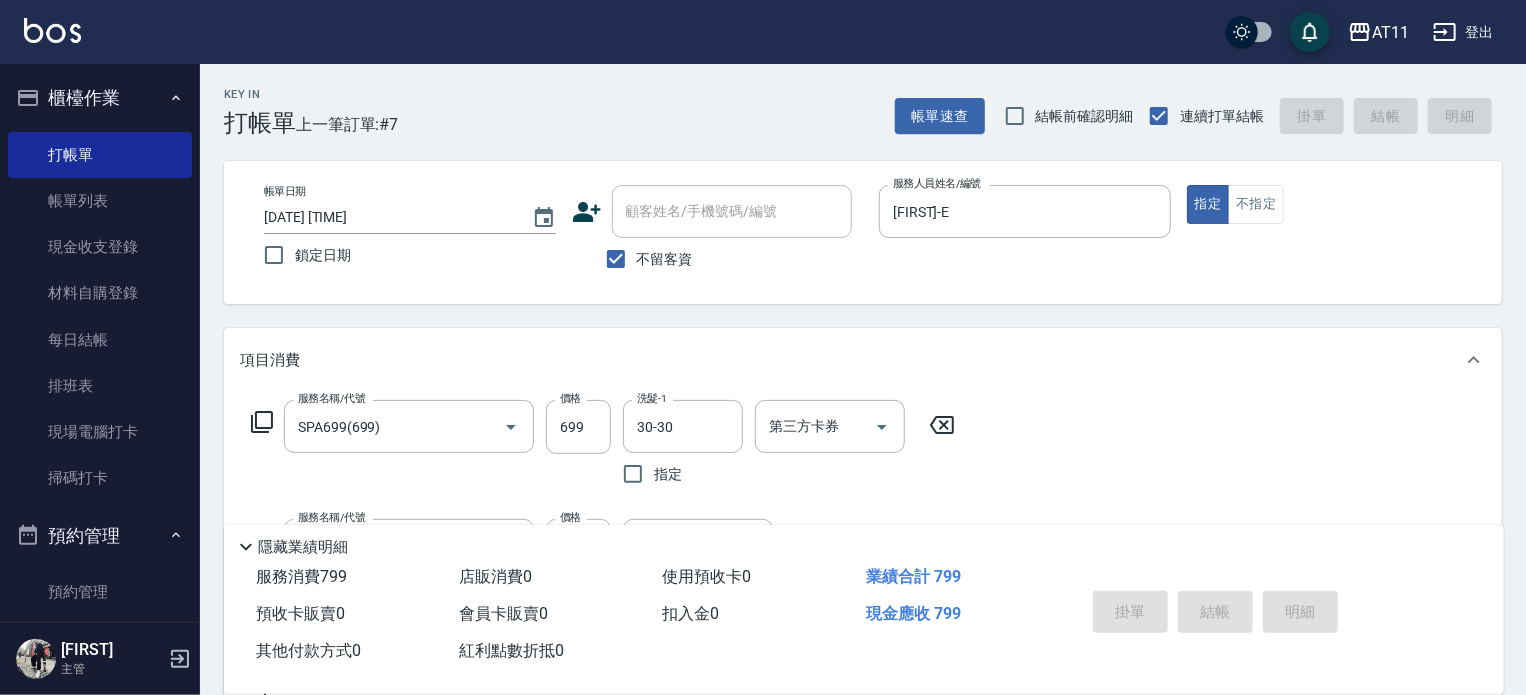 type 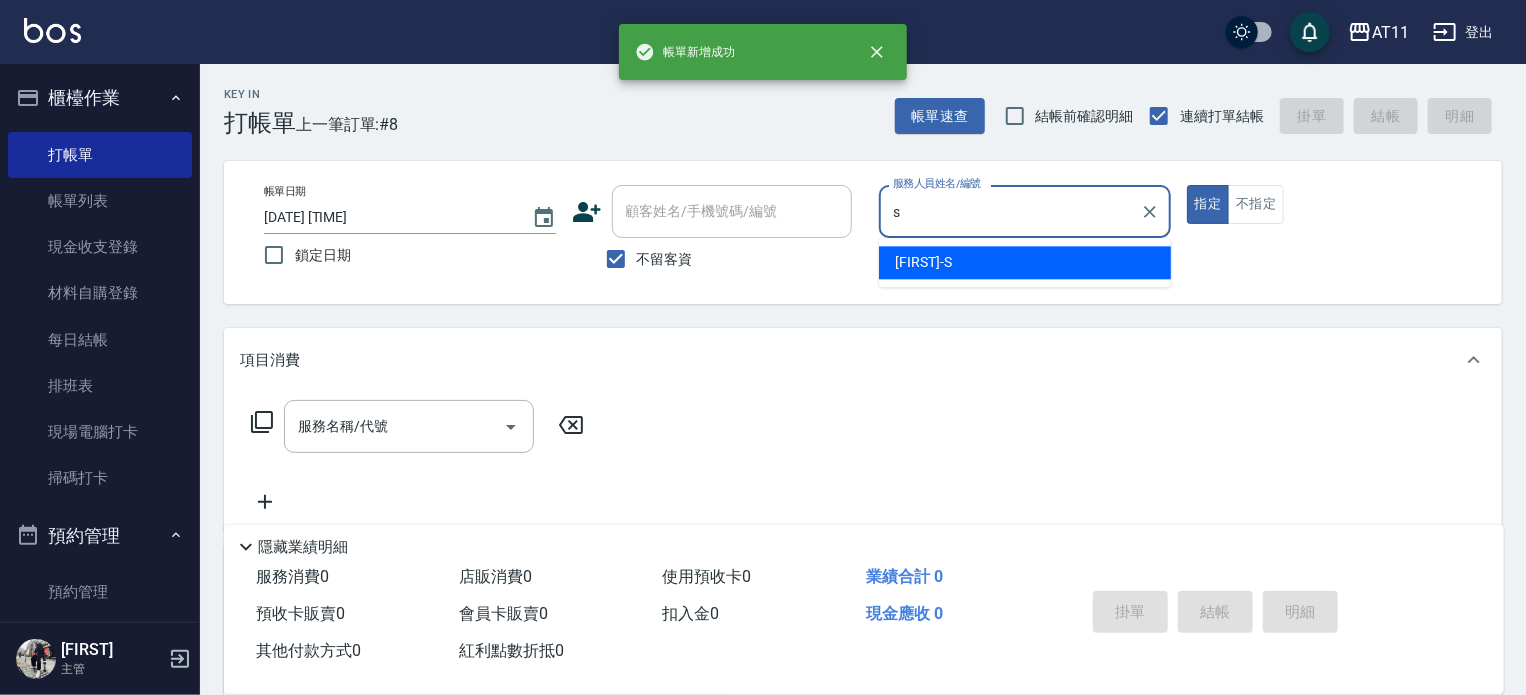 type on "[FIRST]-S" 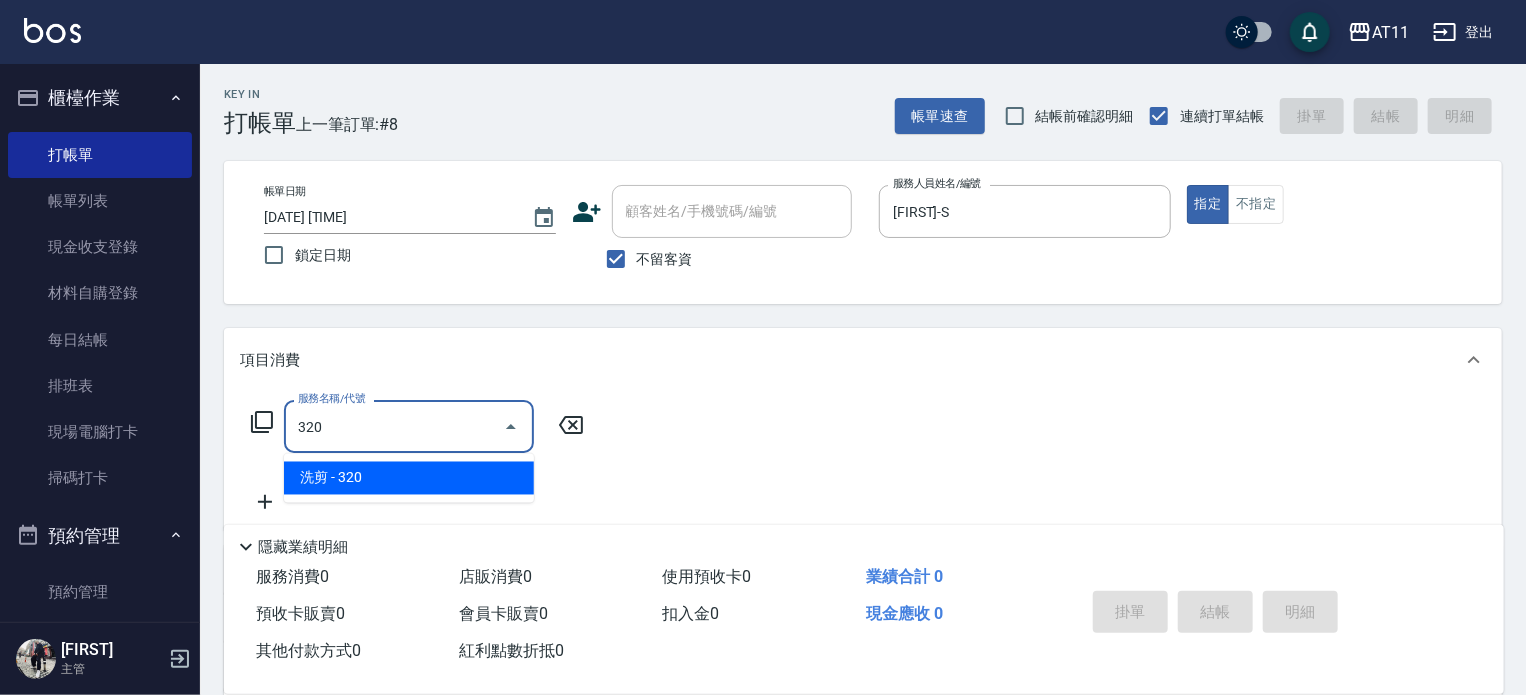 type on "洗剪(320)" 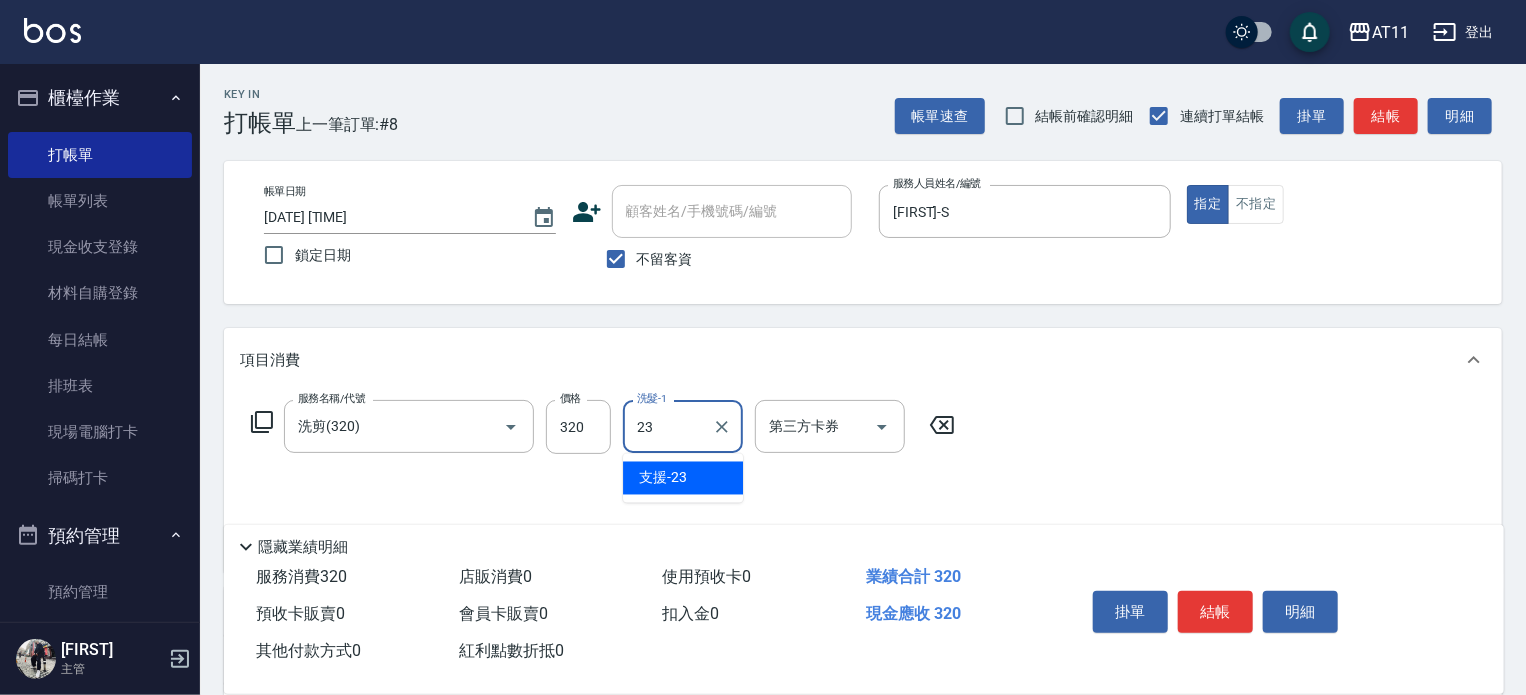 type on "支援-23" 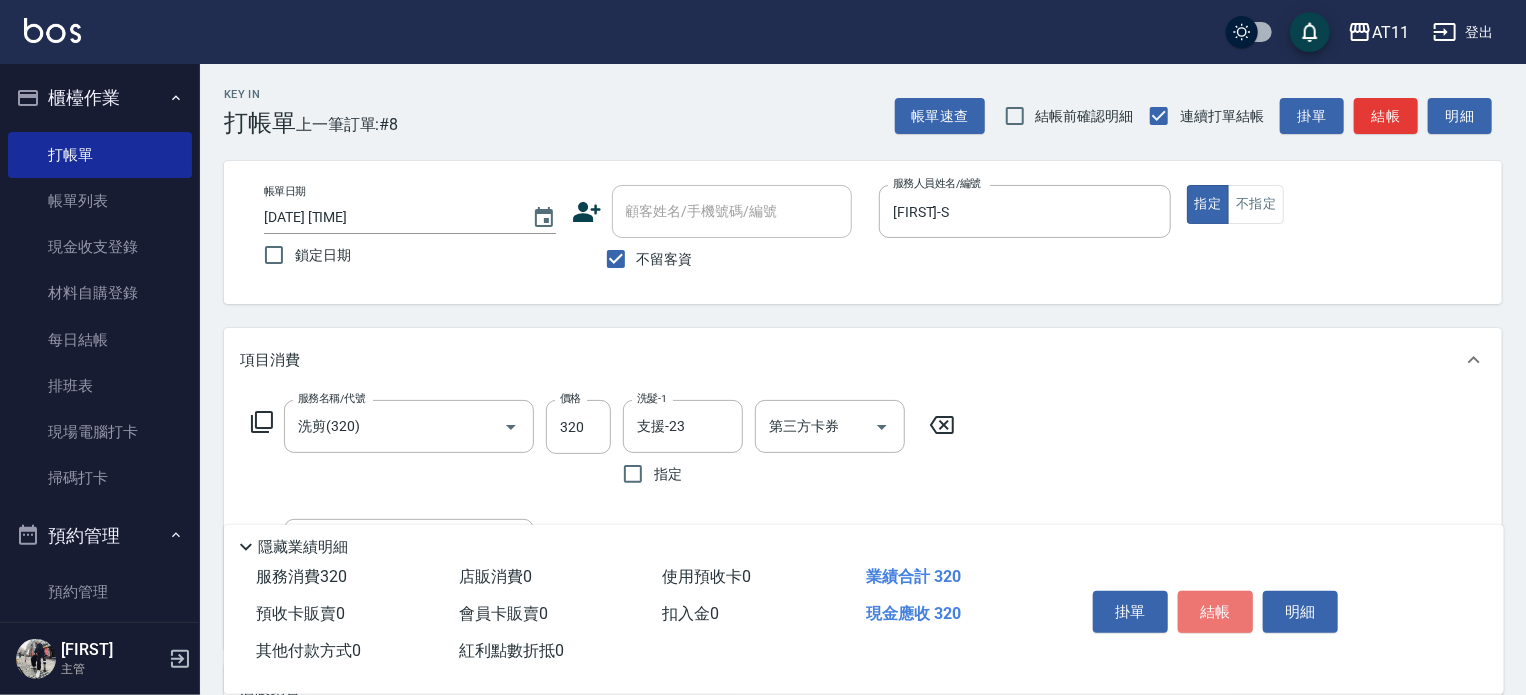 click on "結帳" at bounding box center (1215, 612) 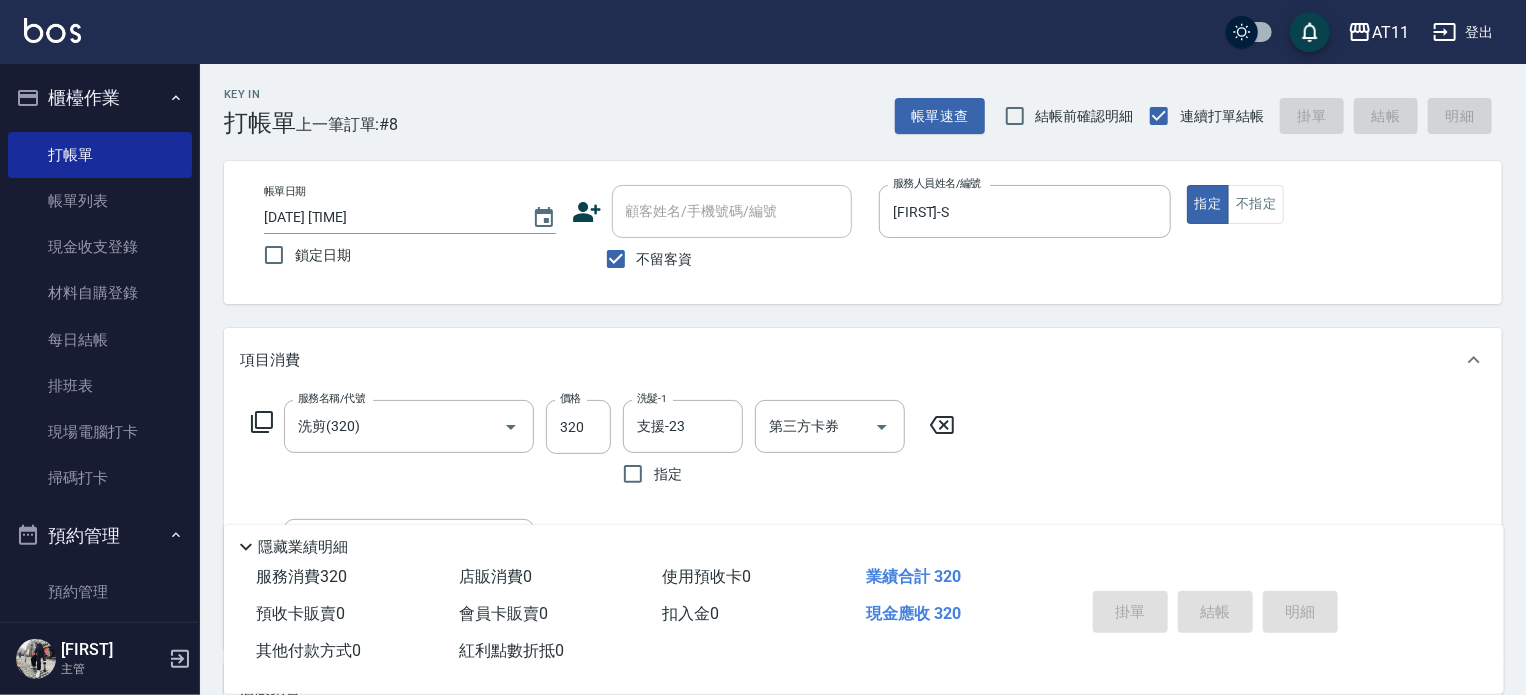 type 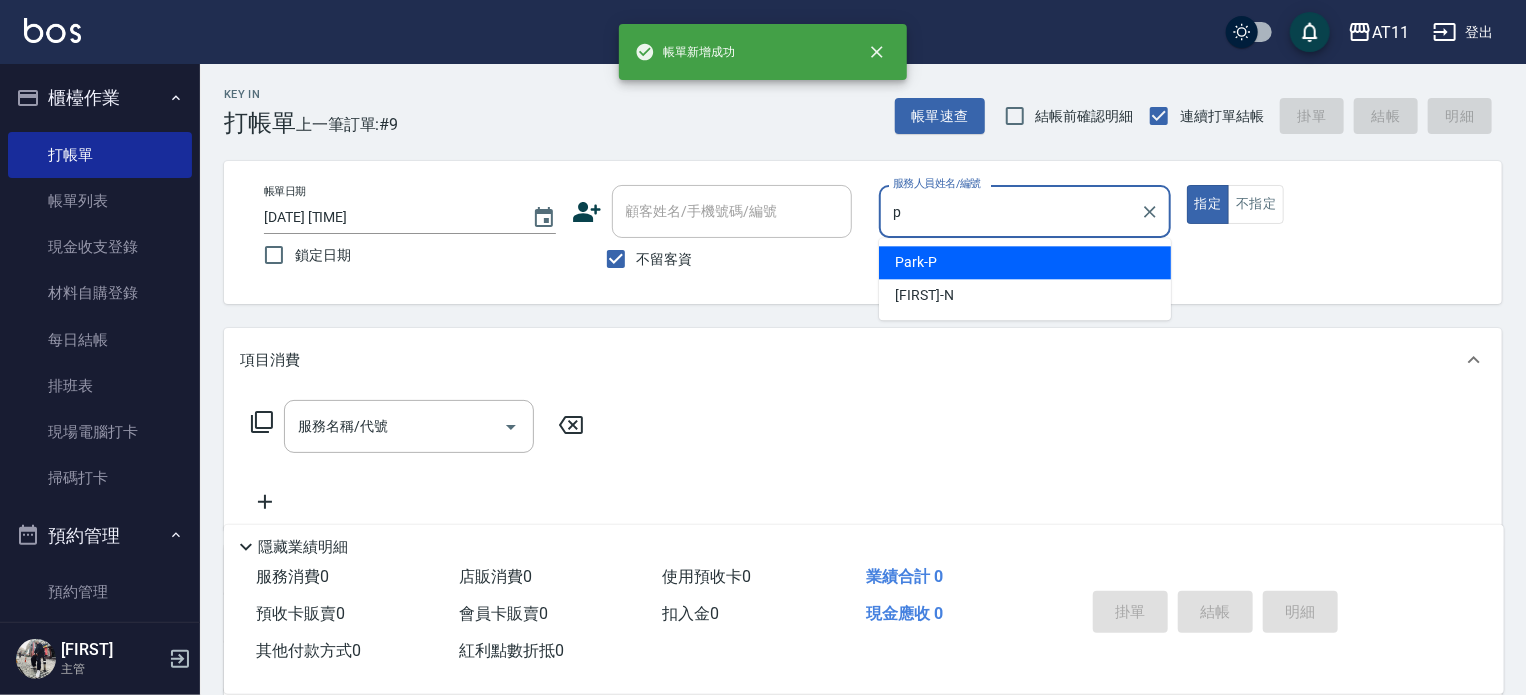 type on "[FIRST]-P" 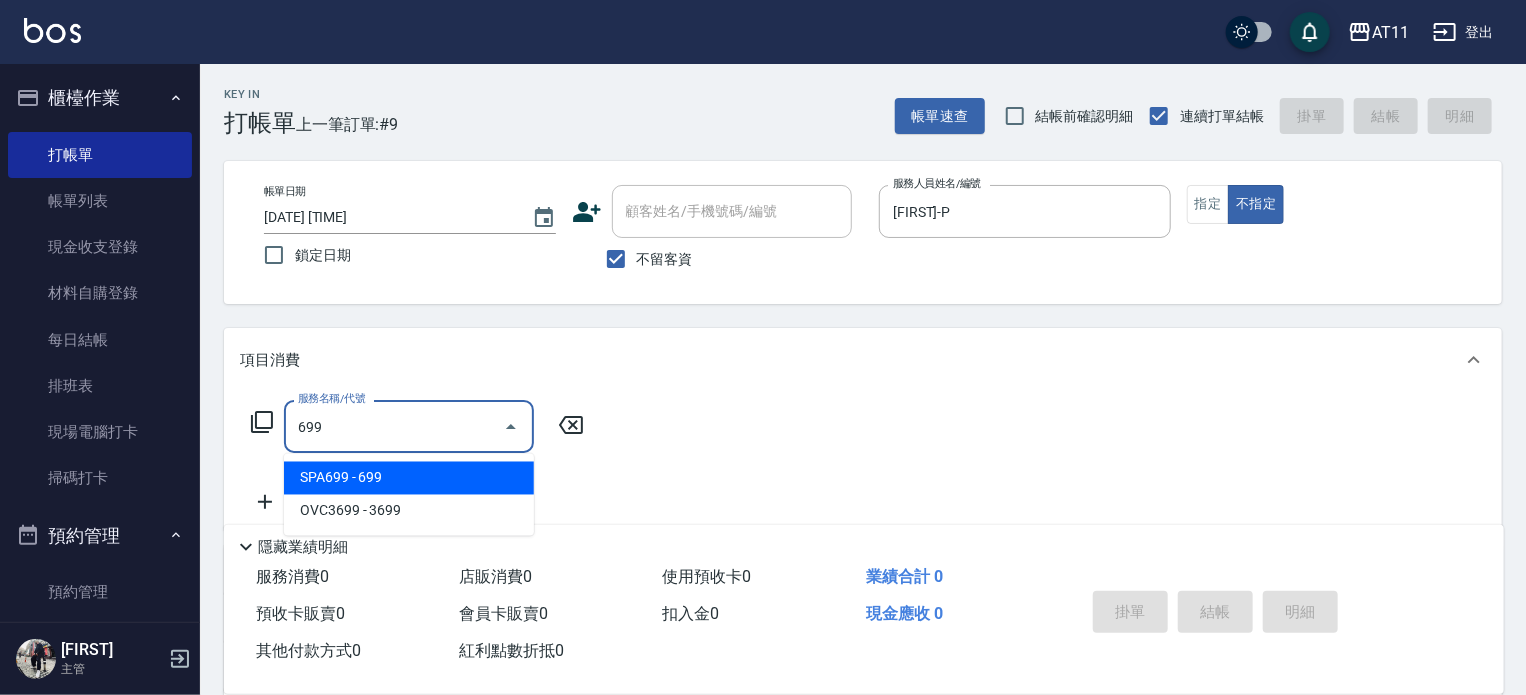 type on "SPA699(699)" 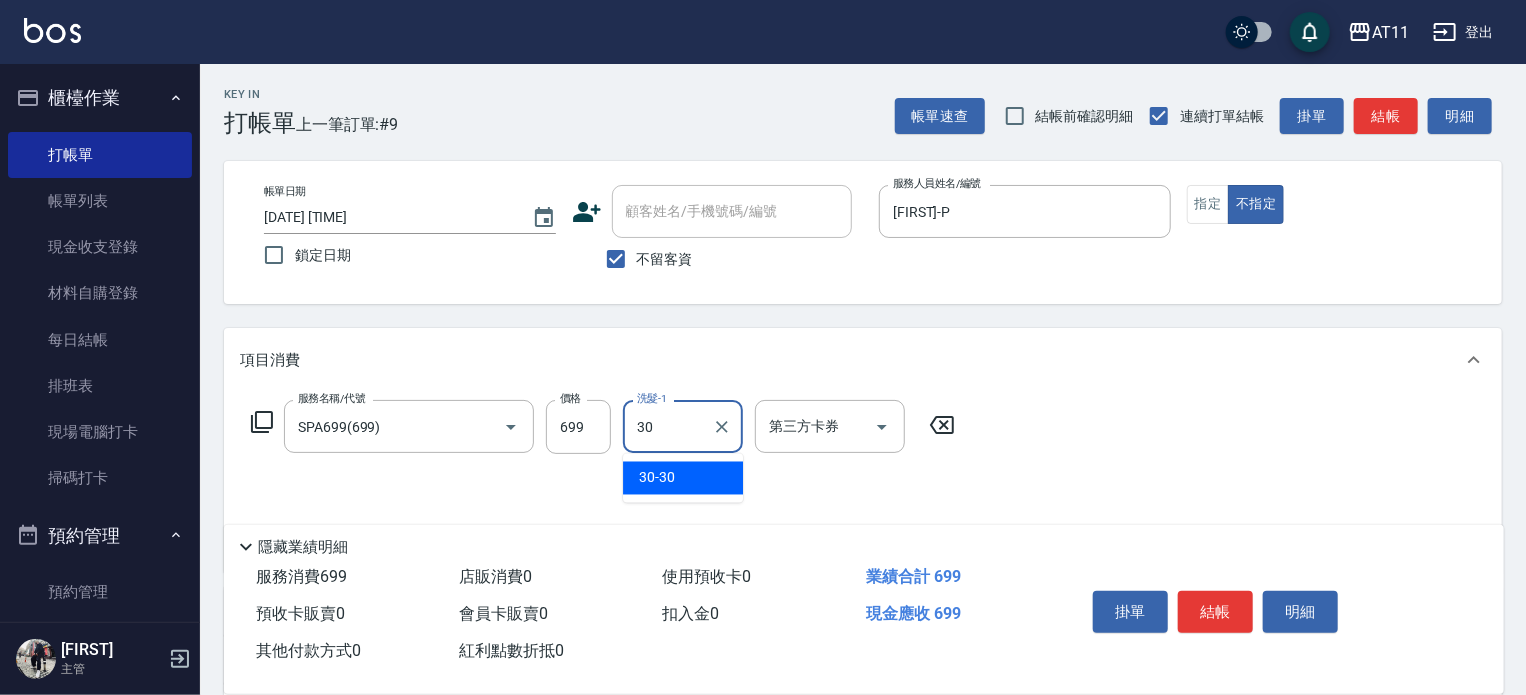 type on "30-30" 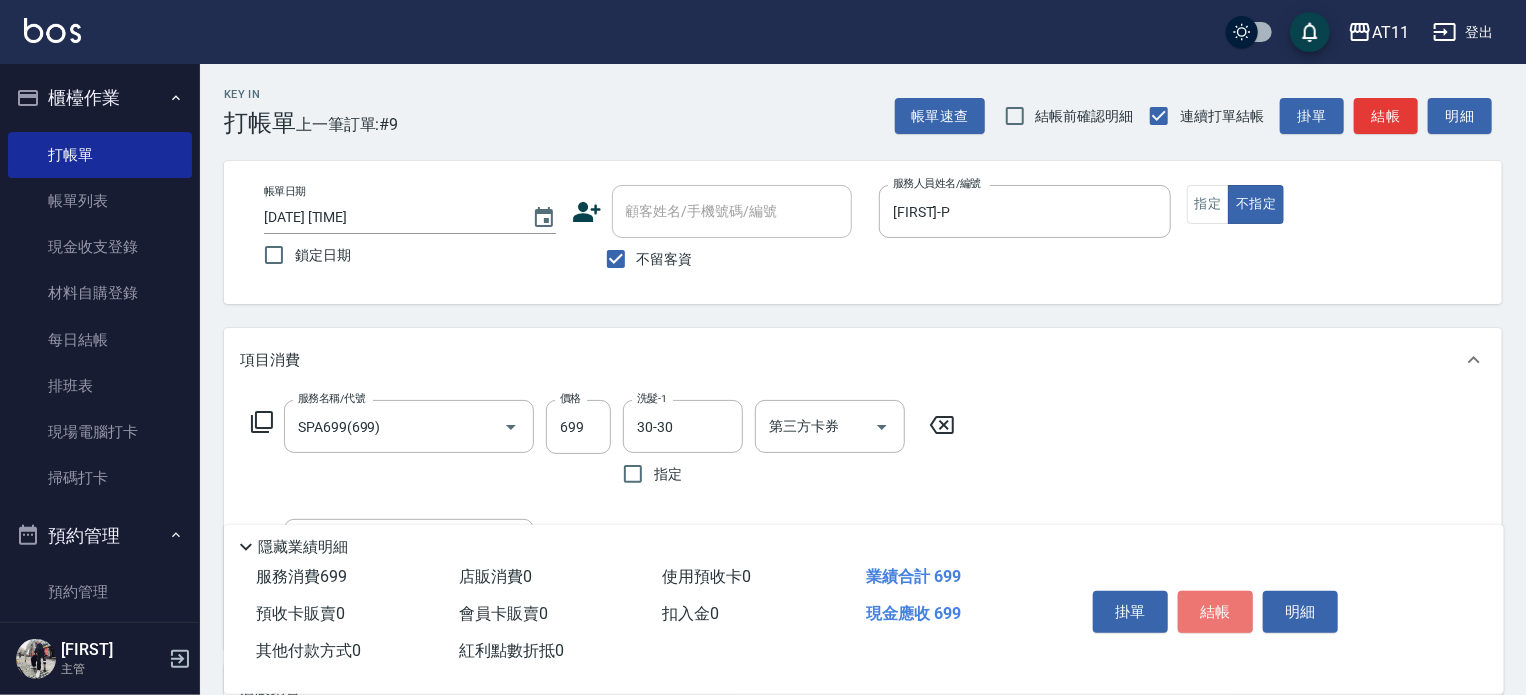 click on "結帳" at bounding box center (1215, 612) 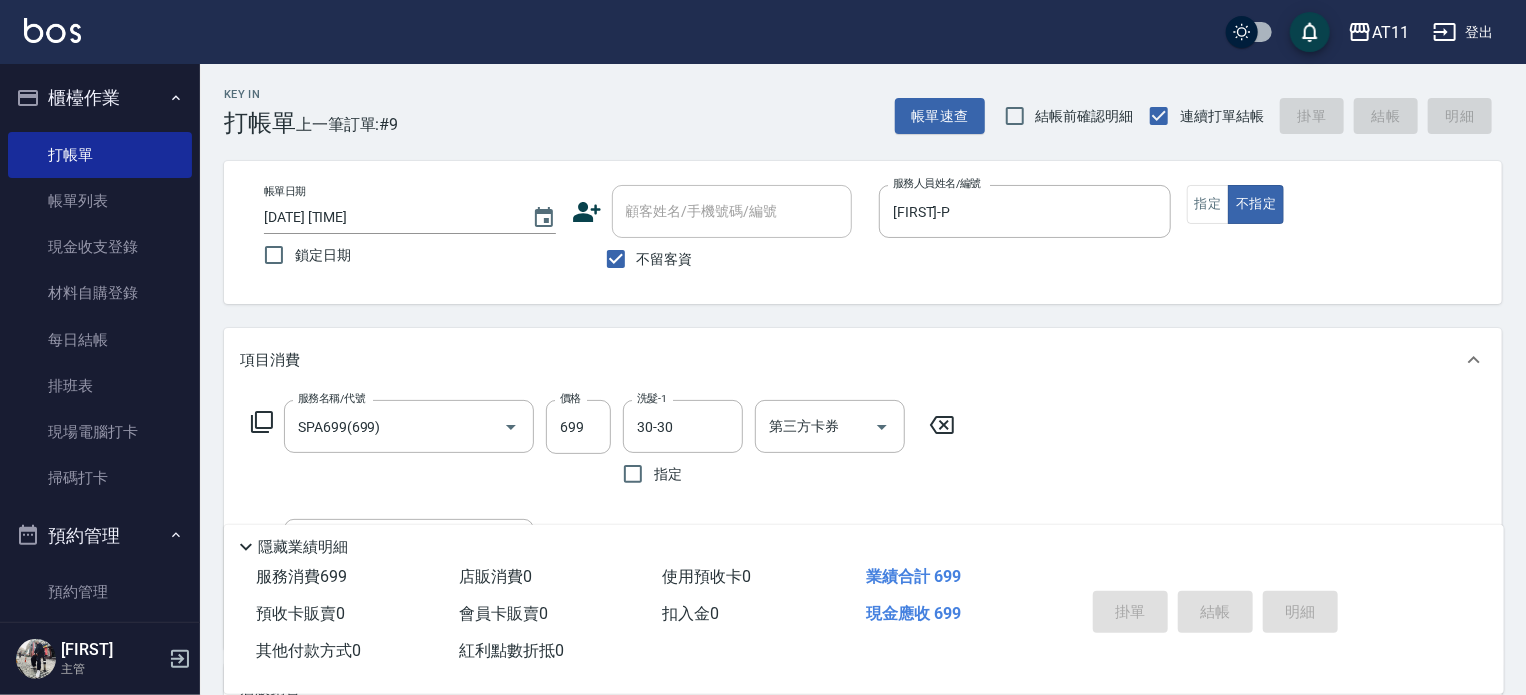 type 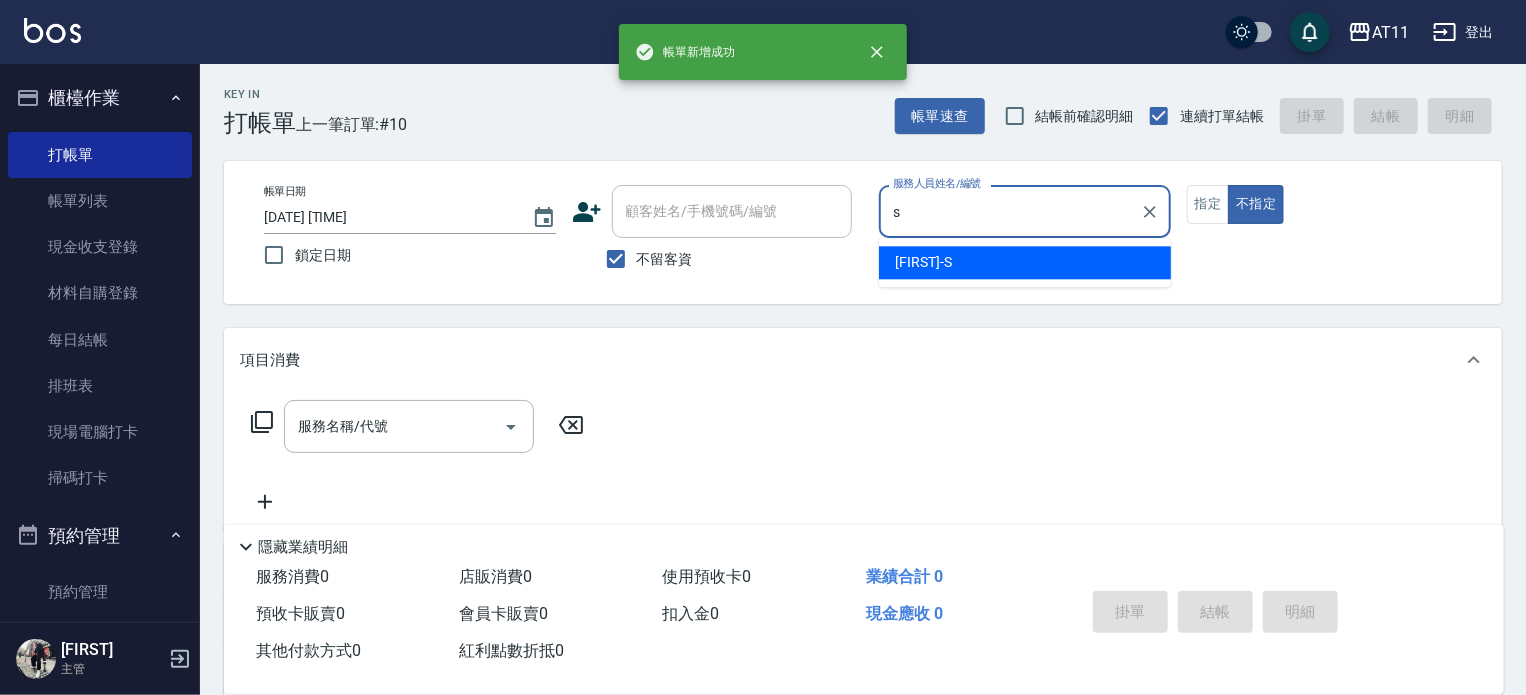 type on "[FIRST]-S" 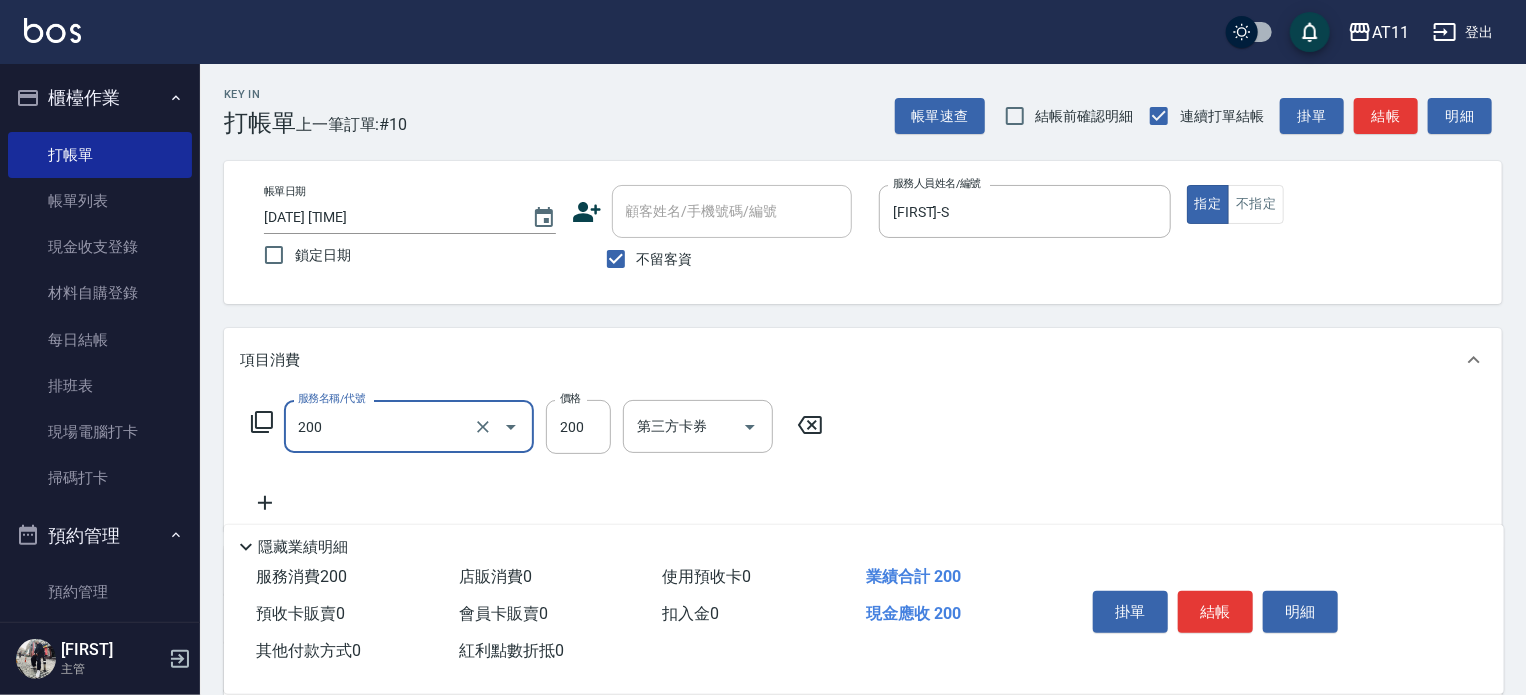 type on "剪髮(200)" 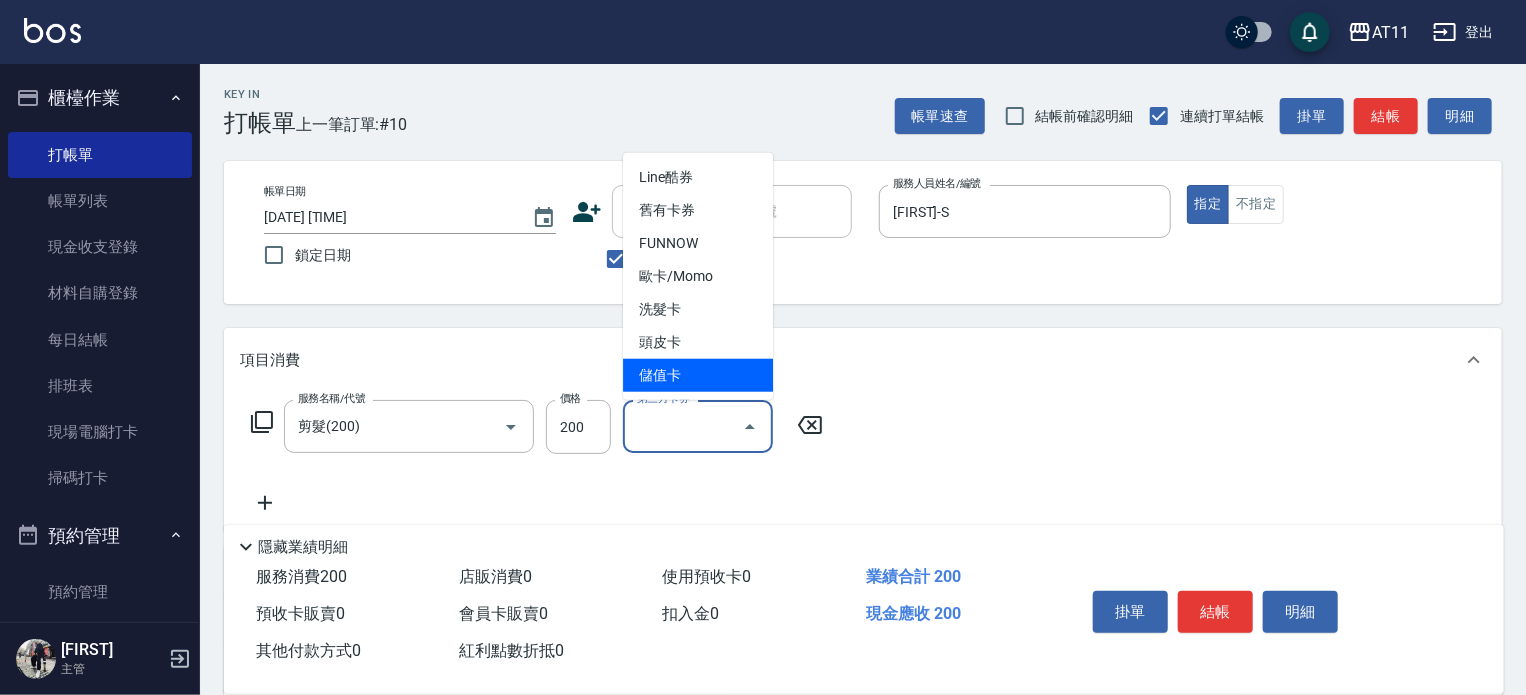 type on "儲值卡" 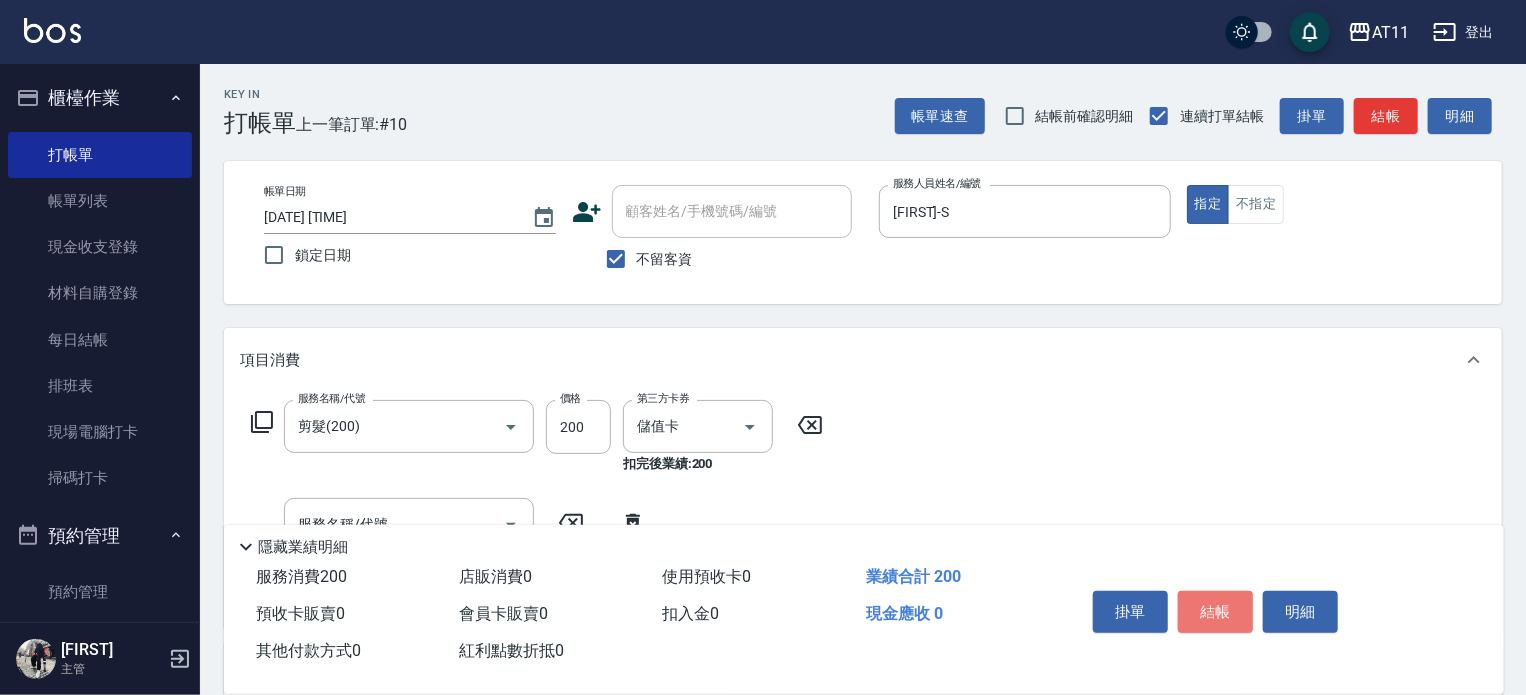 click on "結帳" at bounding box center [1215, 612] 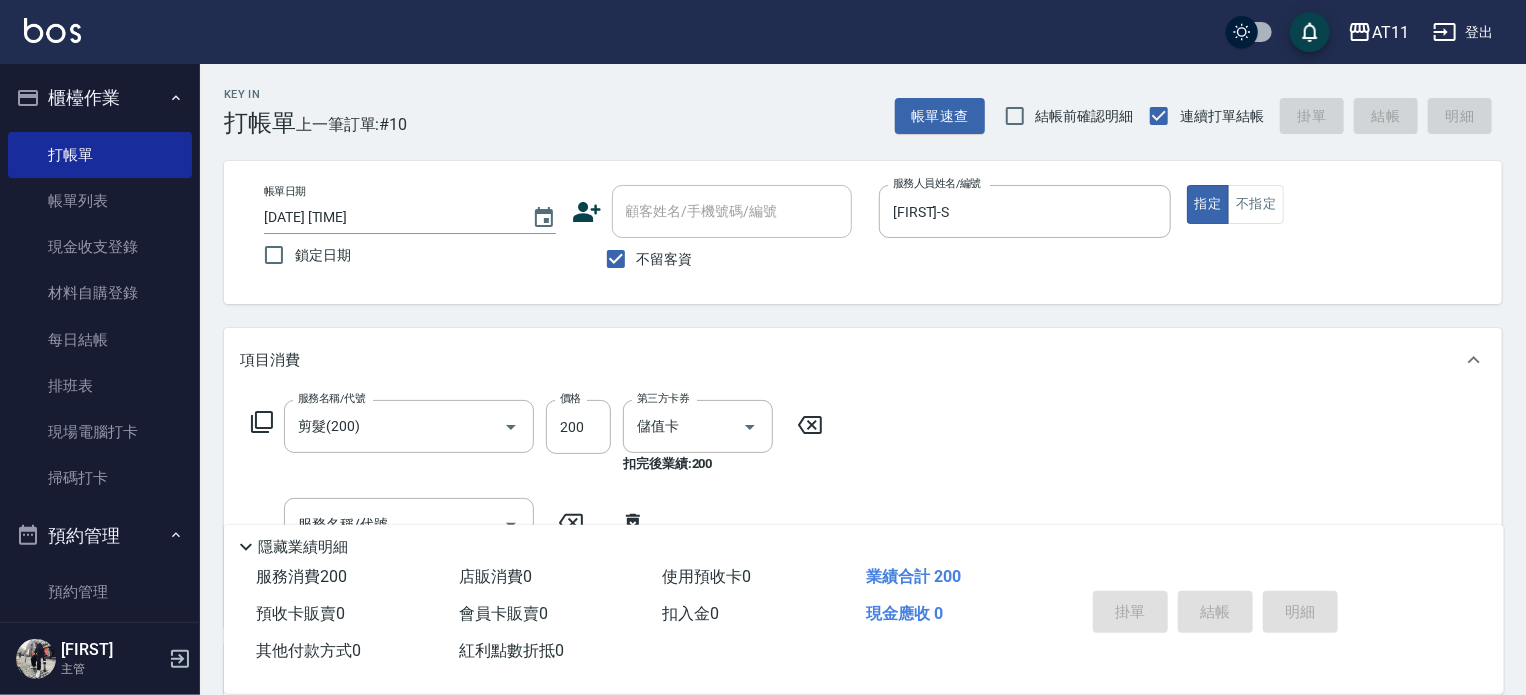 type 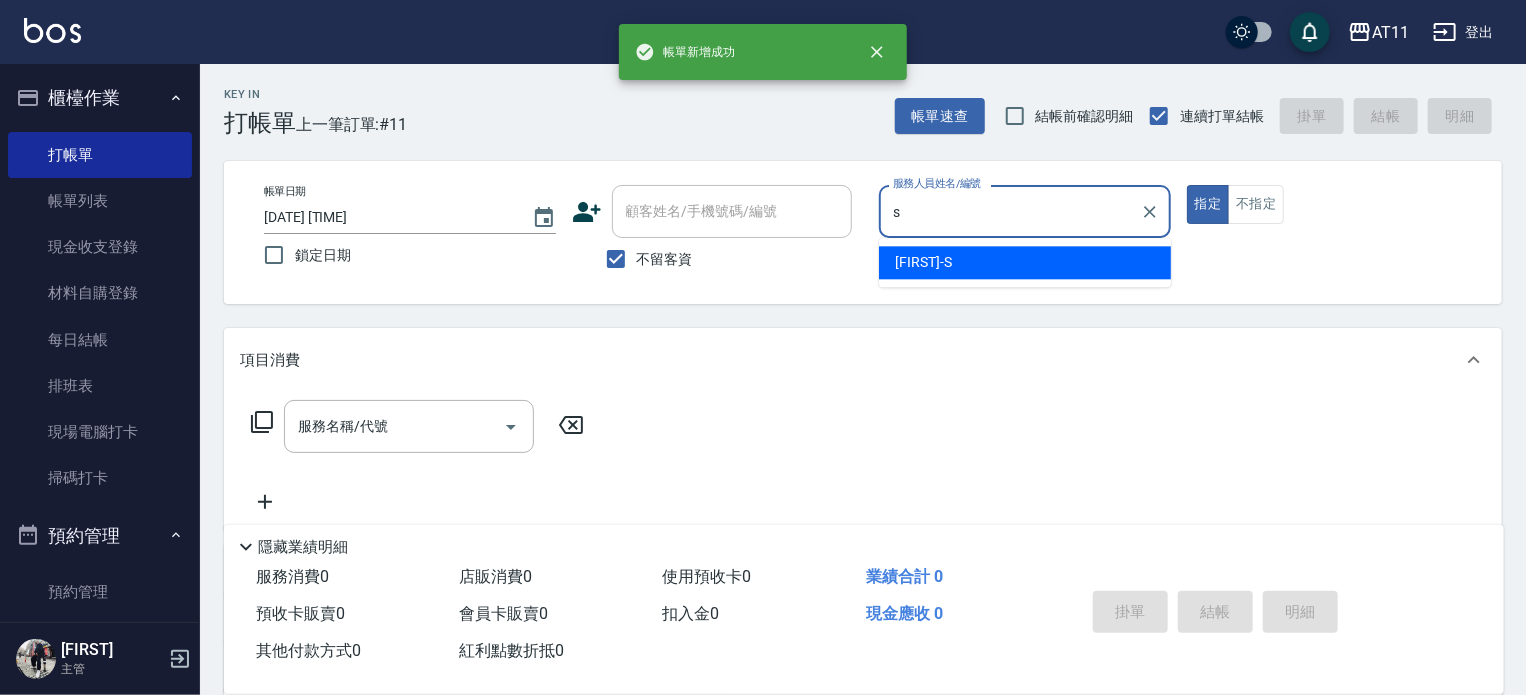 type on "[FIRST]-S" 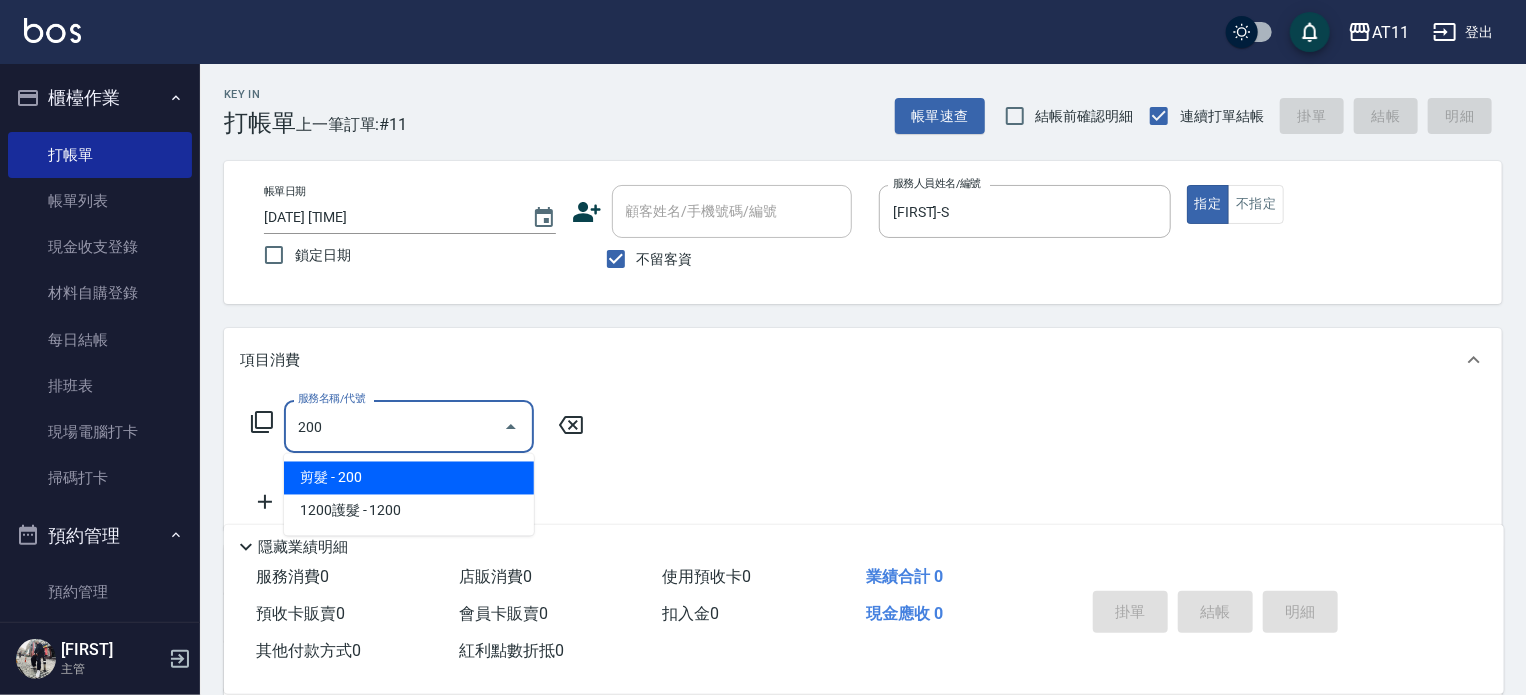 type on "剪髮(200)" 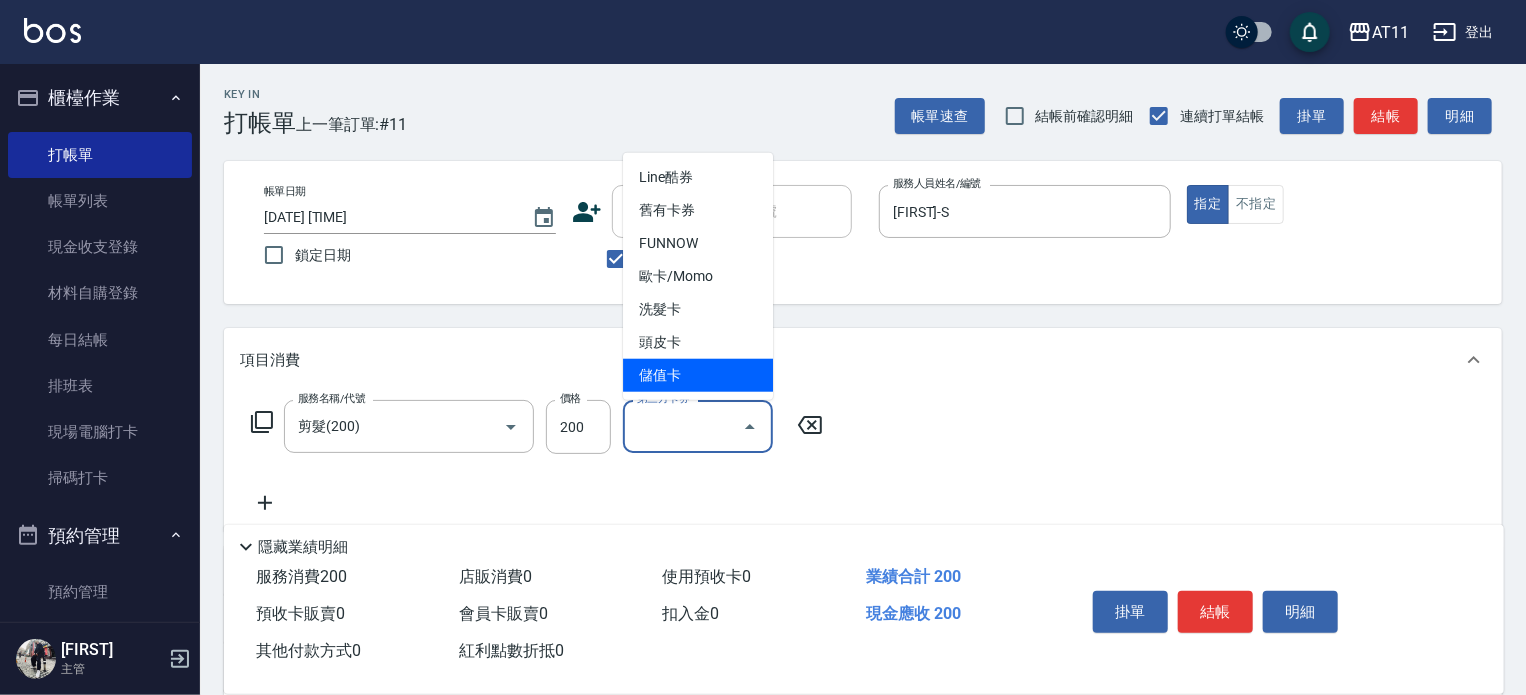 type on "儲值卡" 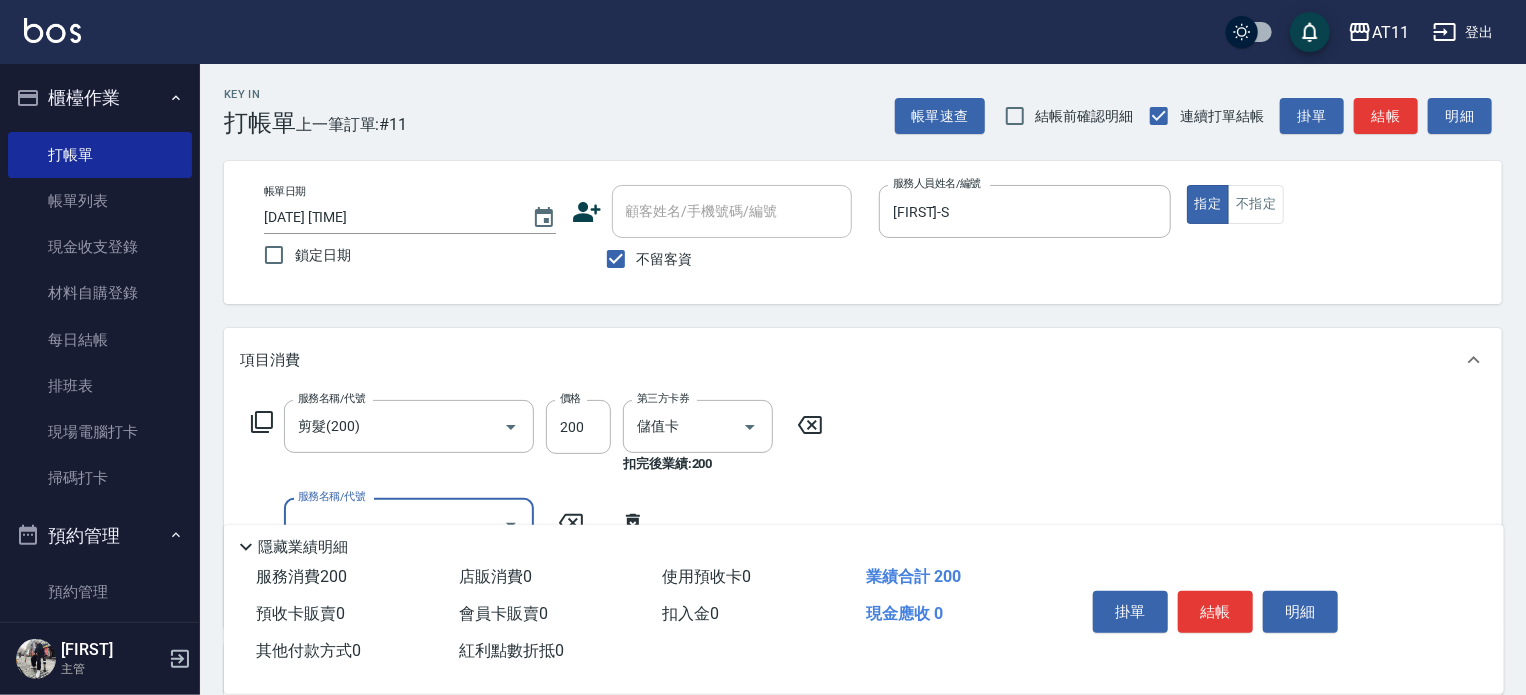 click on "結帳" at bounding box center (1215, 612) 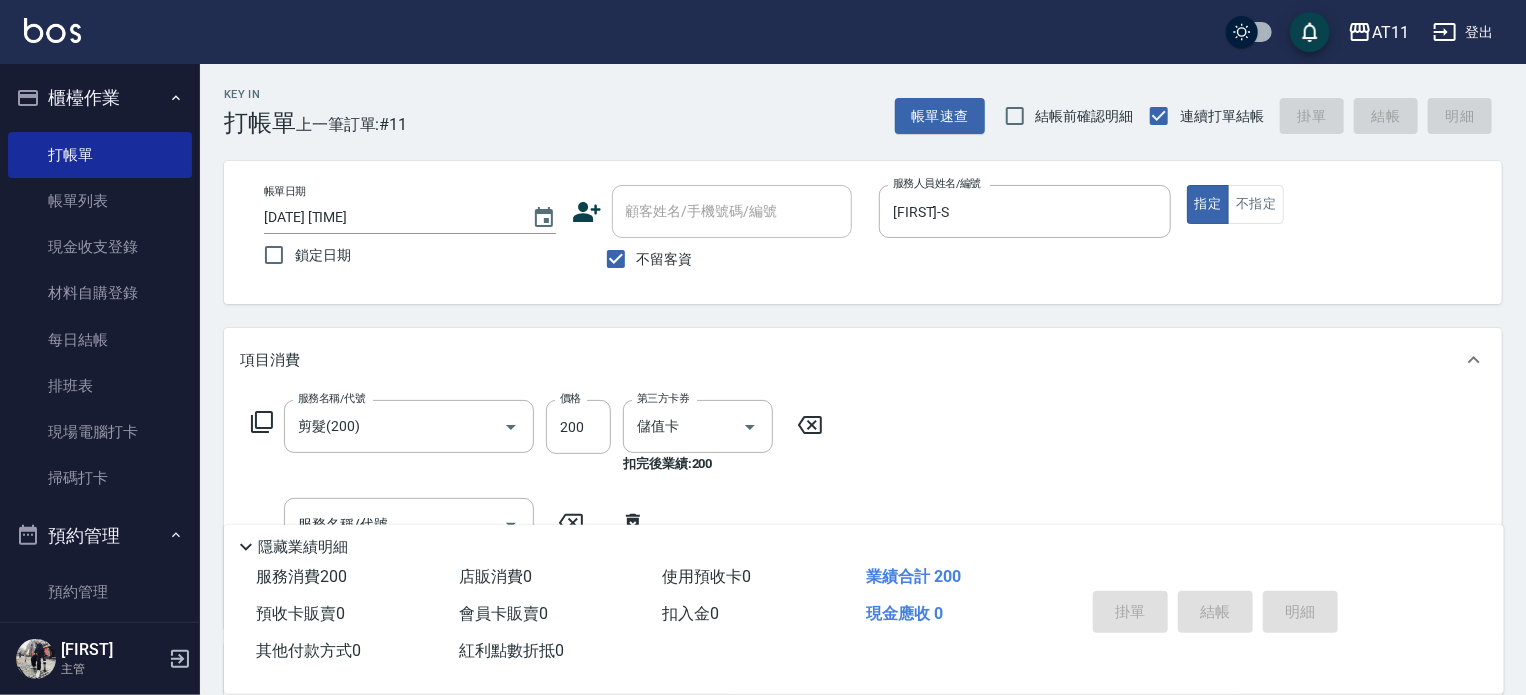 type 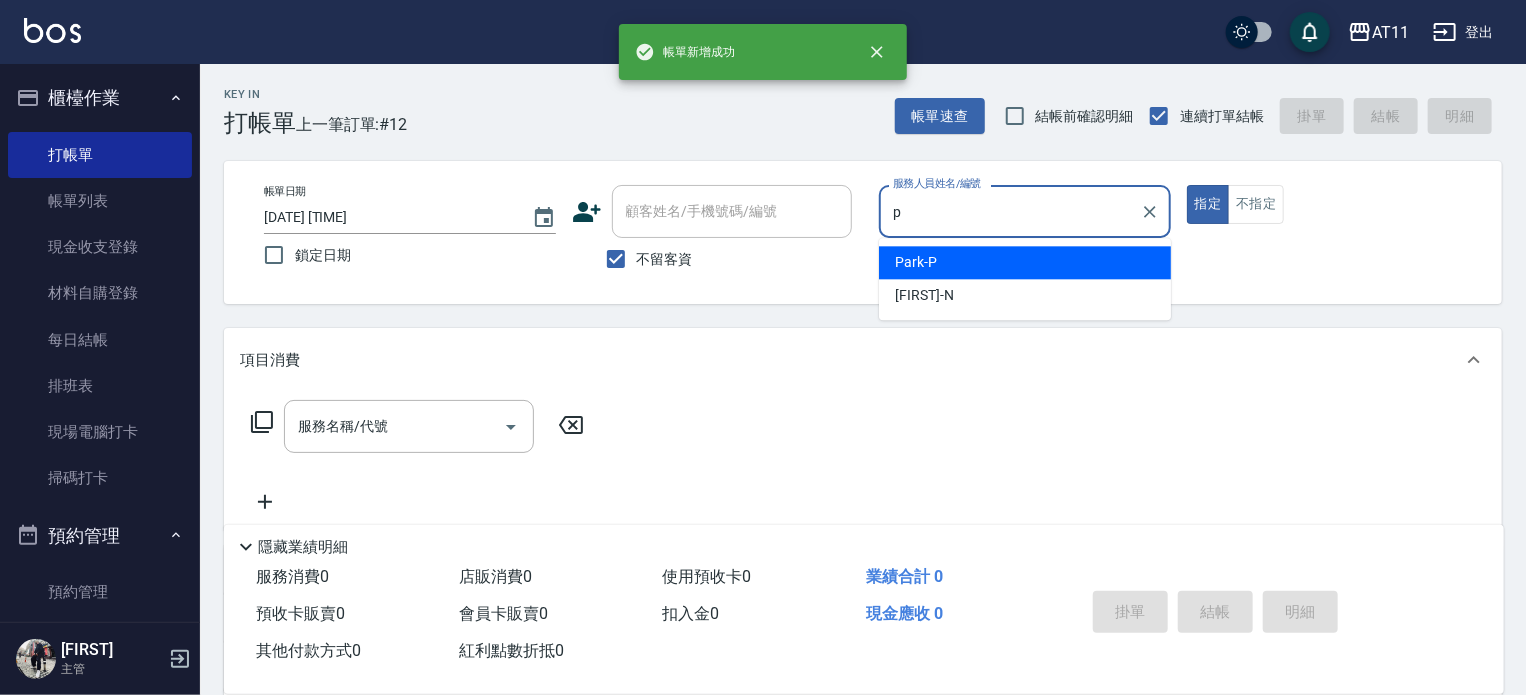 type on "[FIRST]-P" 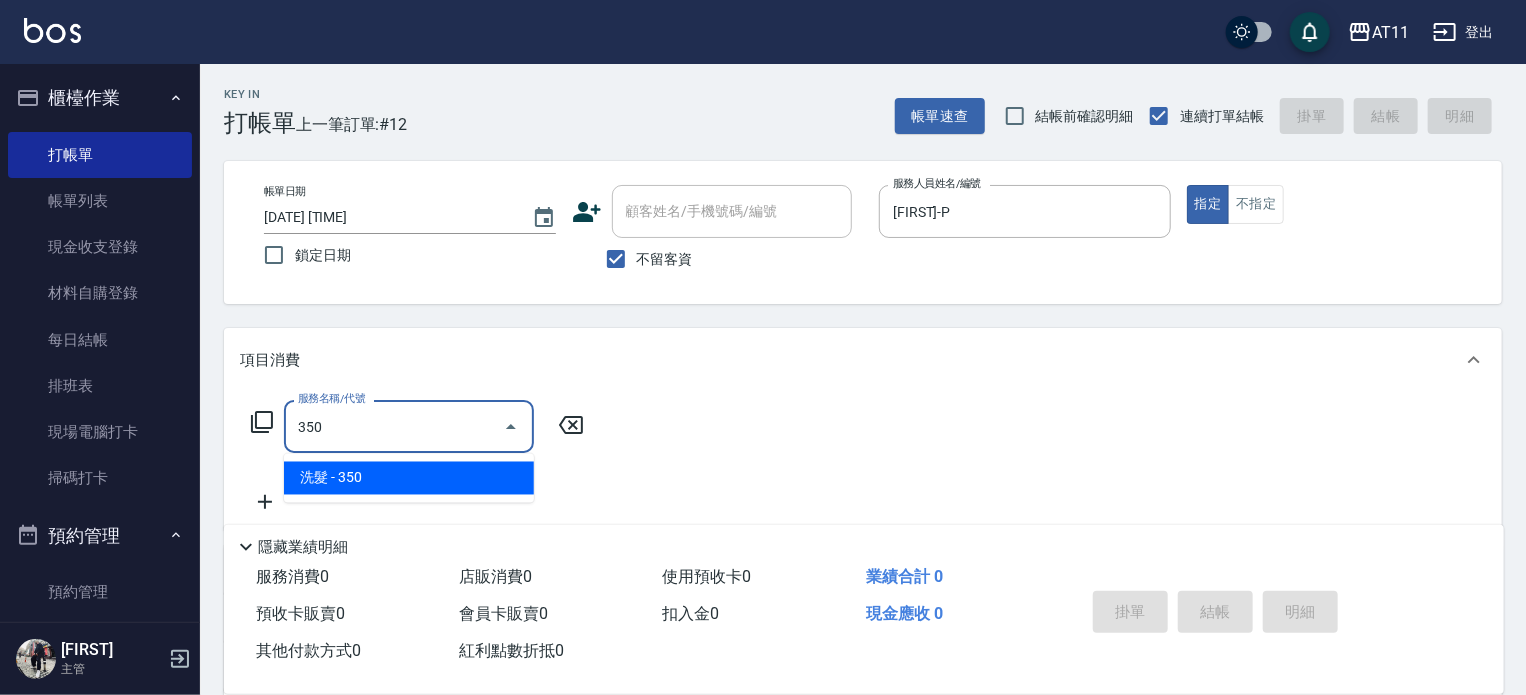 type on "洗髮(350)" 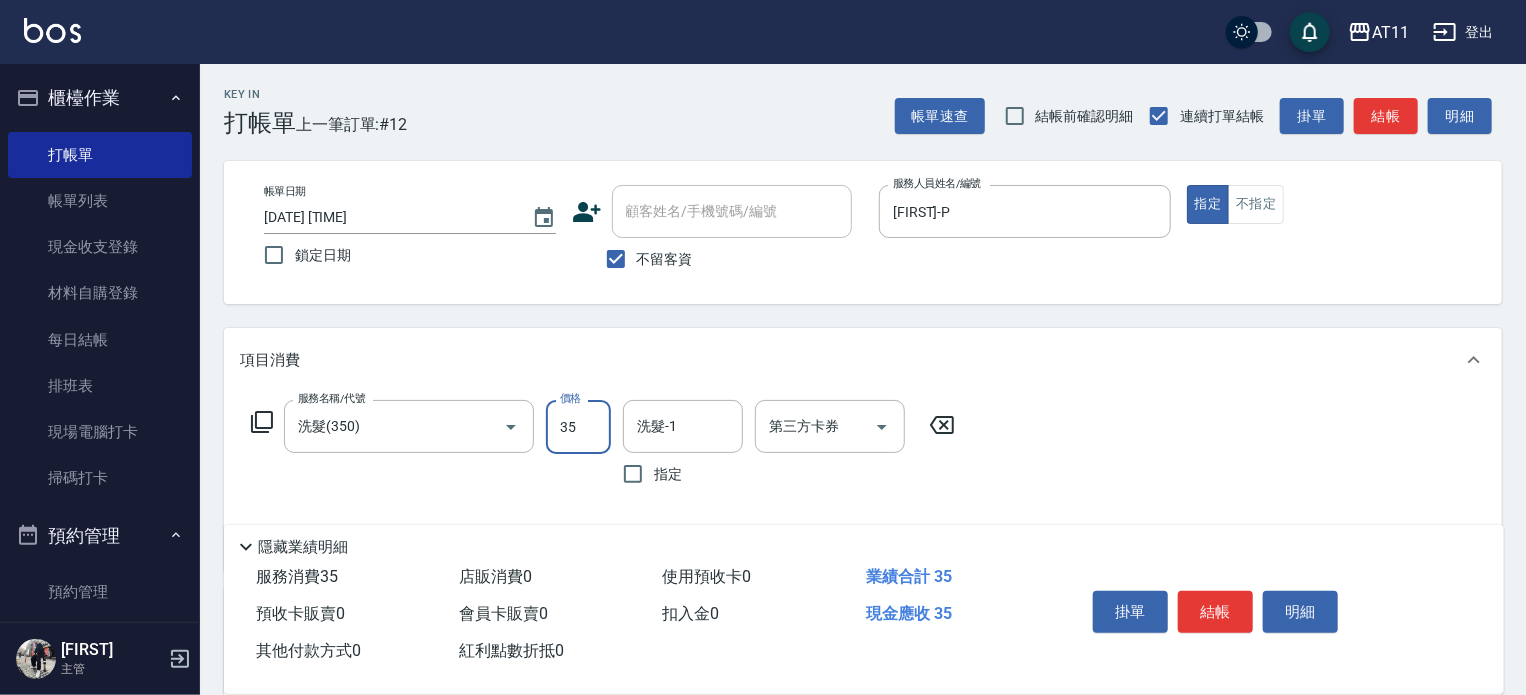 type on "350" 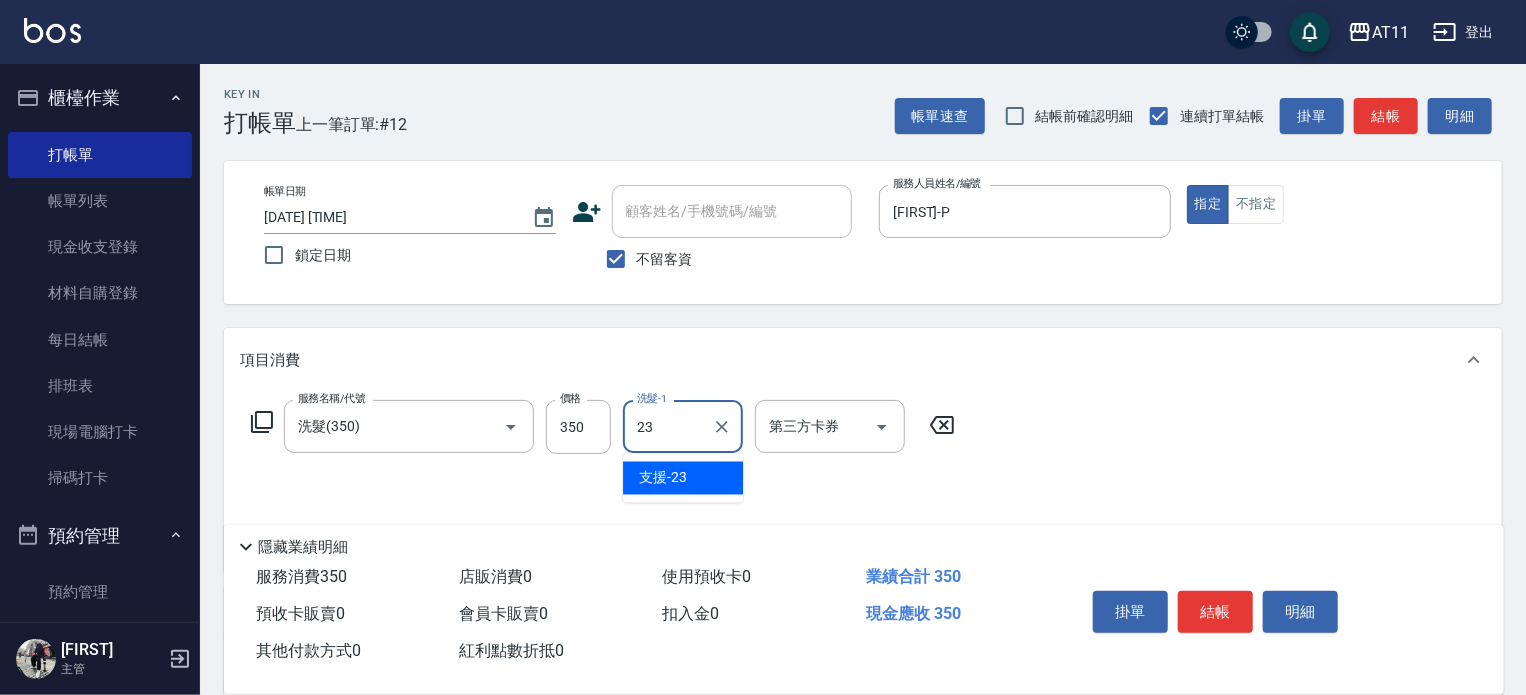 type on "支援-23" 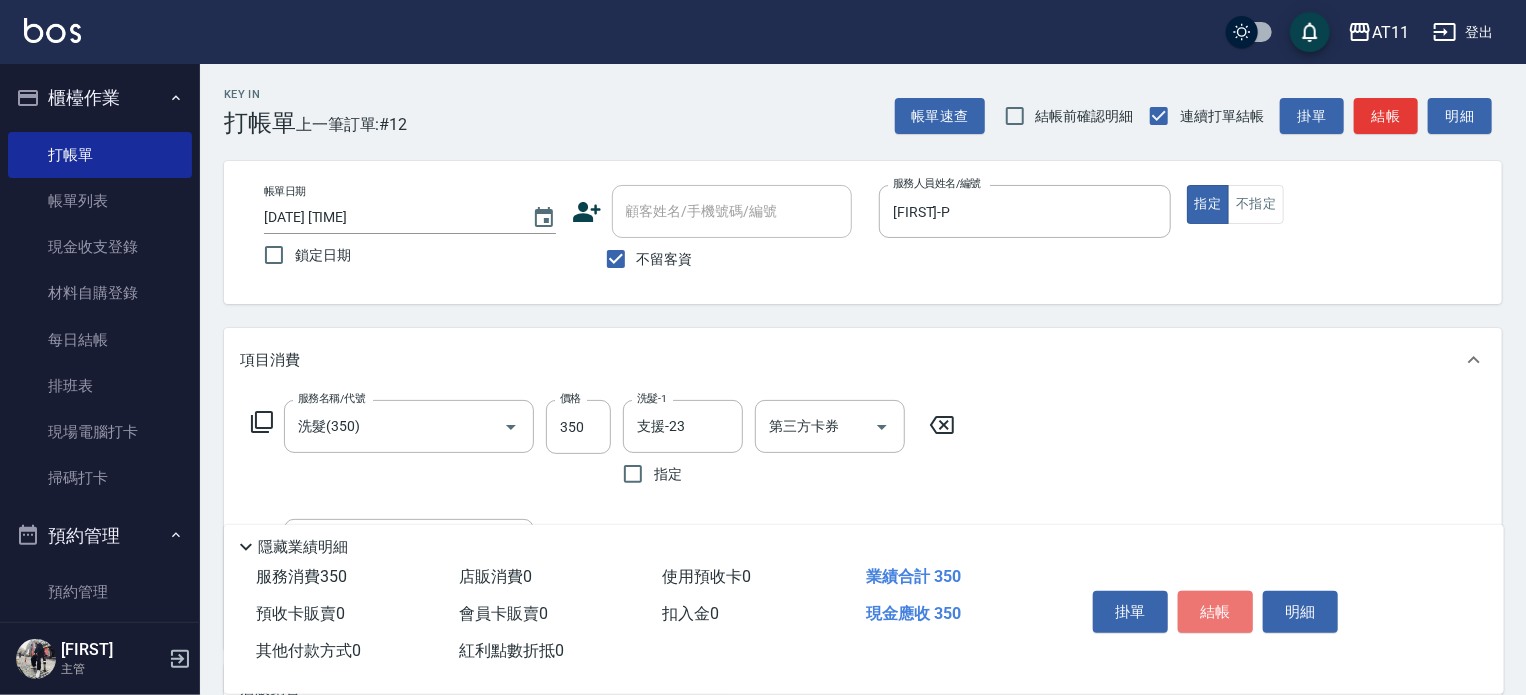 click on "結帳" at bounding box center (1215, 612) 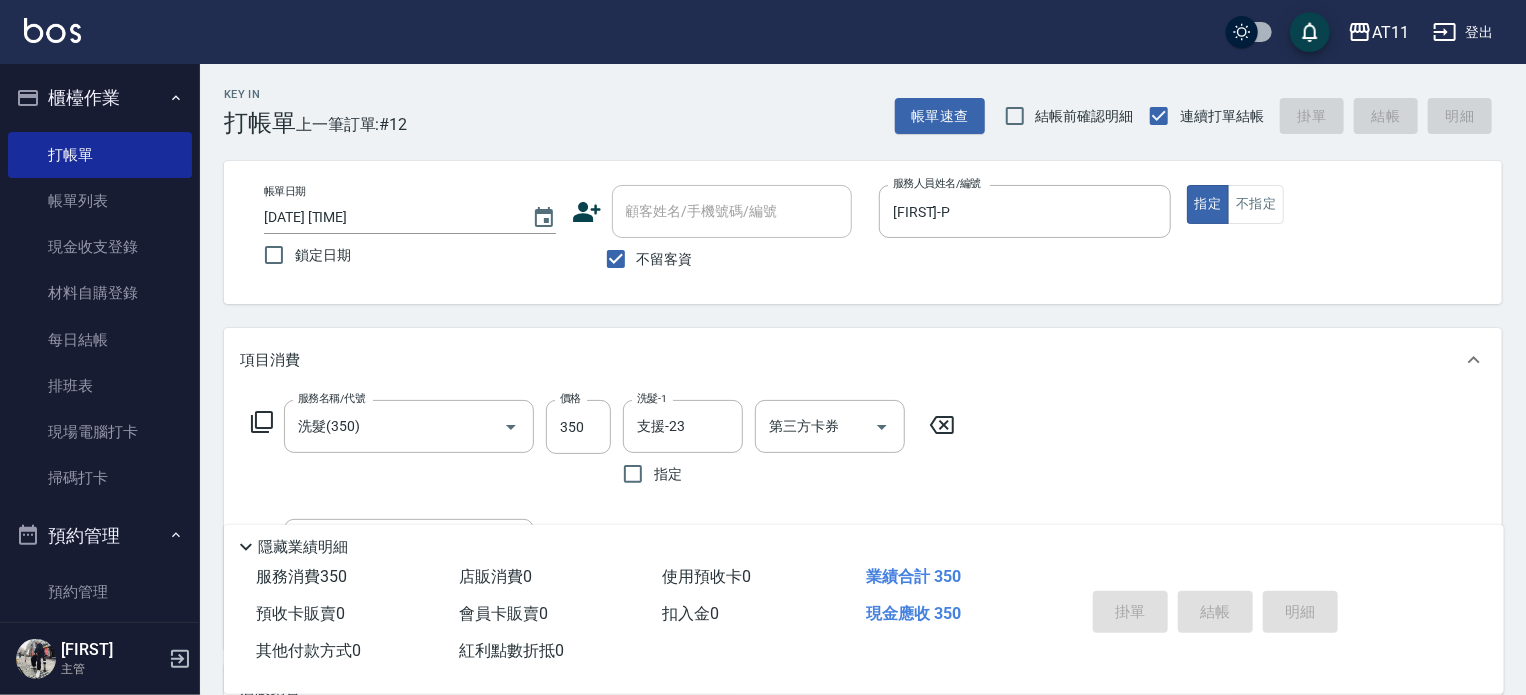 type 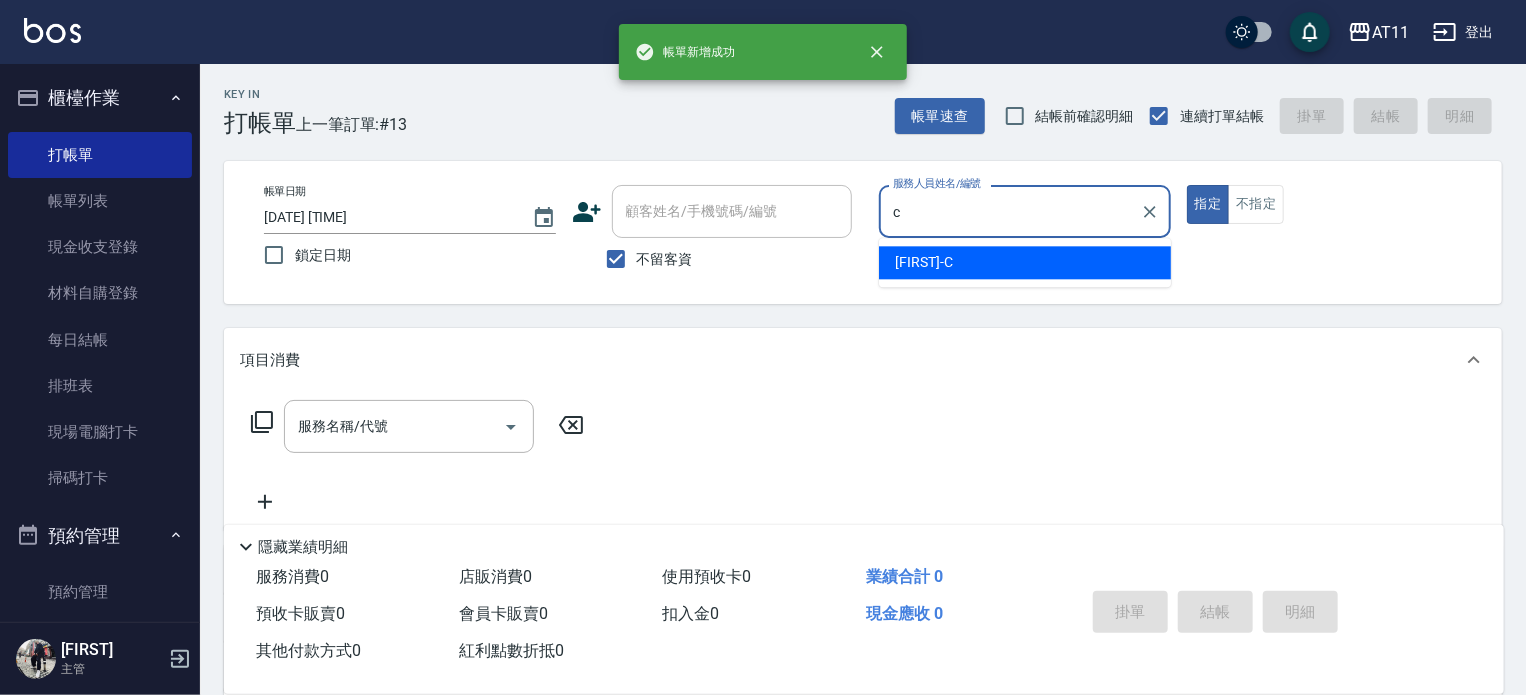 type on "[FIRST]-C" 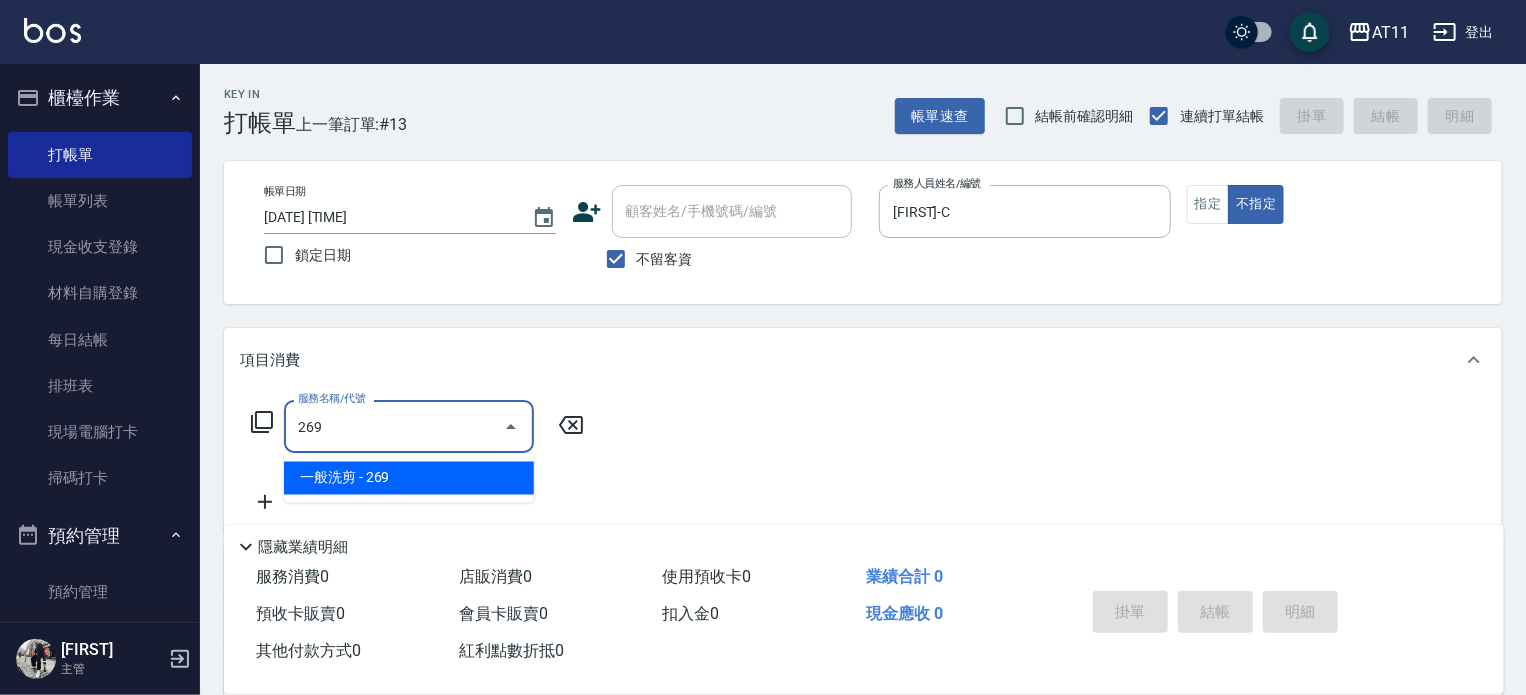 type on "一般洗剪(269)" 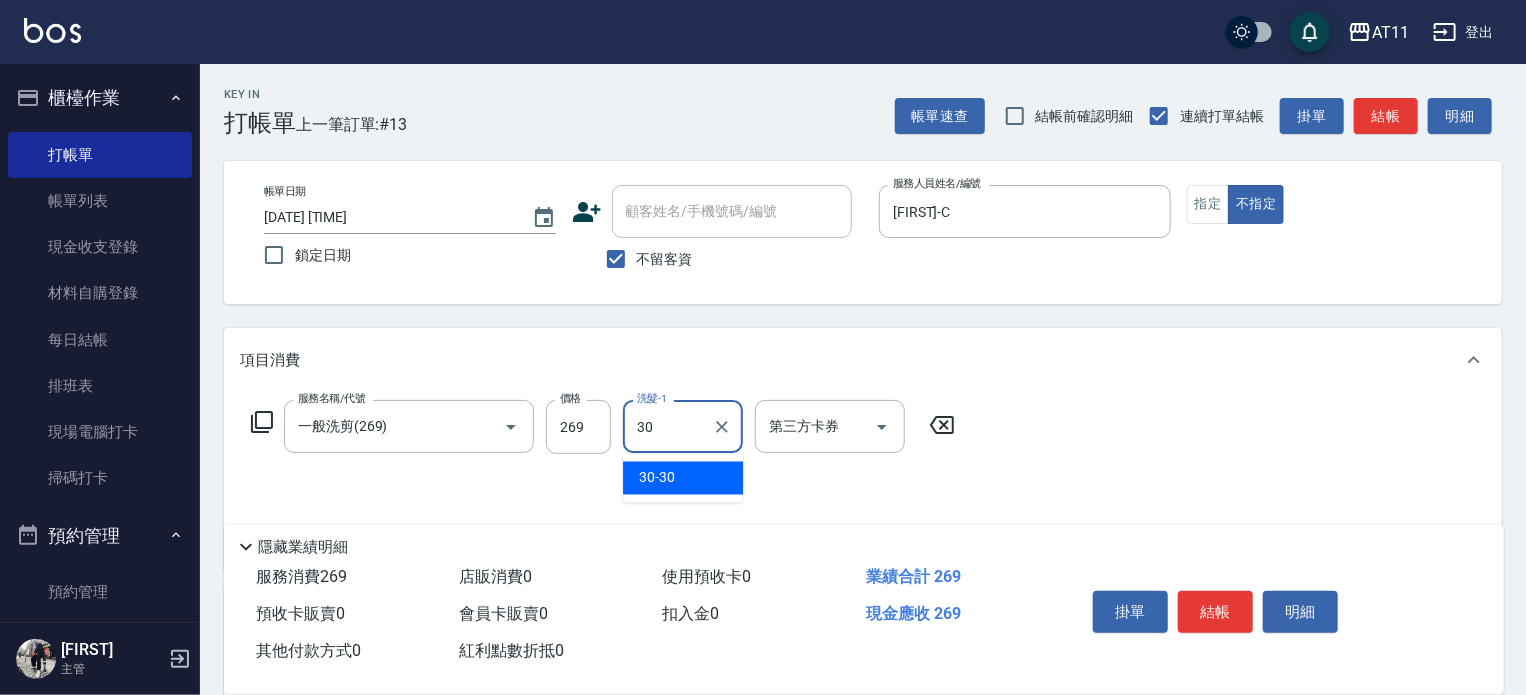 type on "30-30" 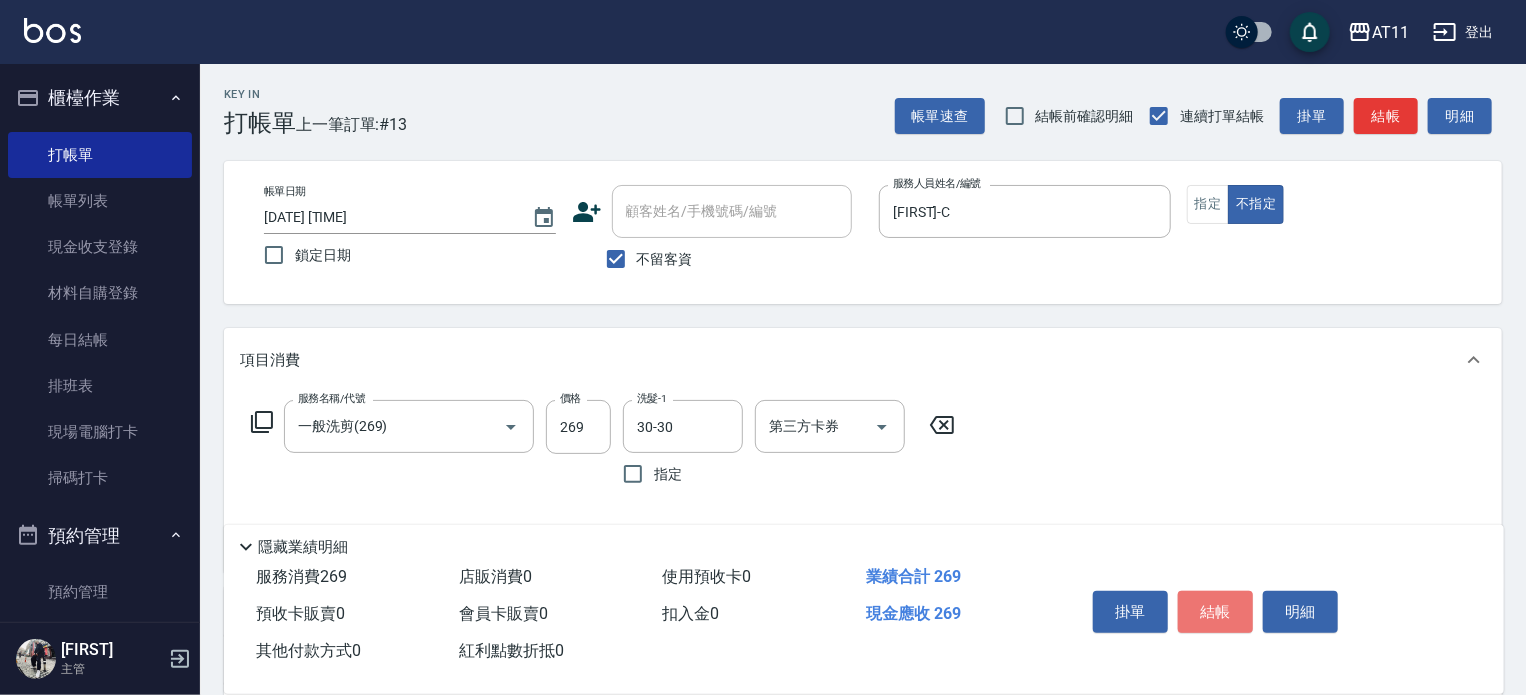click on "結帳" at bounding box center [1215, 612] 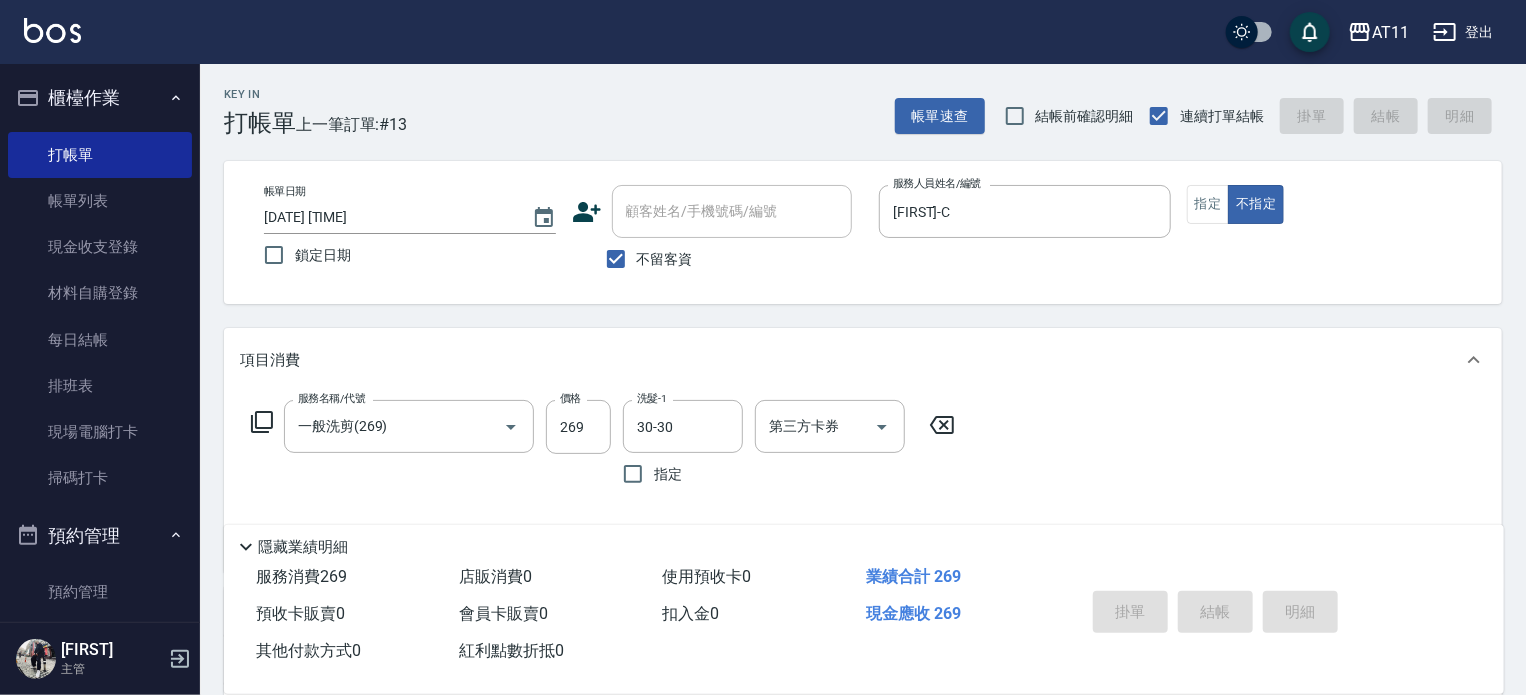 type on "2025/08/02 19:11" 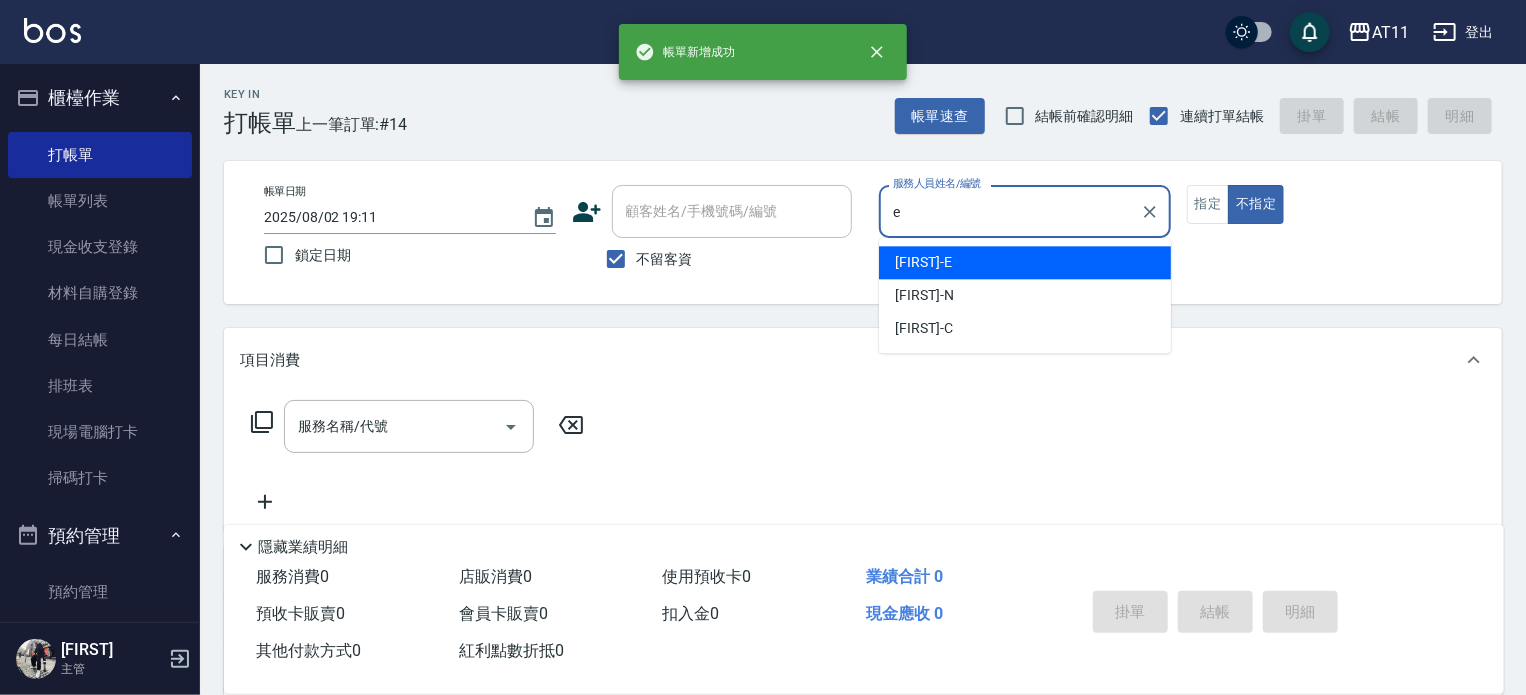 type on "[FIRST]-E" 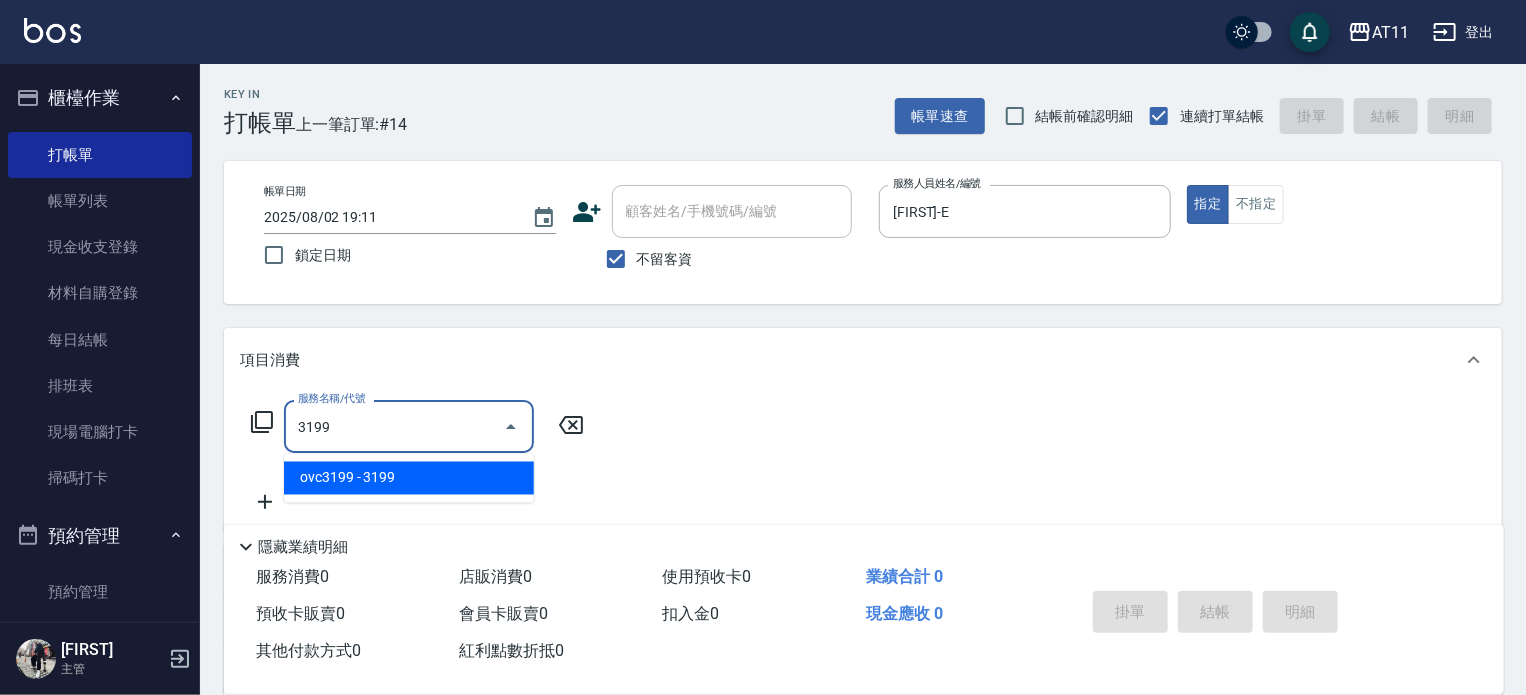 type on "ovc3199(3199)" 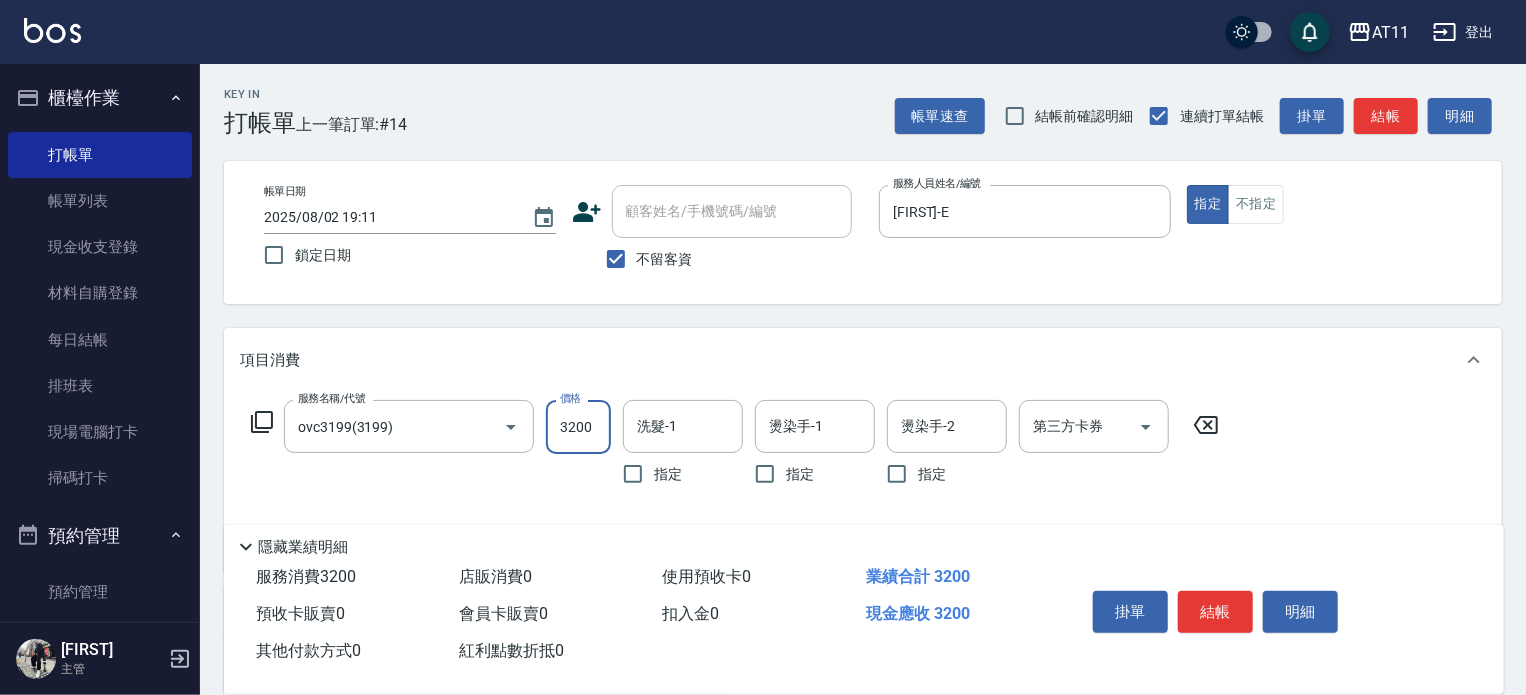 type on "3200" 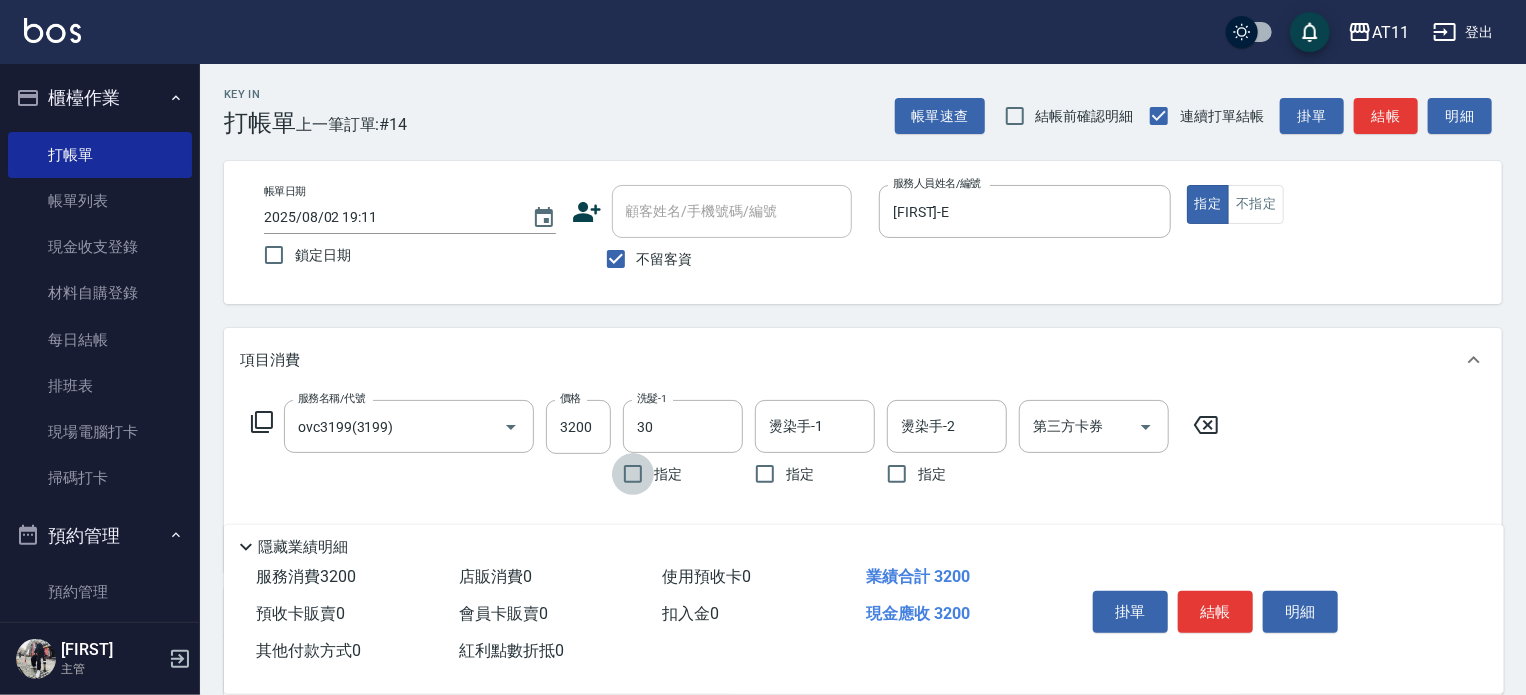 type on "30-30" 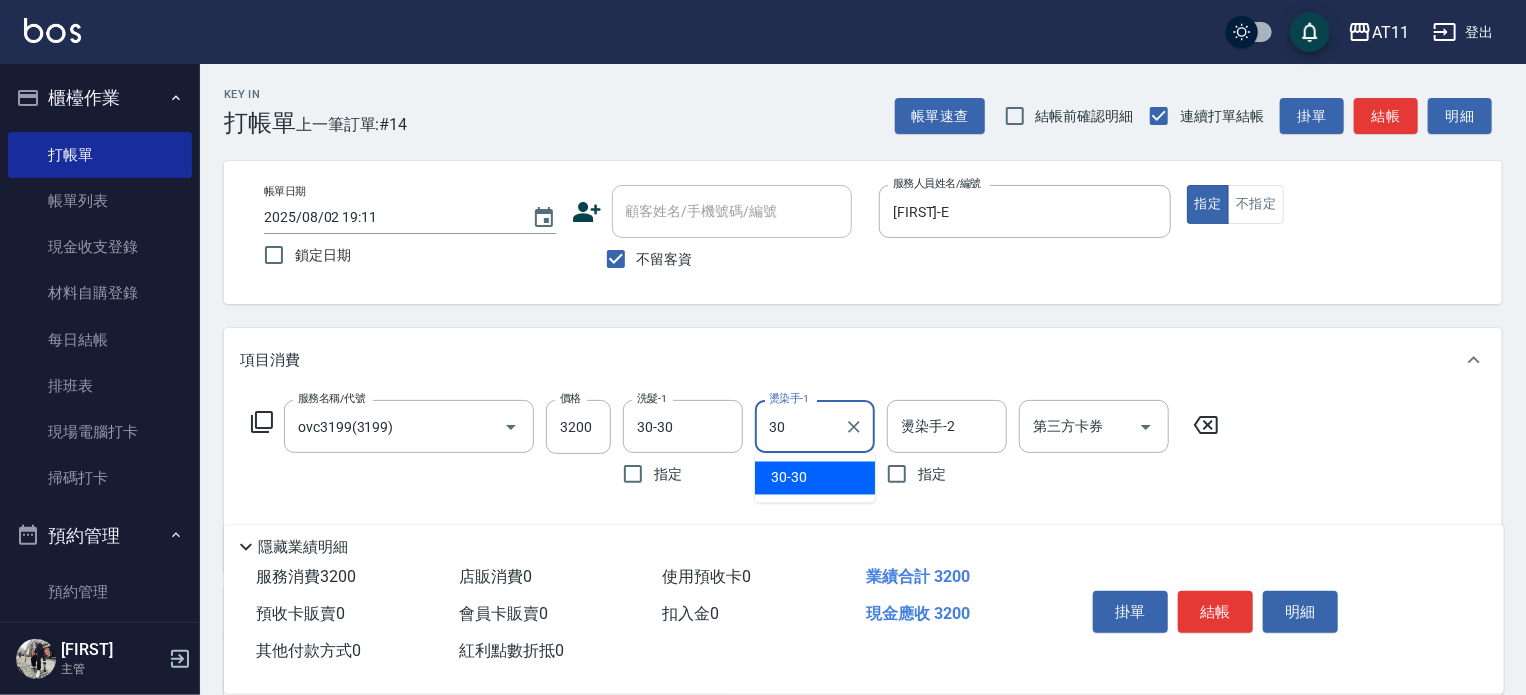 type on "30-30" 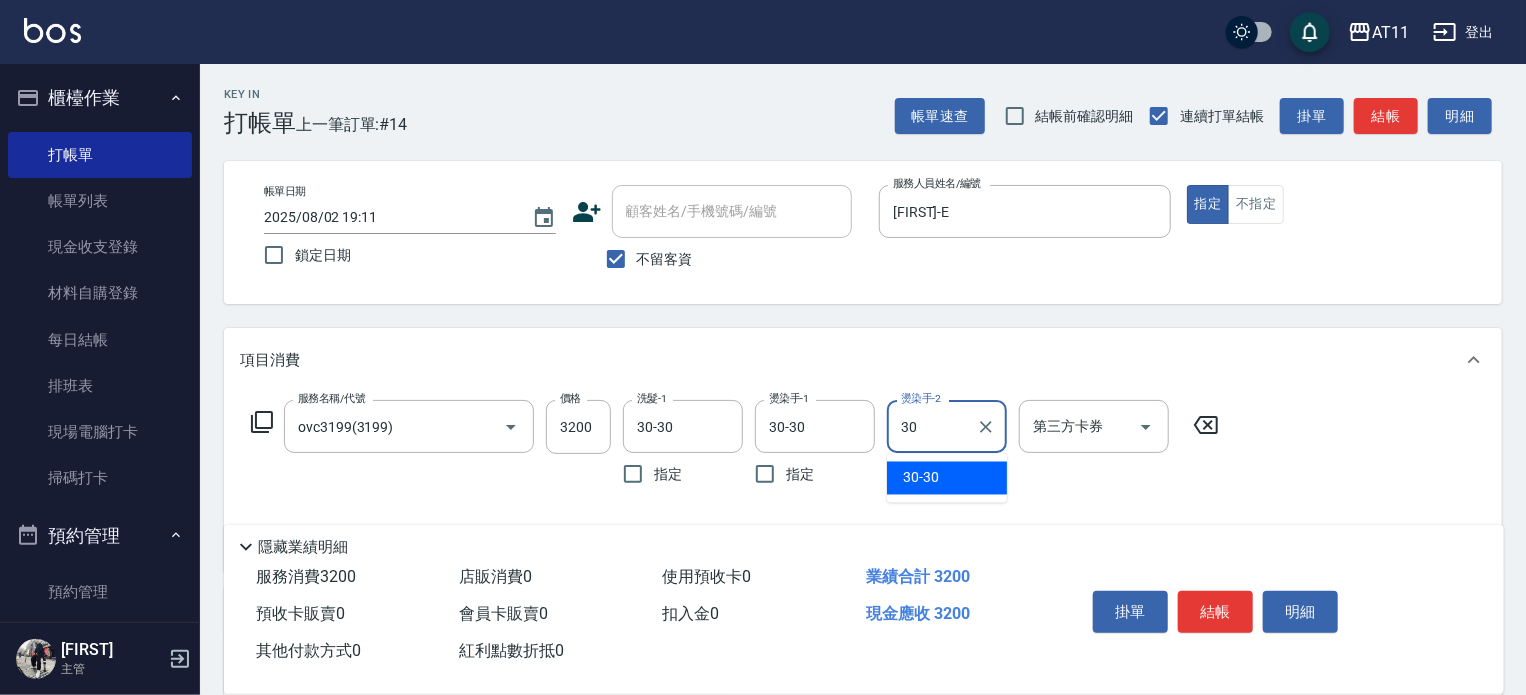 type on "30-30" 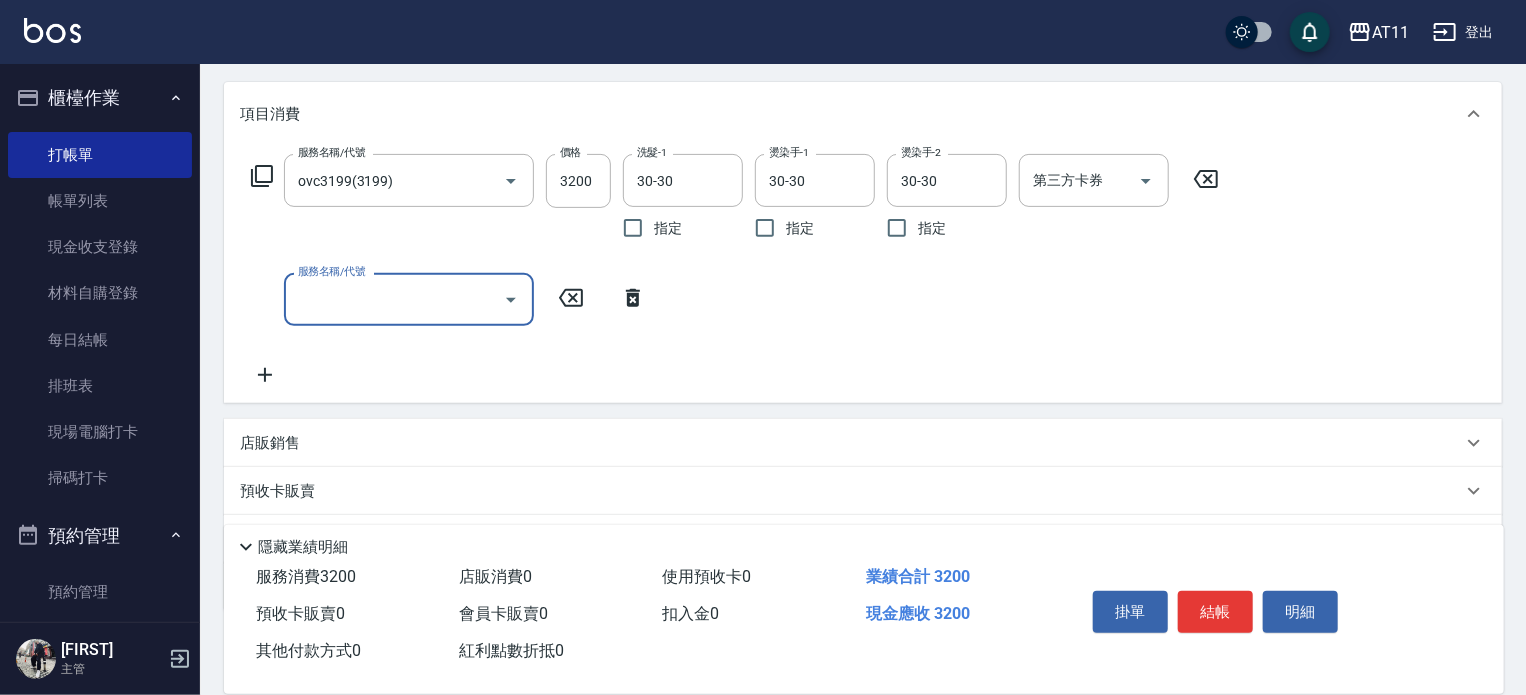 scroll, scrollTop: 352, scrollLeft: 0, axis: vertical 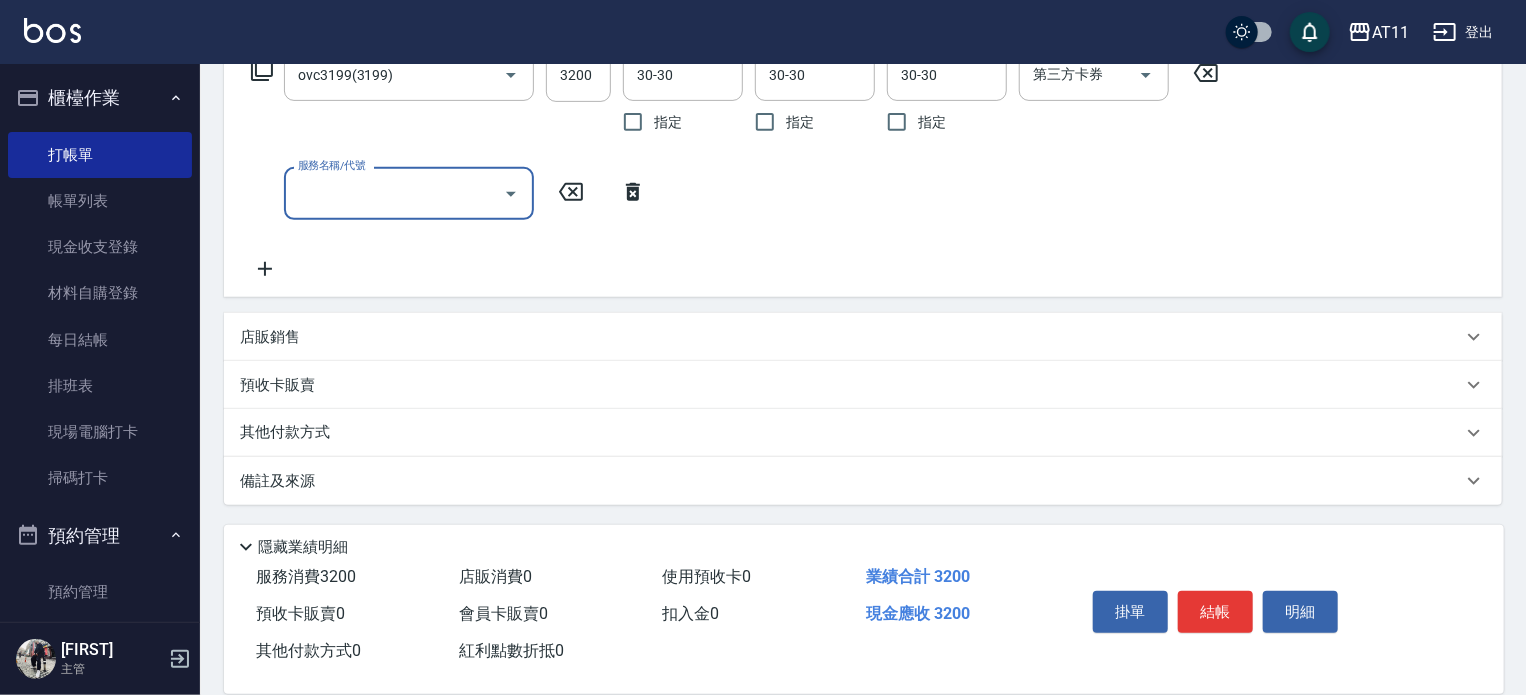 click on "店販銷售" at bounding box center (851, 337) 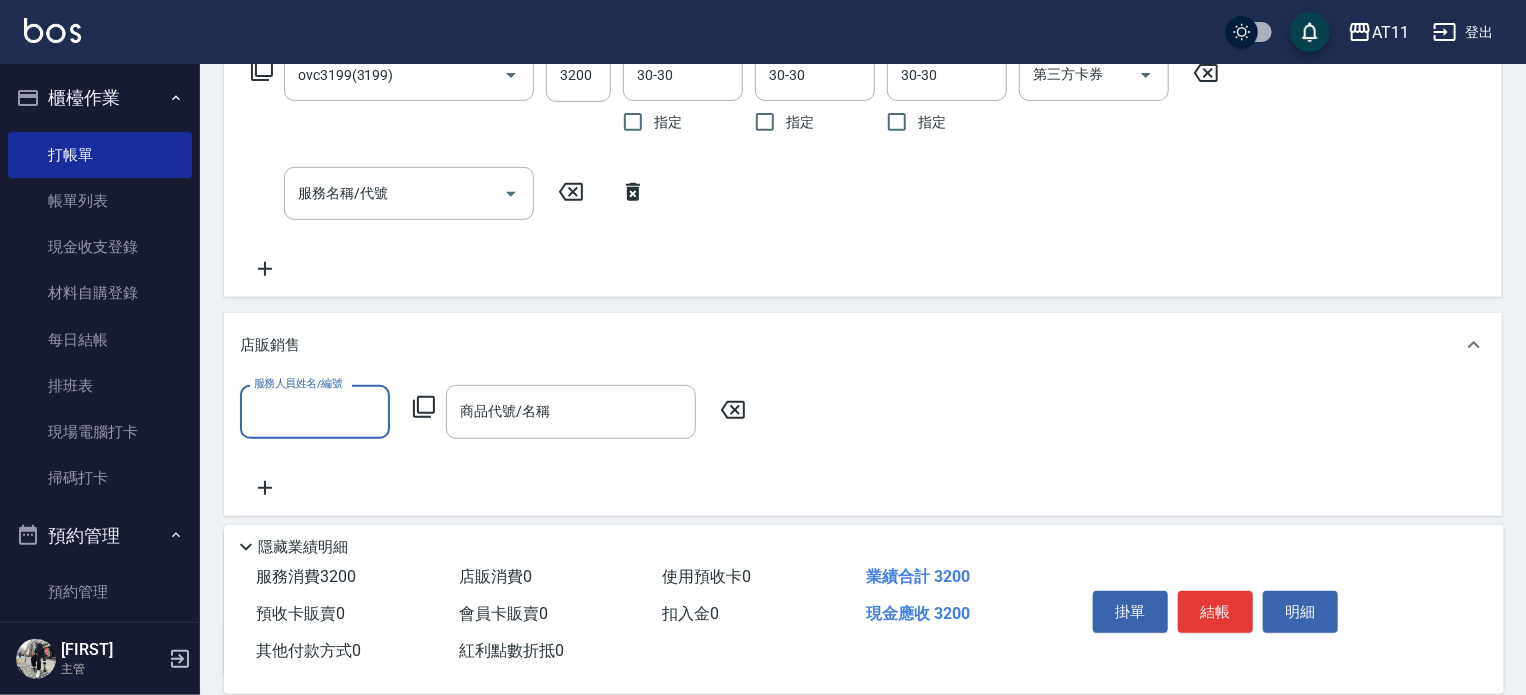 scroll, scrollTop: 0, scrollLeft: 0, axis: both 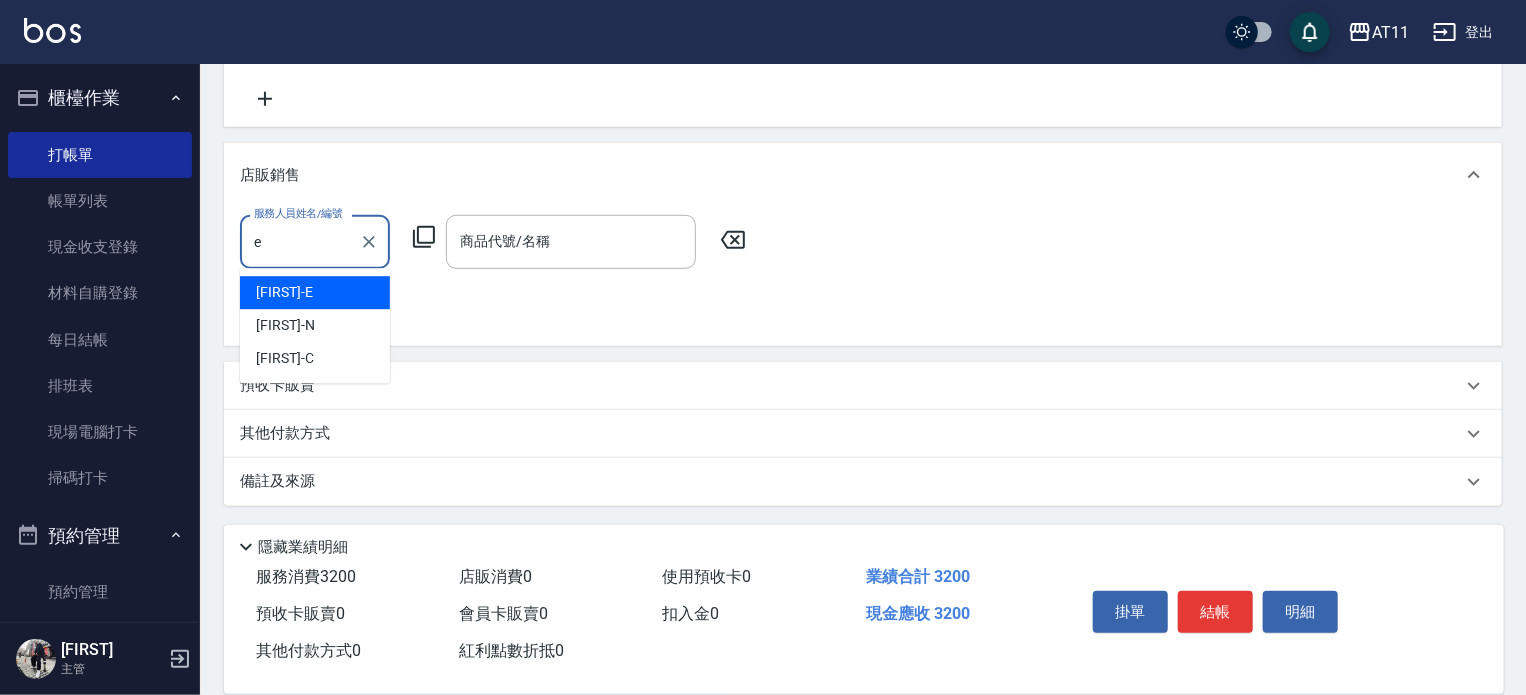 type on "[FIRST]-E" 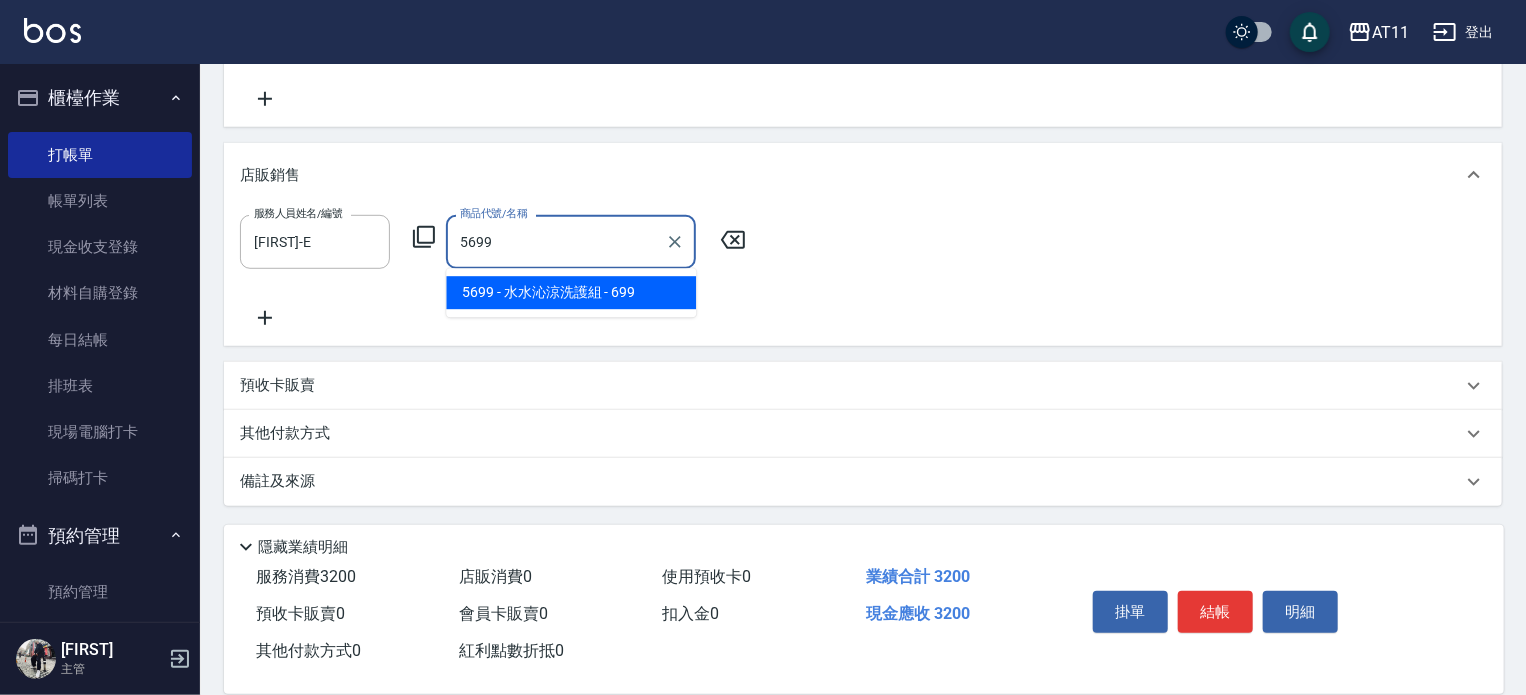 type on "水水沁涼洗護組" 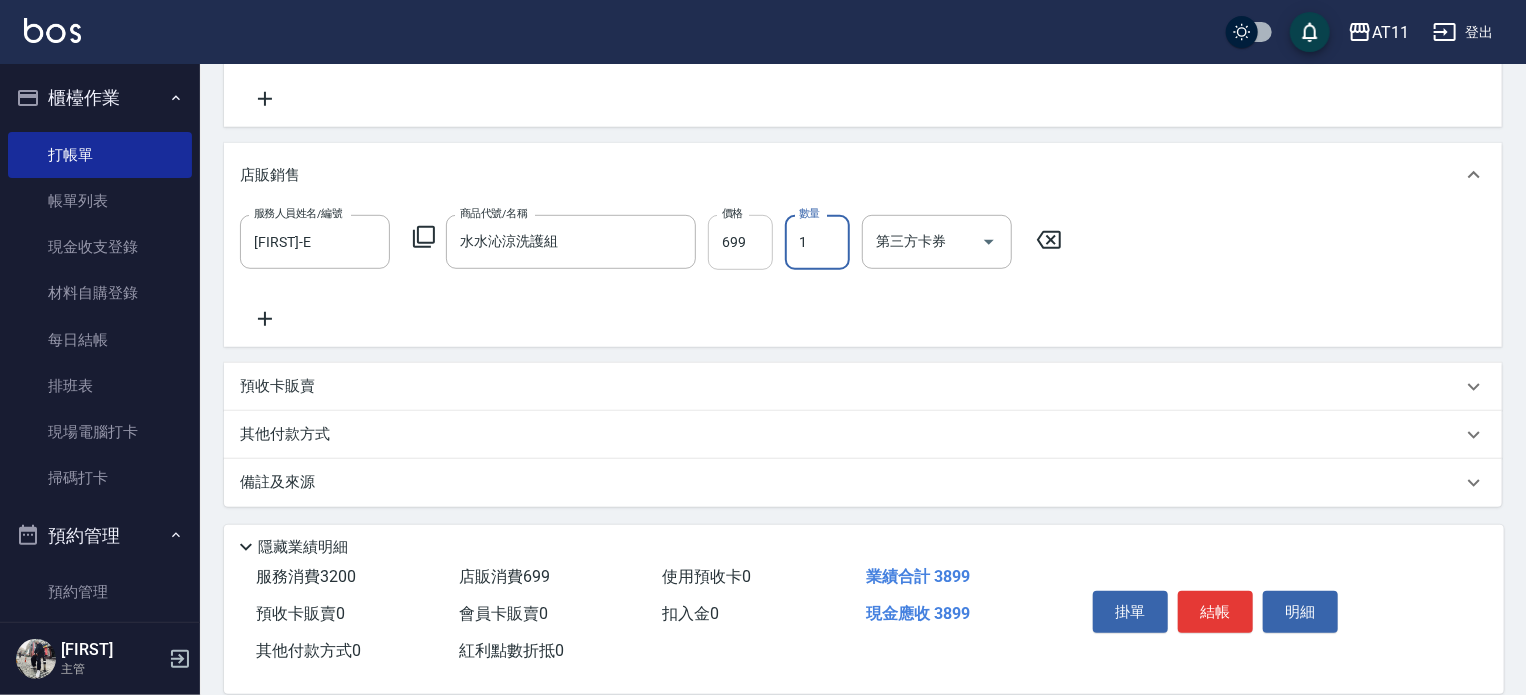 click on "699" at bounding box center [740, 242] 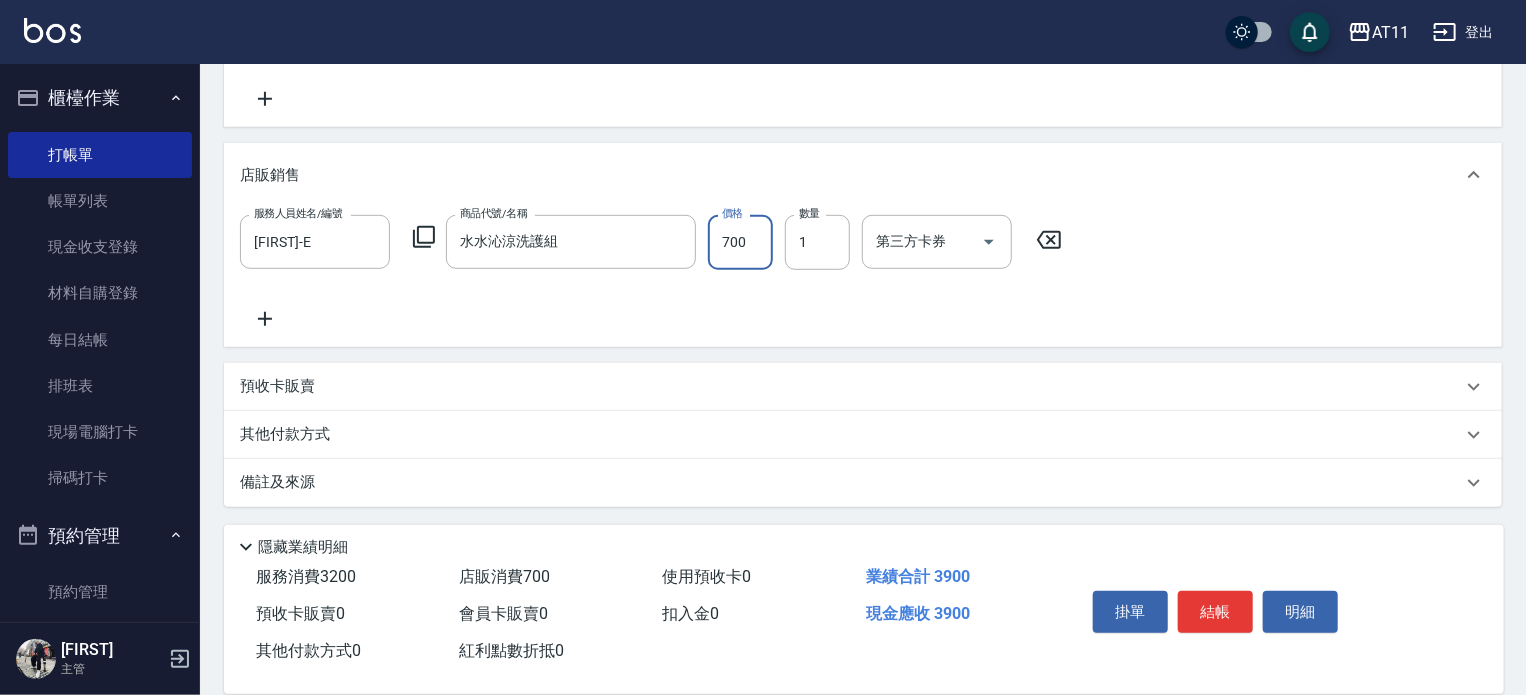 type on "700" 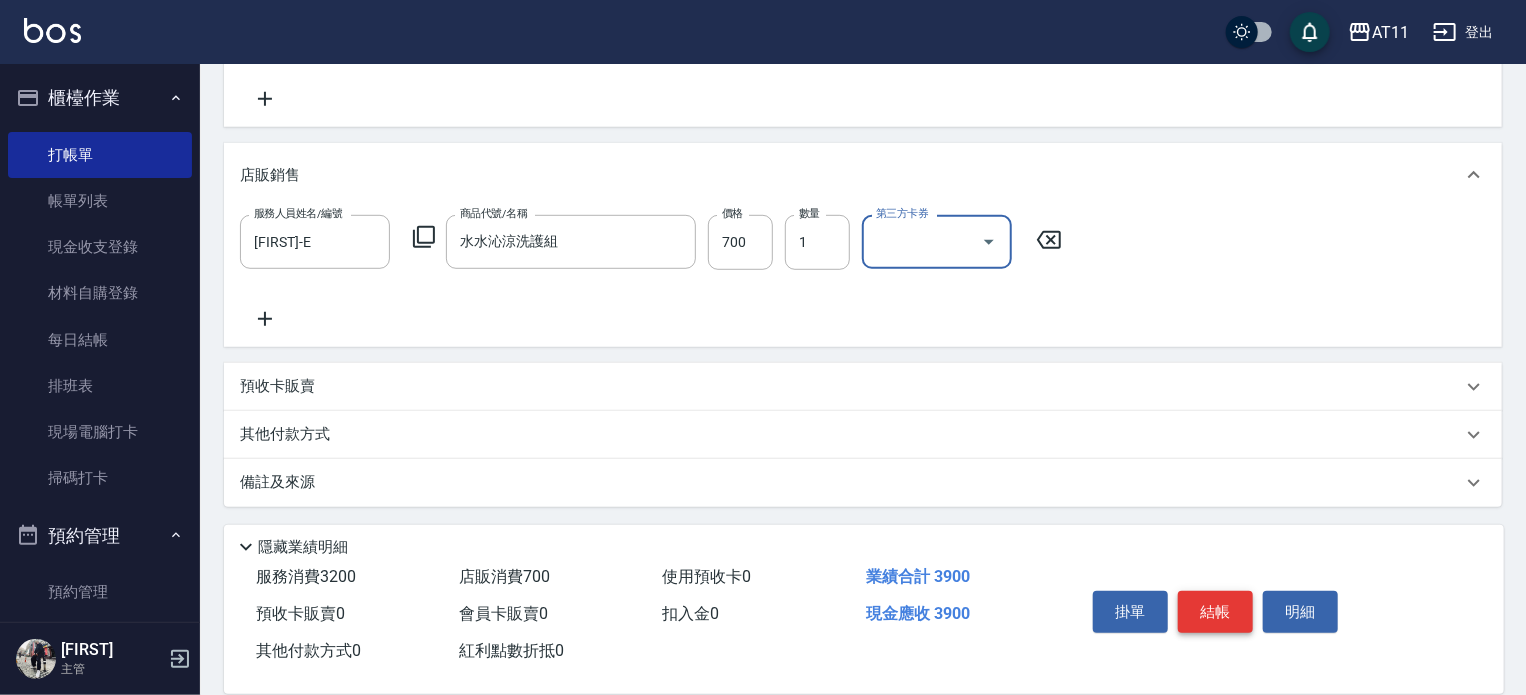click on "結帳" at bounding box center (1215, 612) 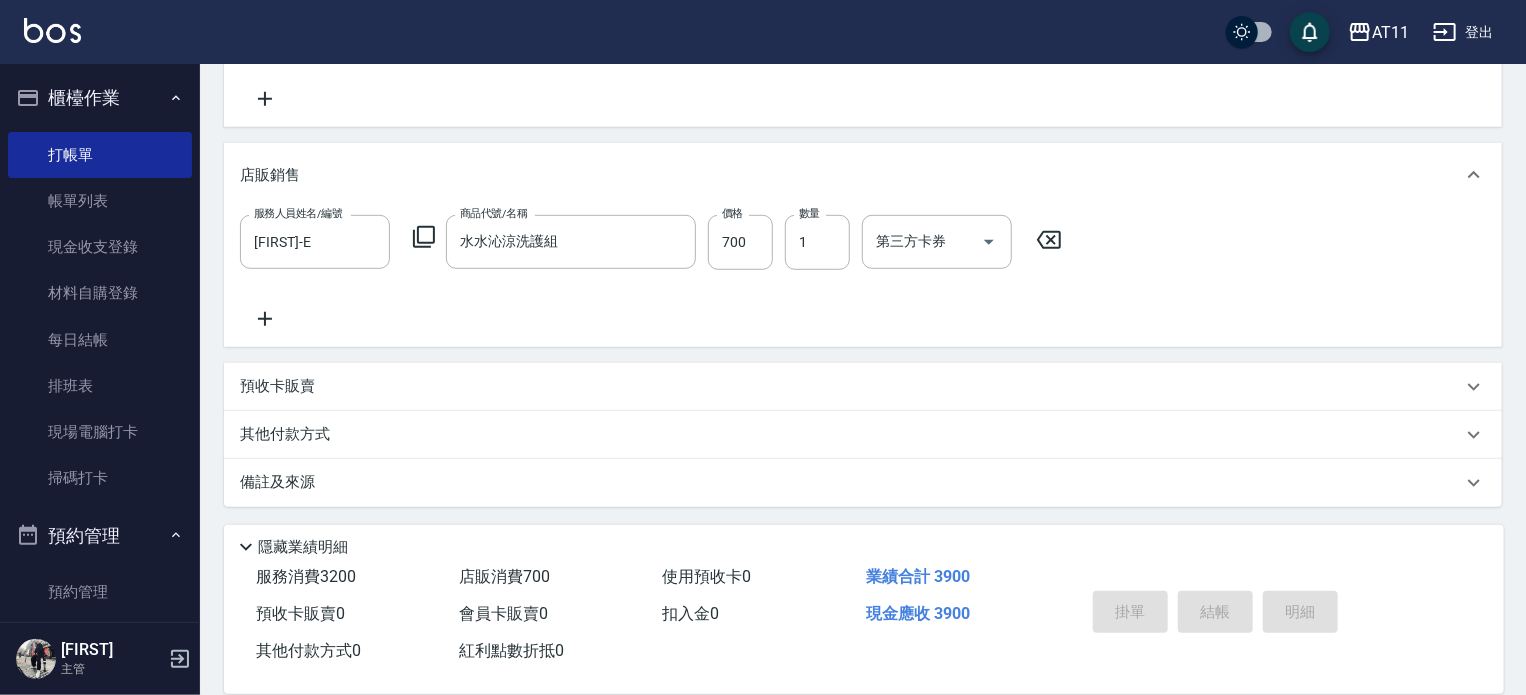 type 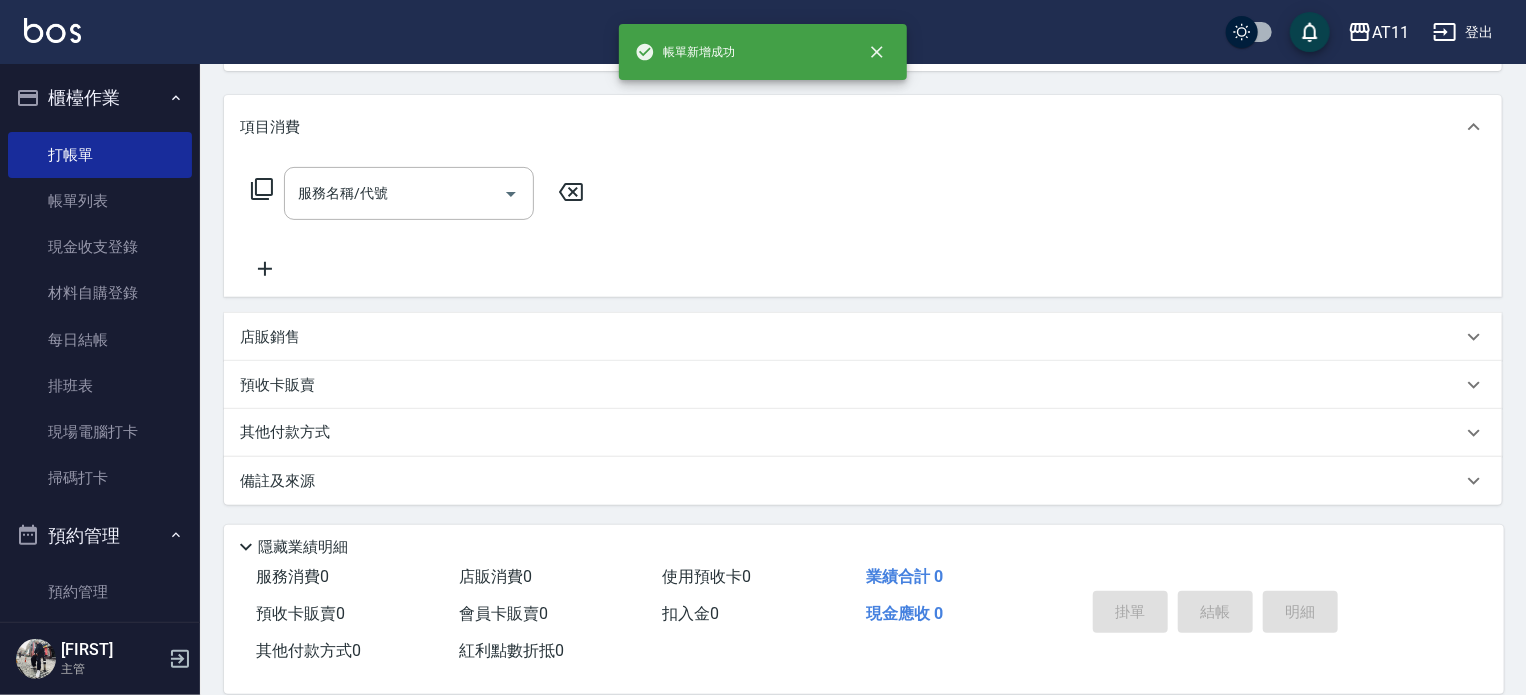 scroll, scrollTop: 0, scrollLeft: 0, axis: both 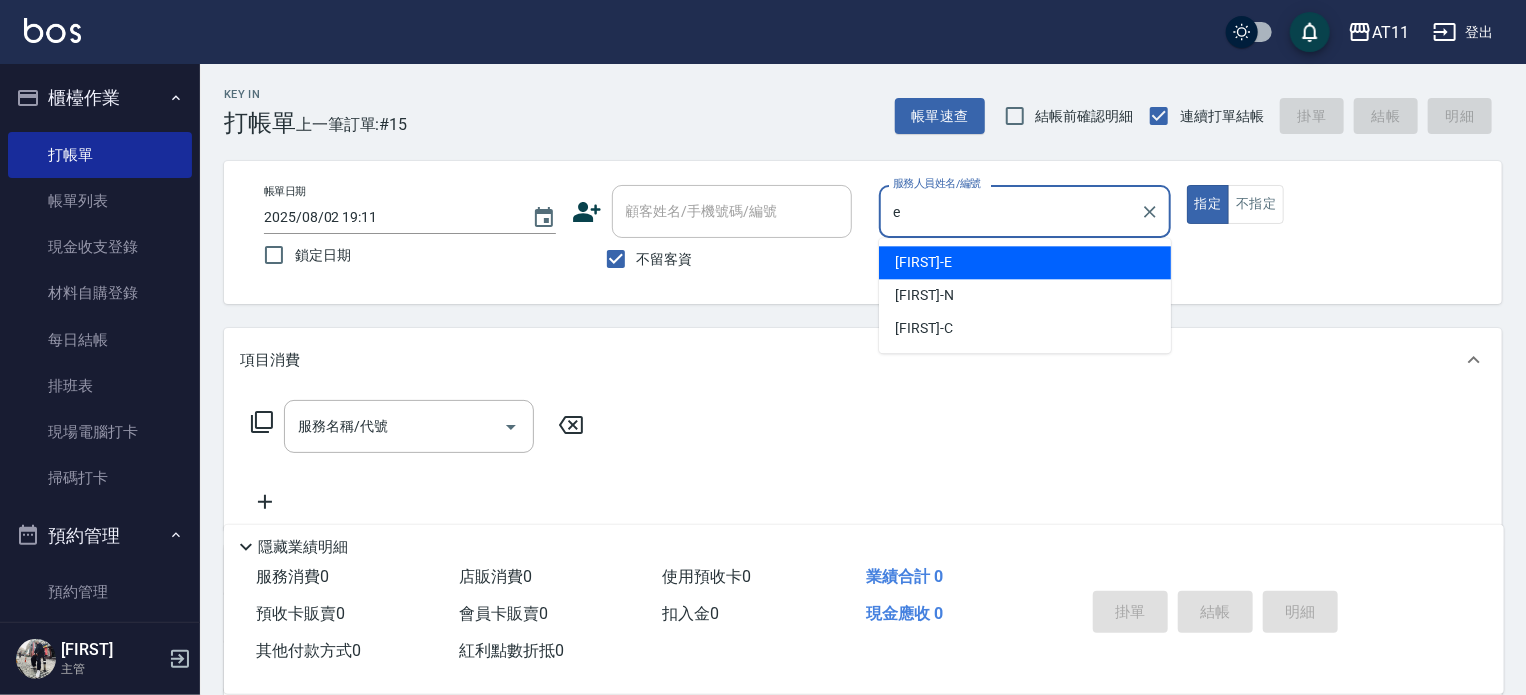 type on "[FIRST]-E" 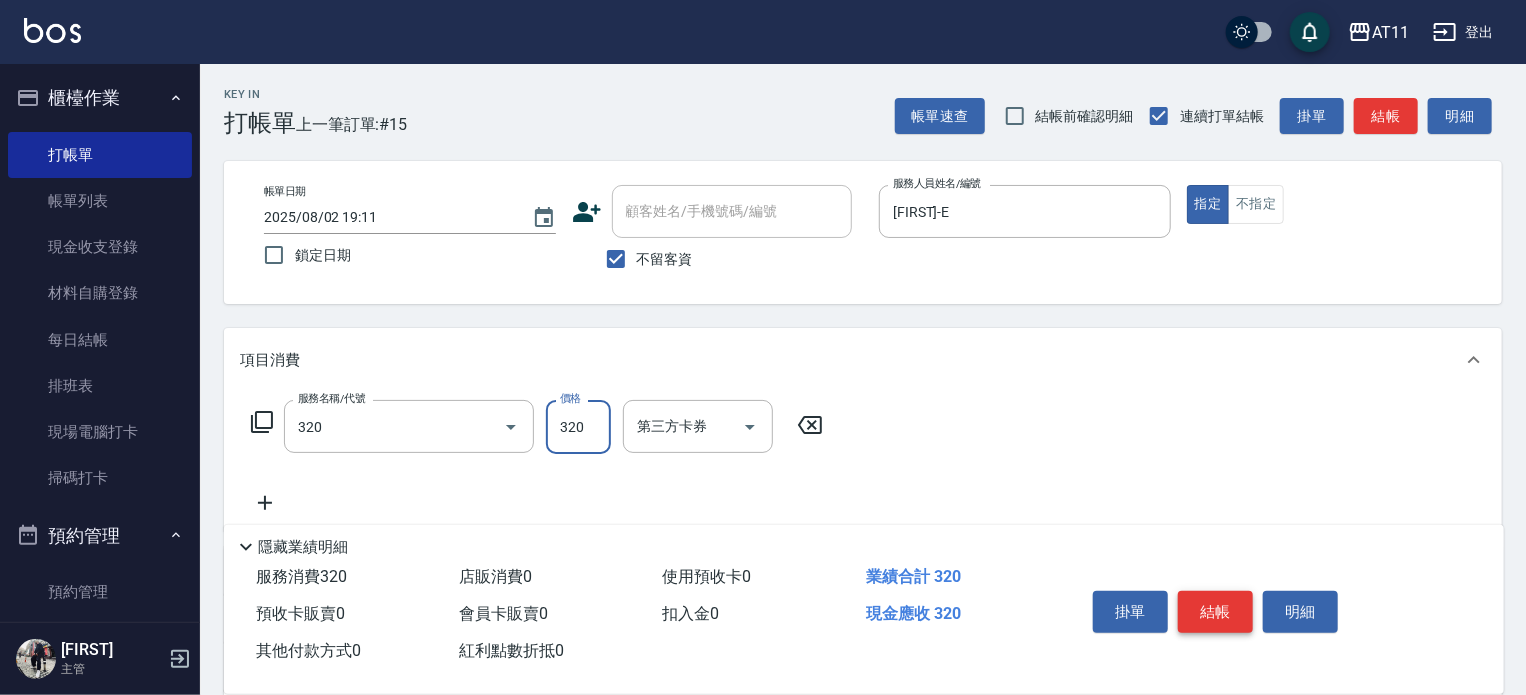 type on "洗剪(320)" 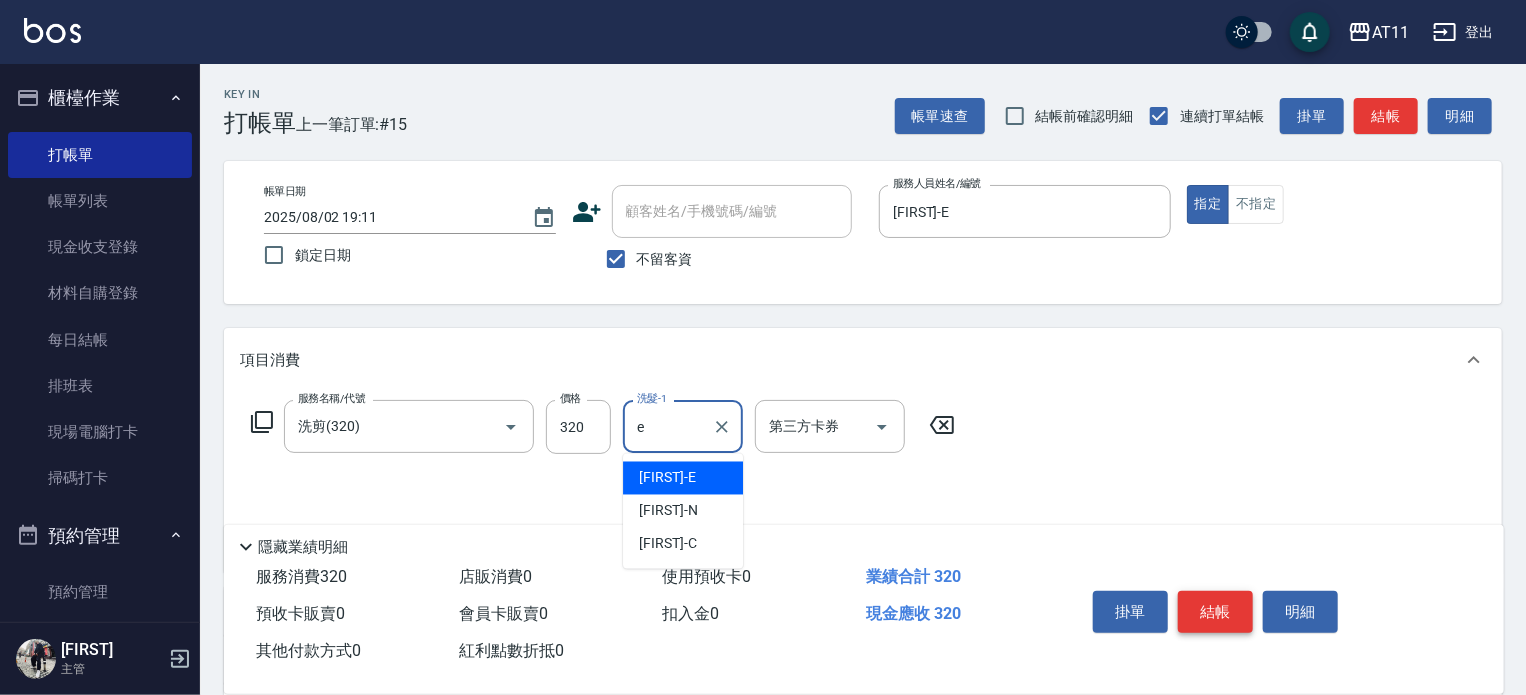 type on "[FIRST]-E" 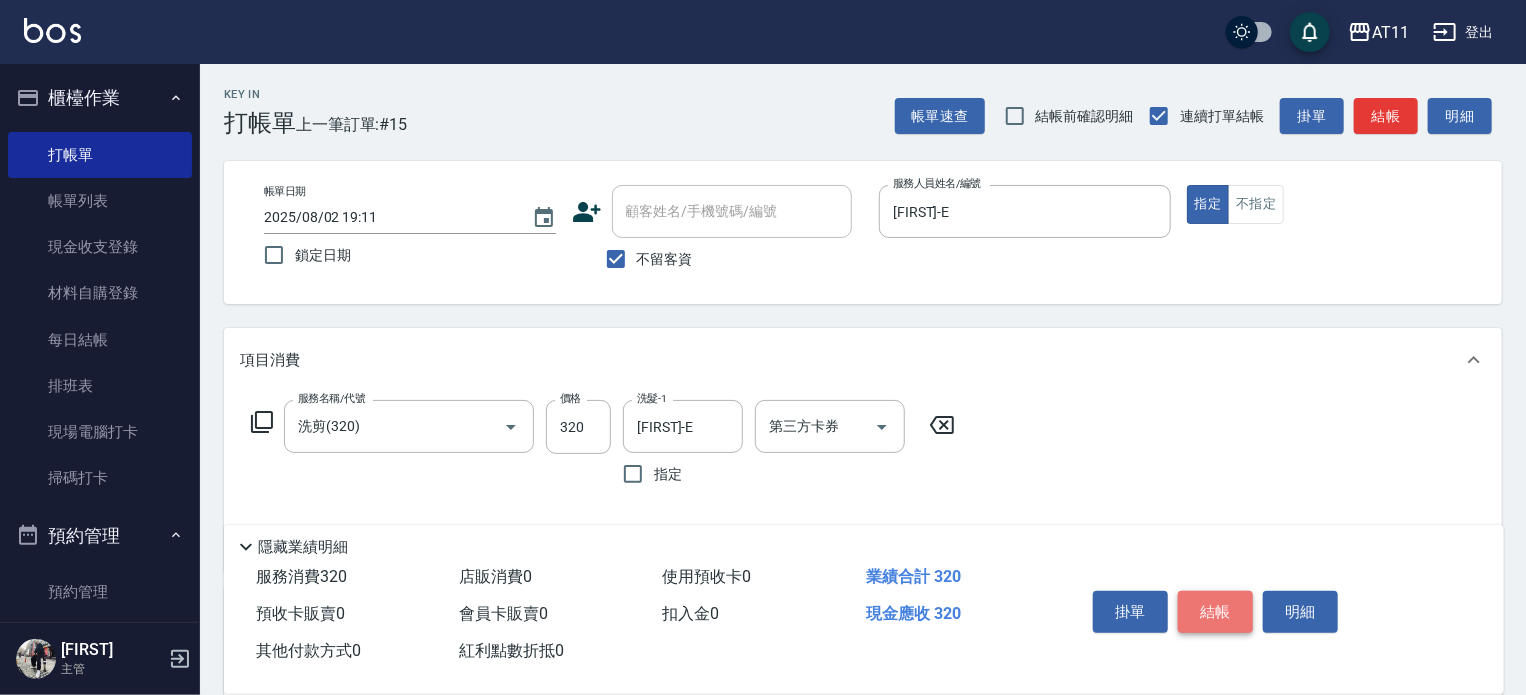 click on "結帳" at bounding box center (1215, 612) 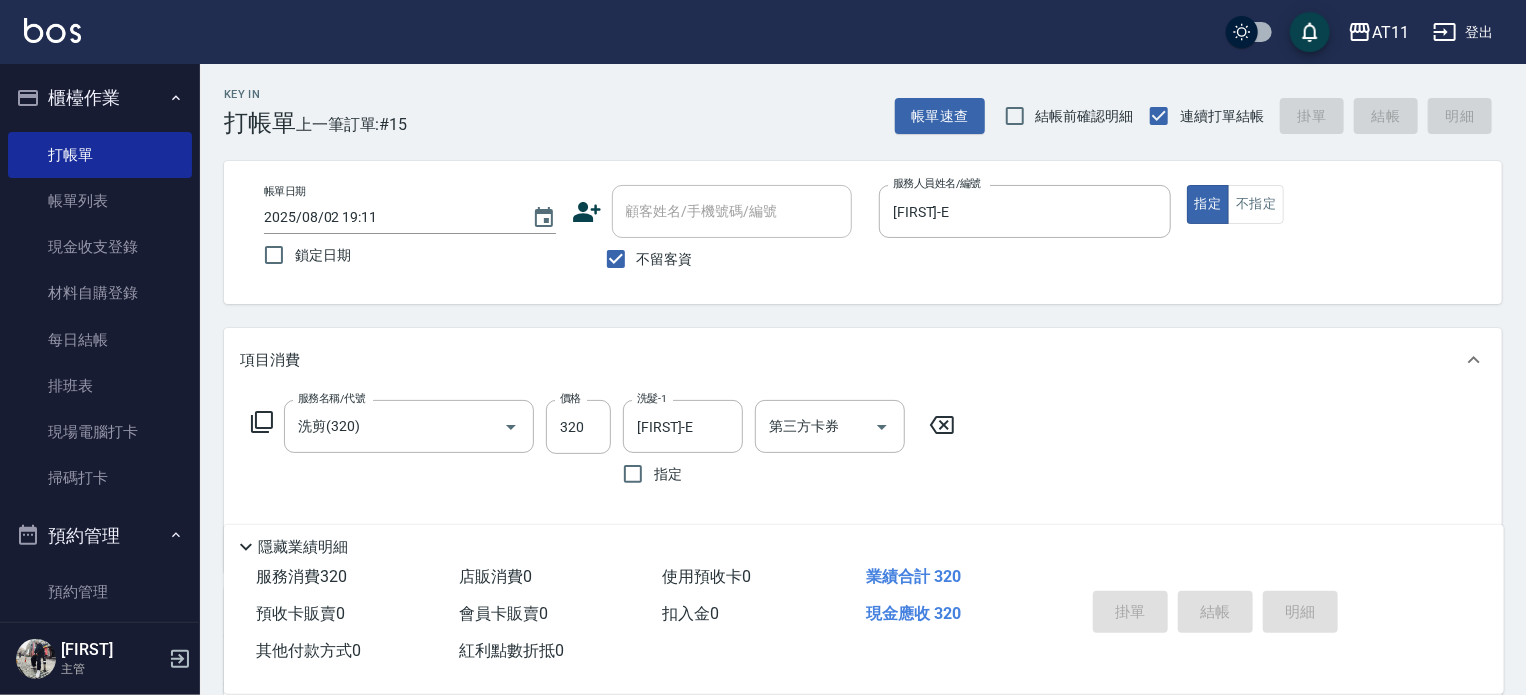 type on "2025/08/02 19:12" 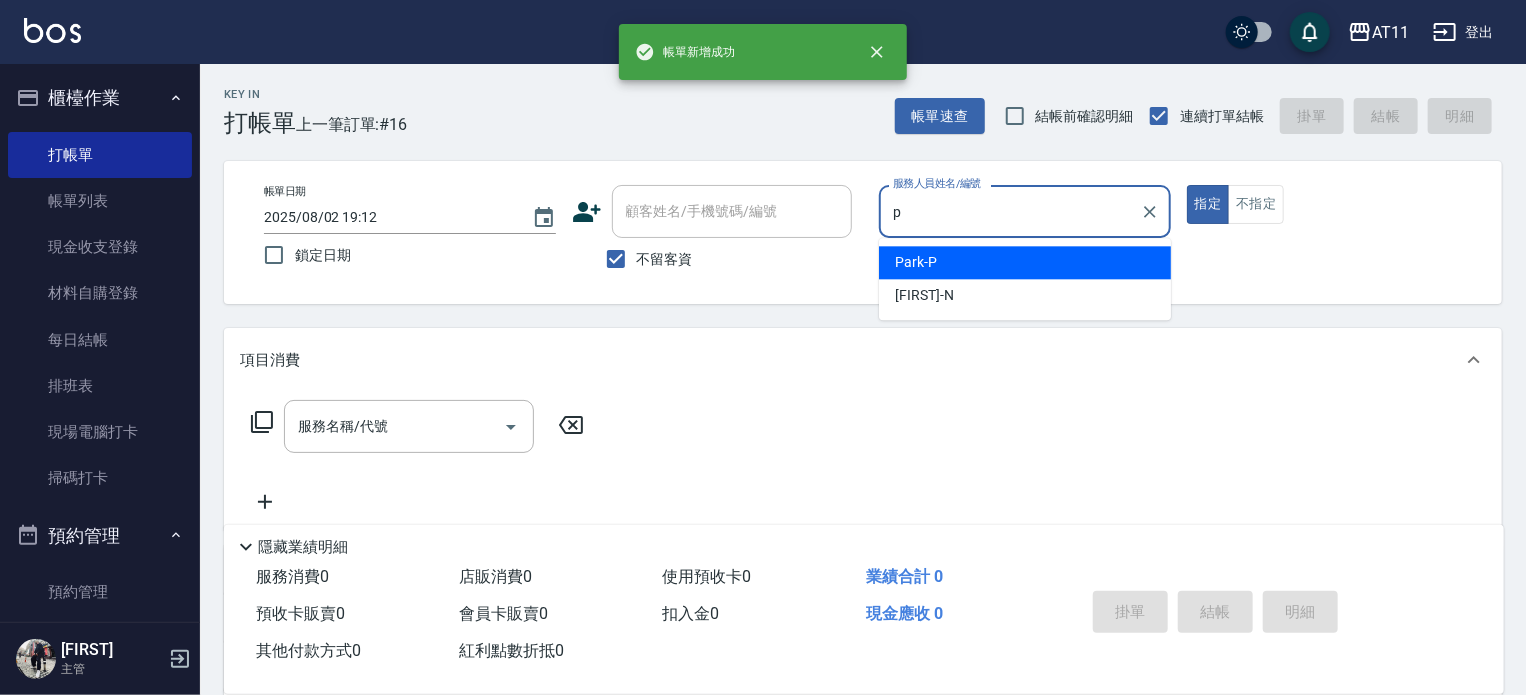 type on "[FIRST]-P" 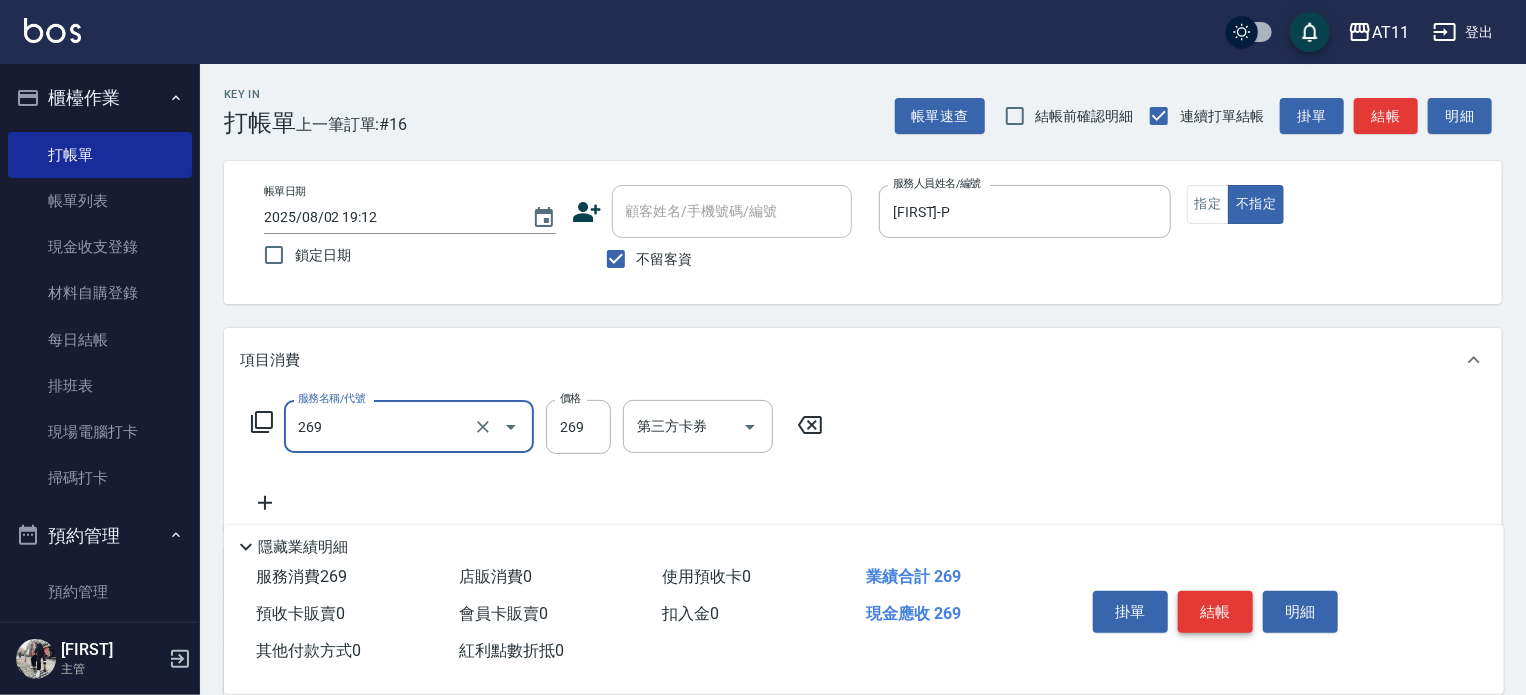 type on "一般洗剪(269)" 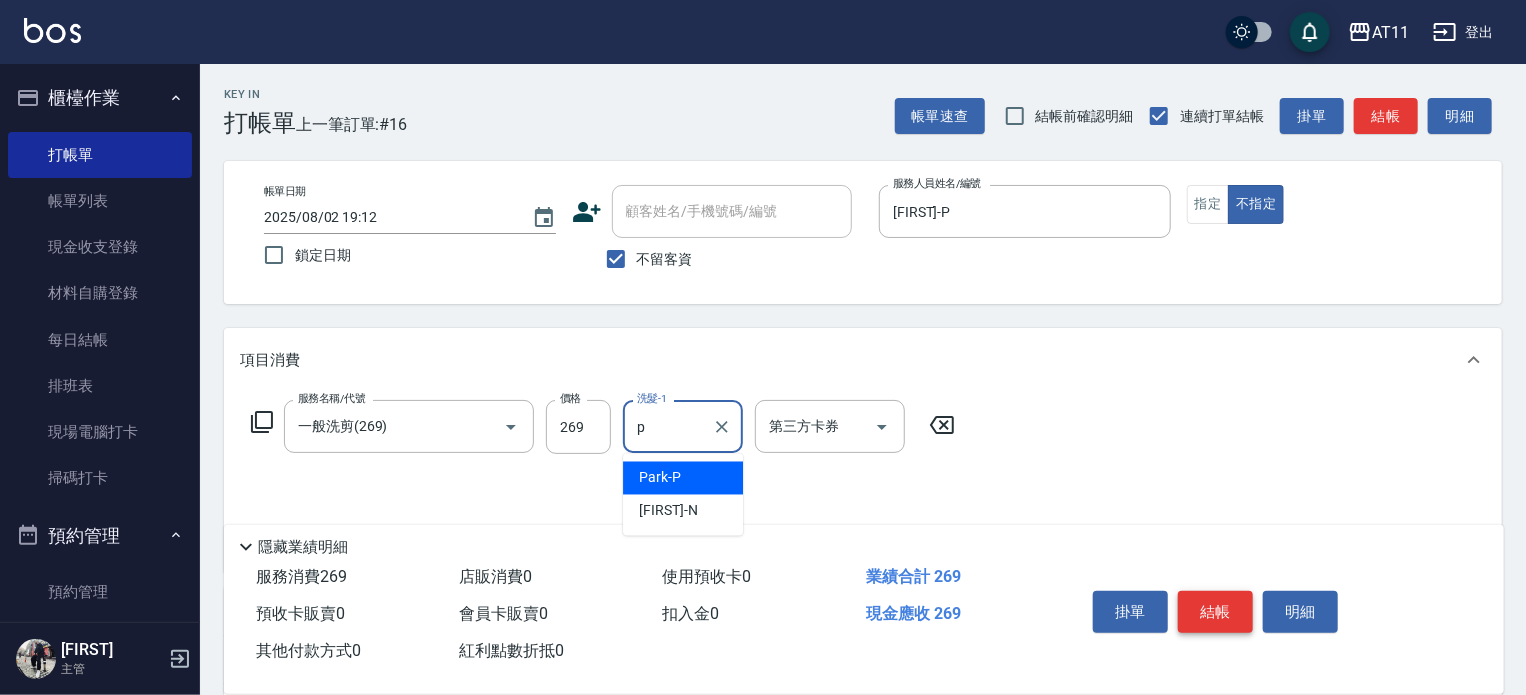 type on "[FIRST]-P" 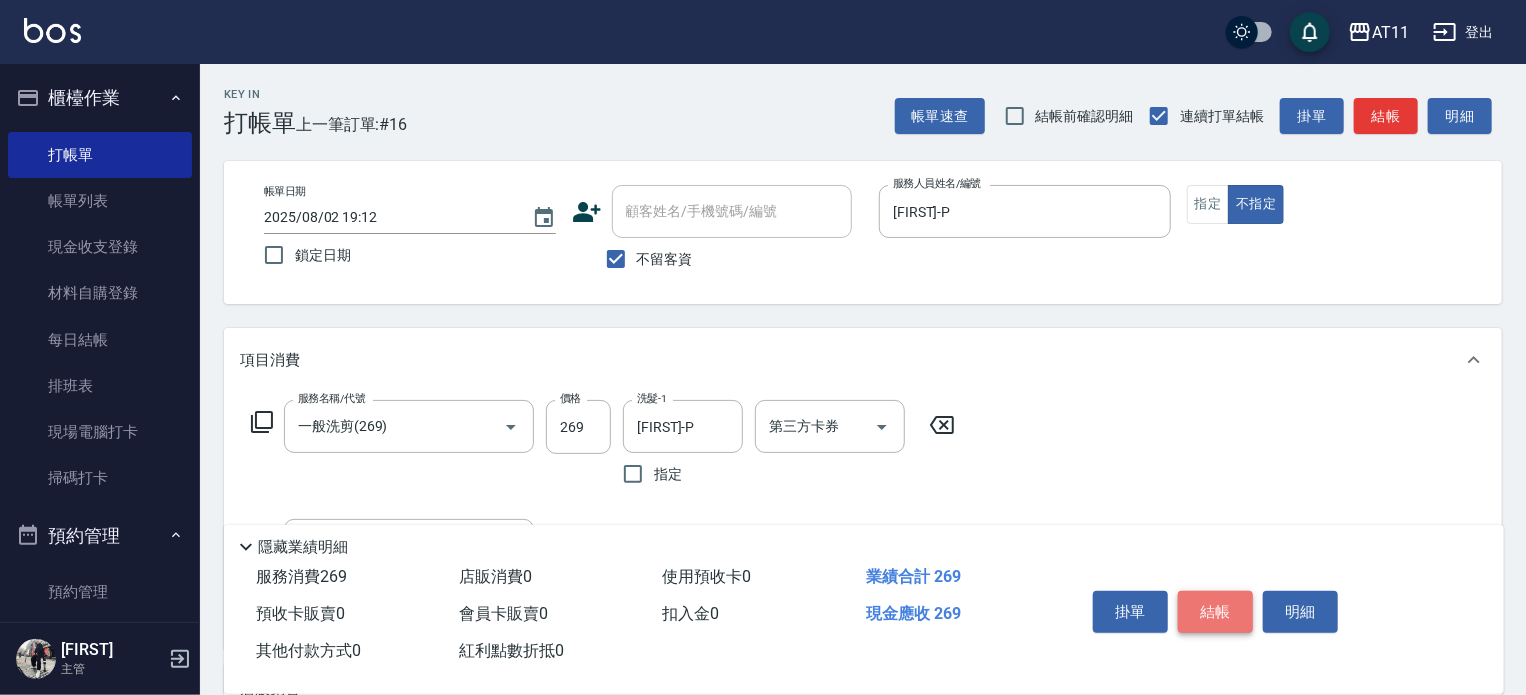 click on "結帳" at bounding box center (1215, 612) 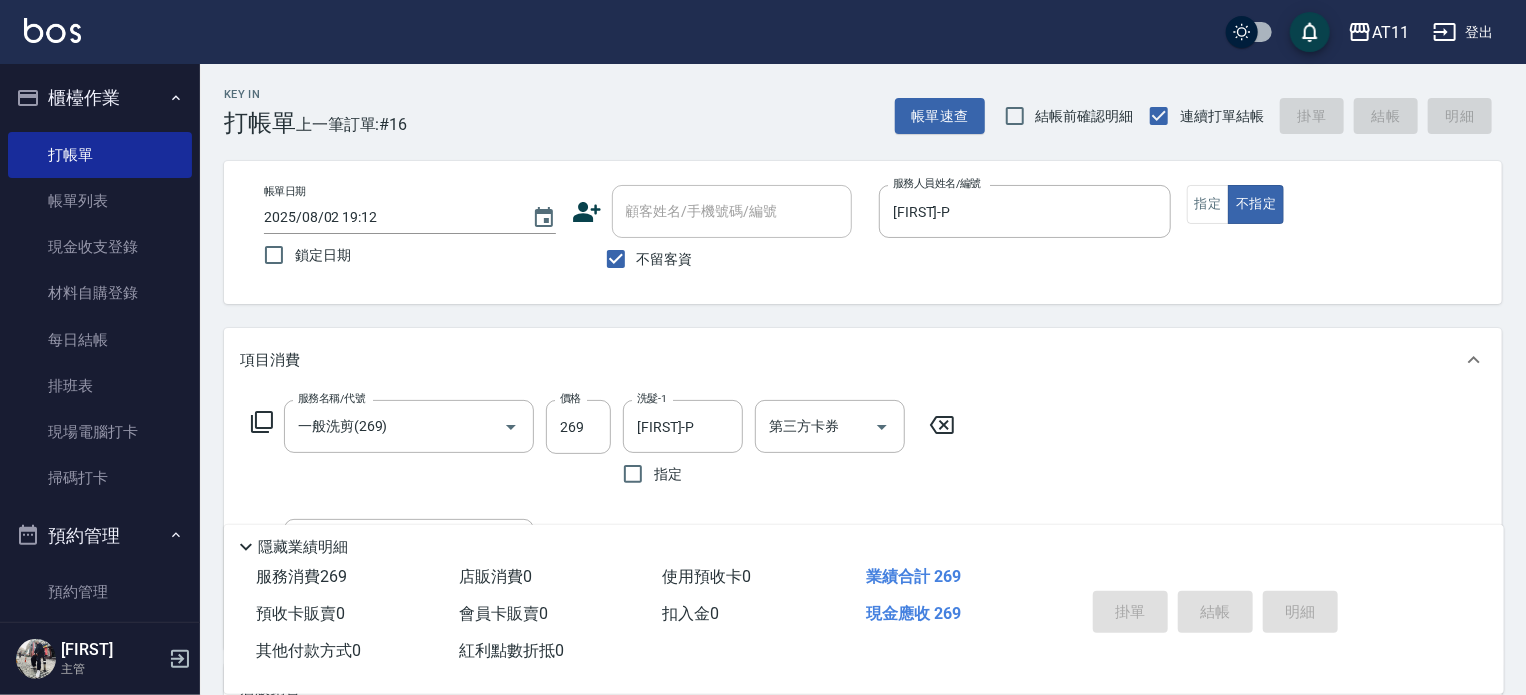 type 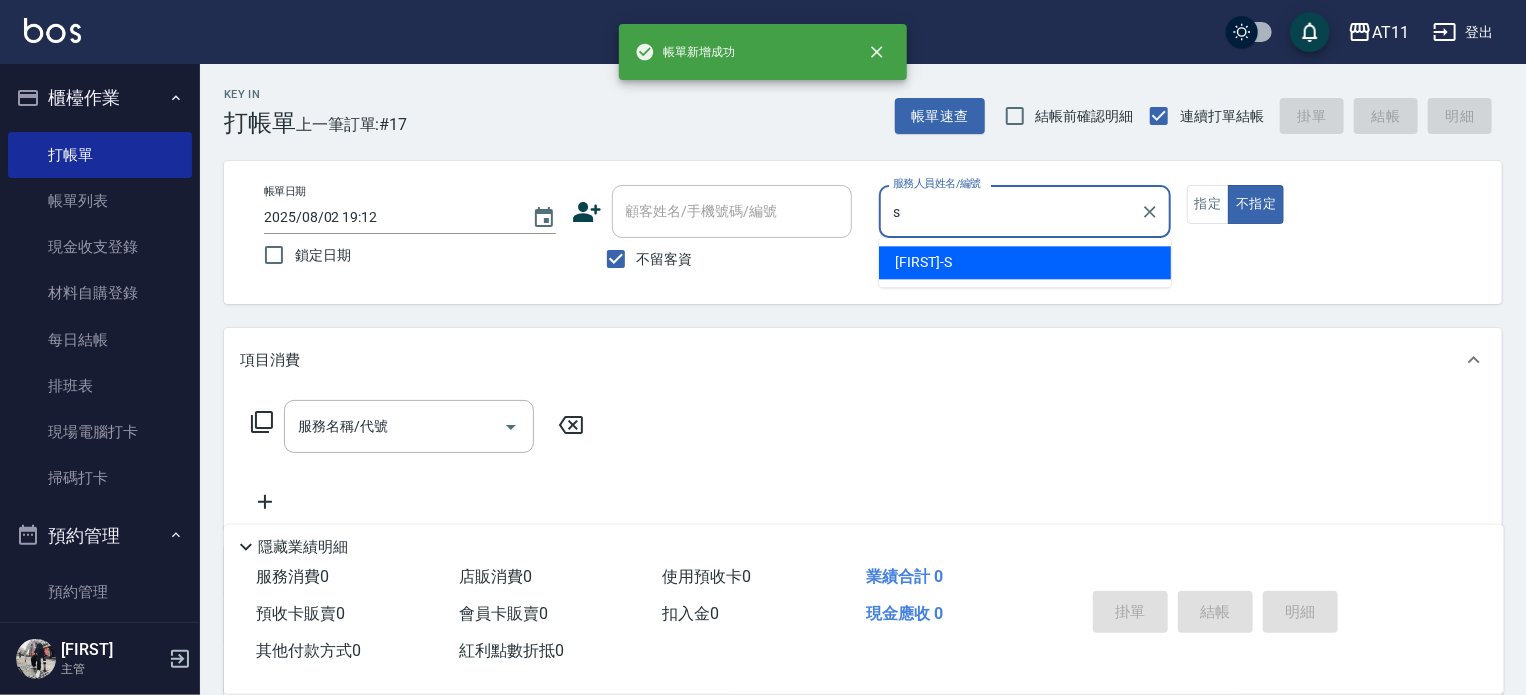 type on "[FIRST]-S" 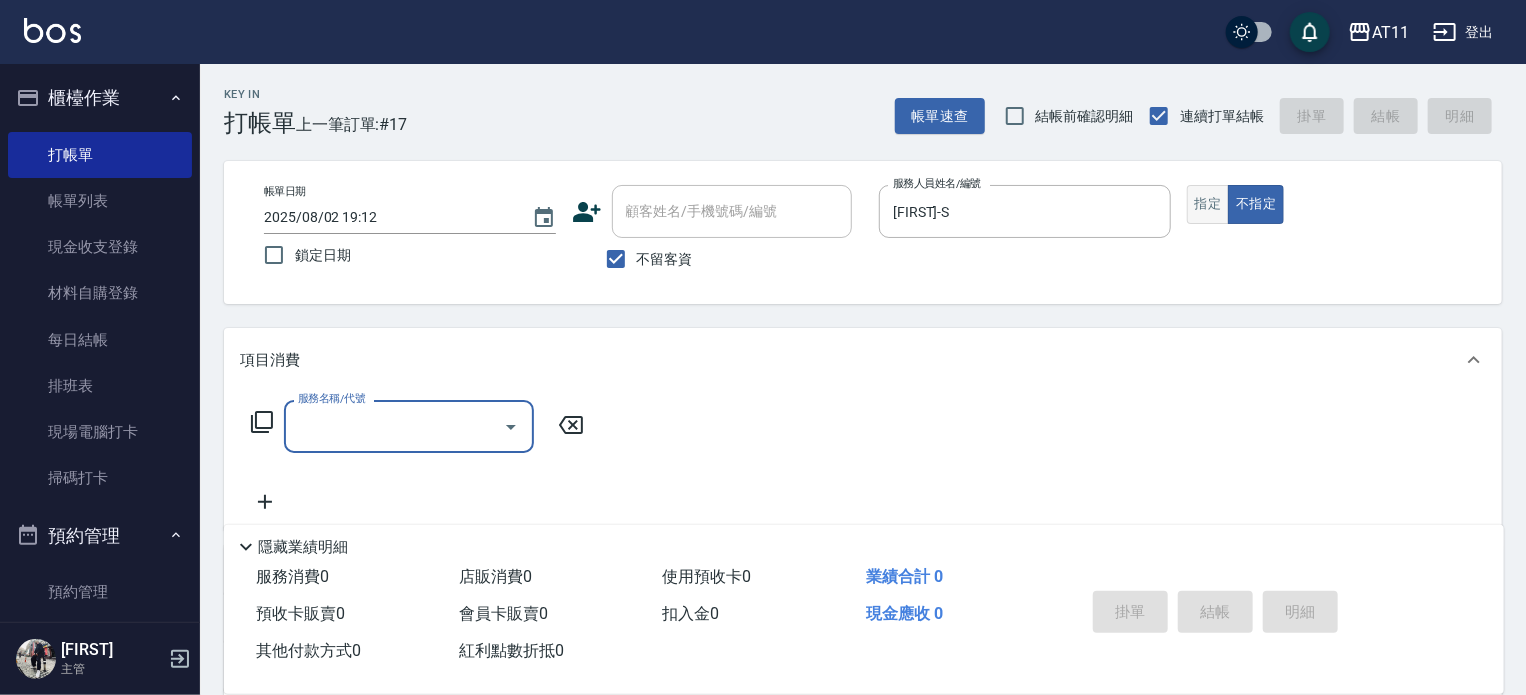 click on "指定" at bounding box center (1208, 204) 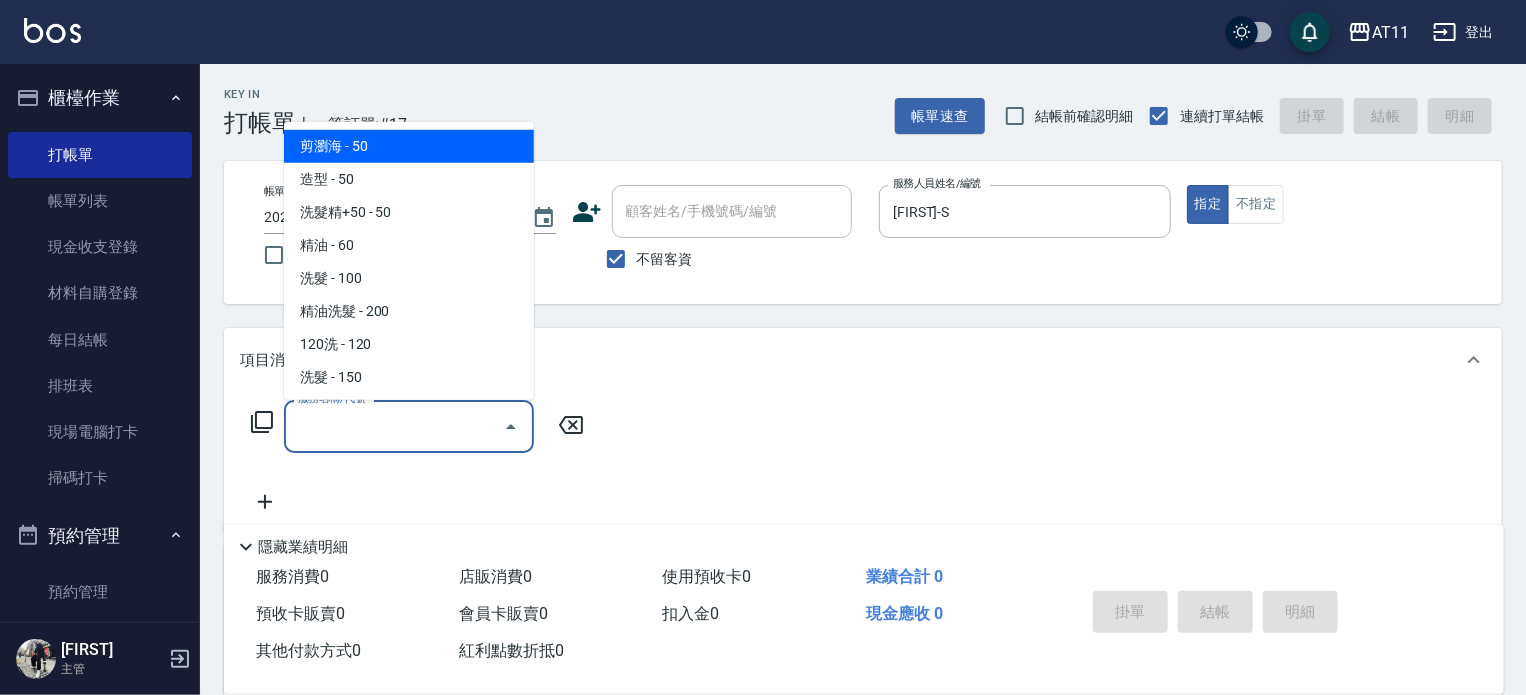 click on "服務名稱/代號" at bounding box center [394, 426] 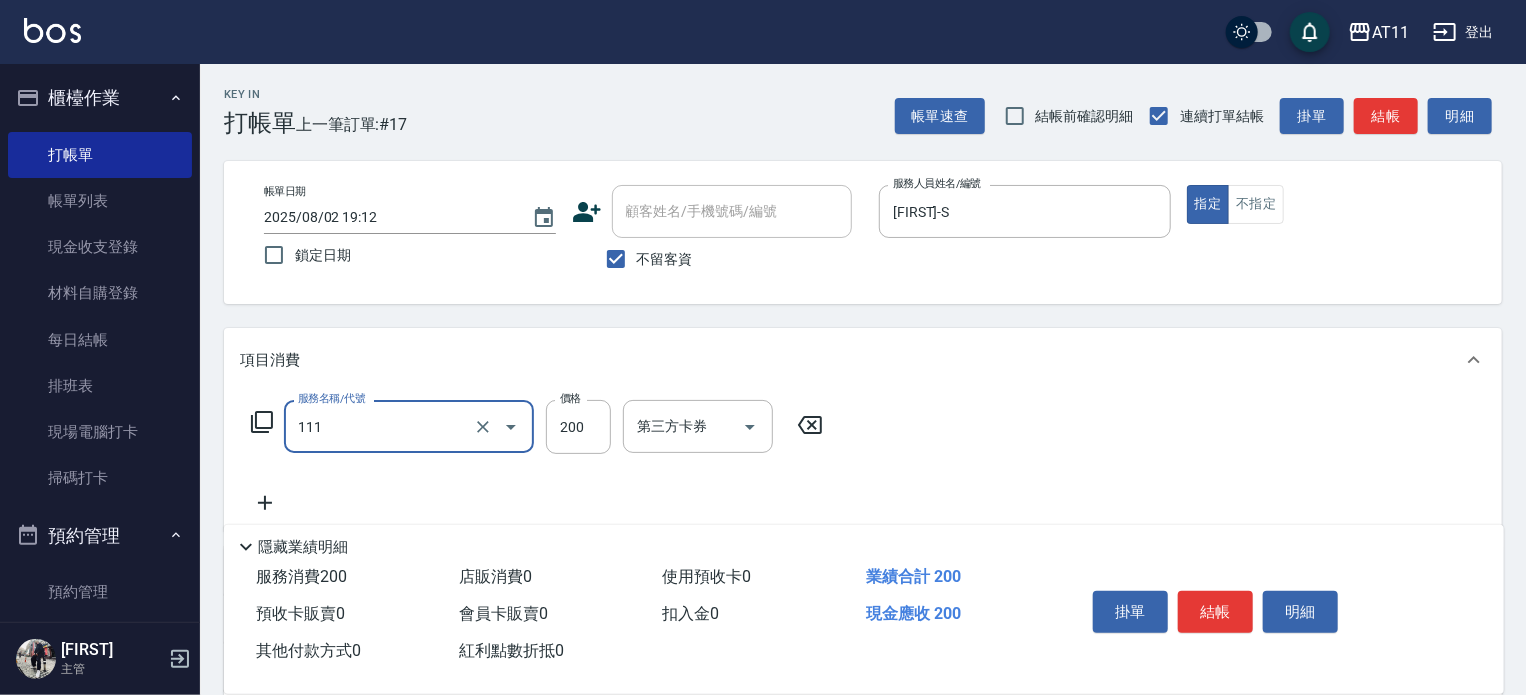 type on "精油洗髮(111)" 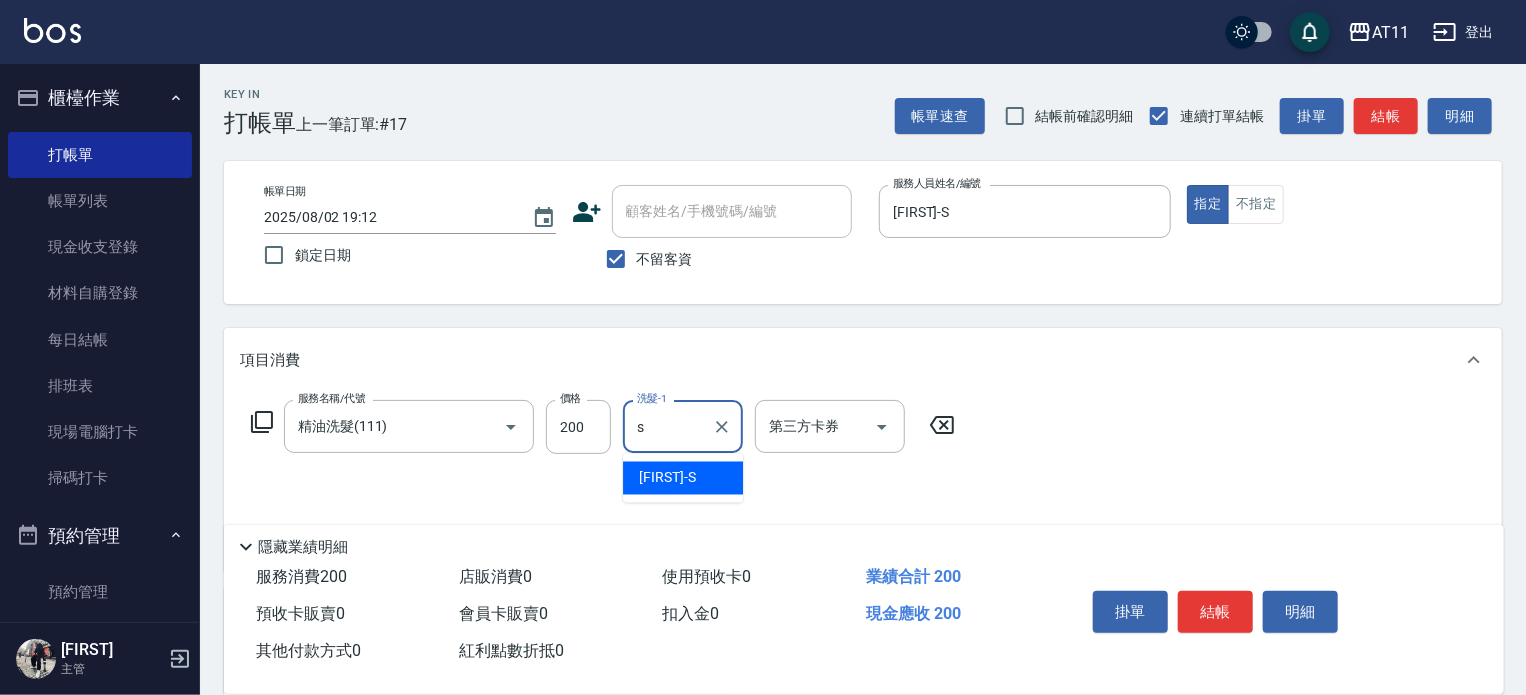 type on "[FIRST]-S" 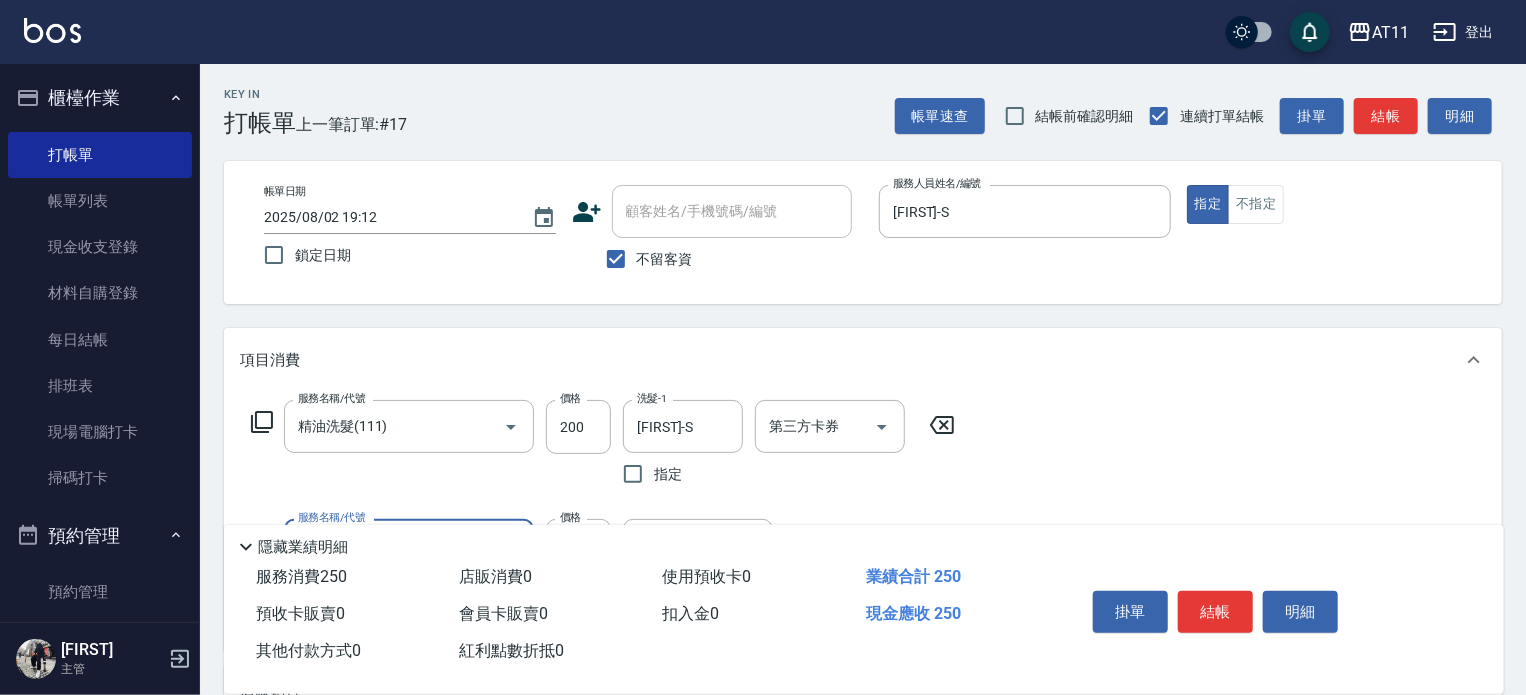 type on "剪瀏海(0050)" 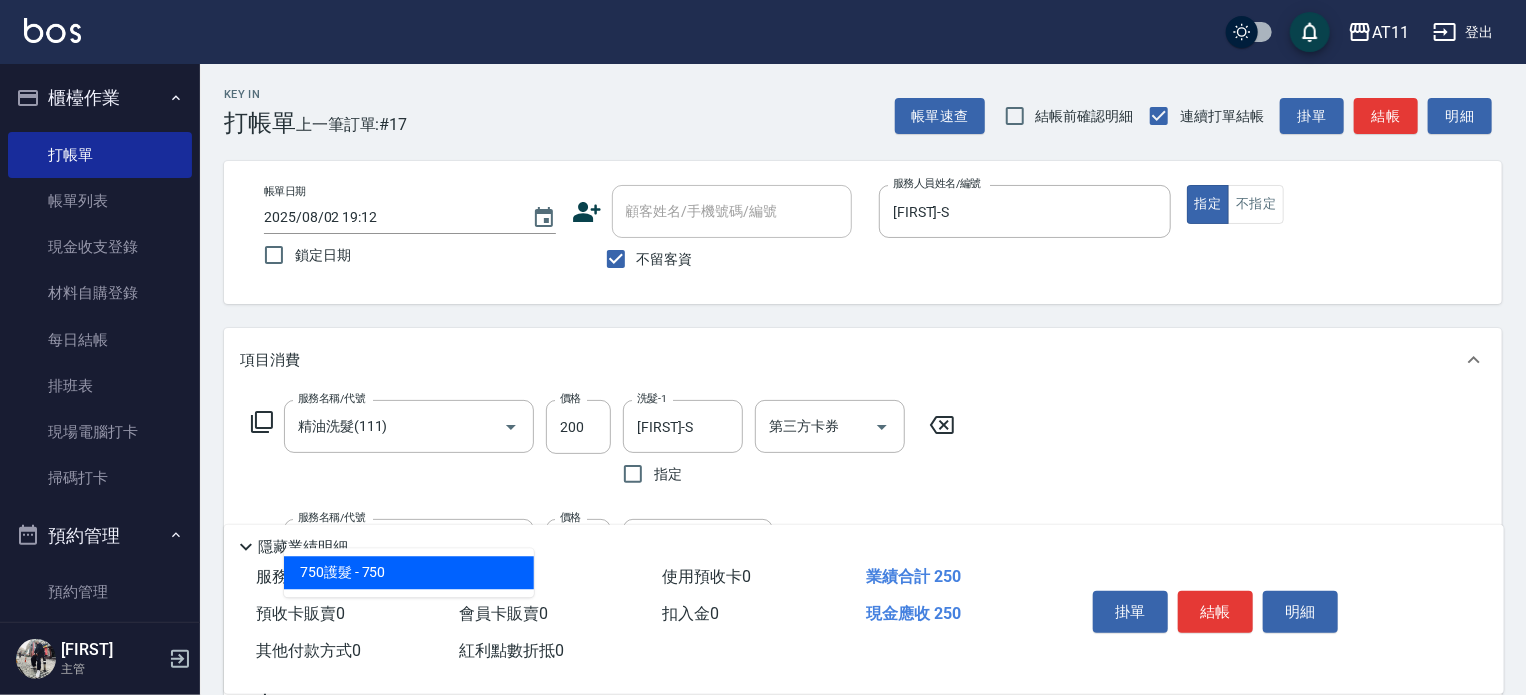 type on "750護髮(0750)" 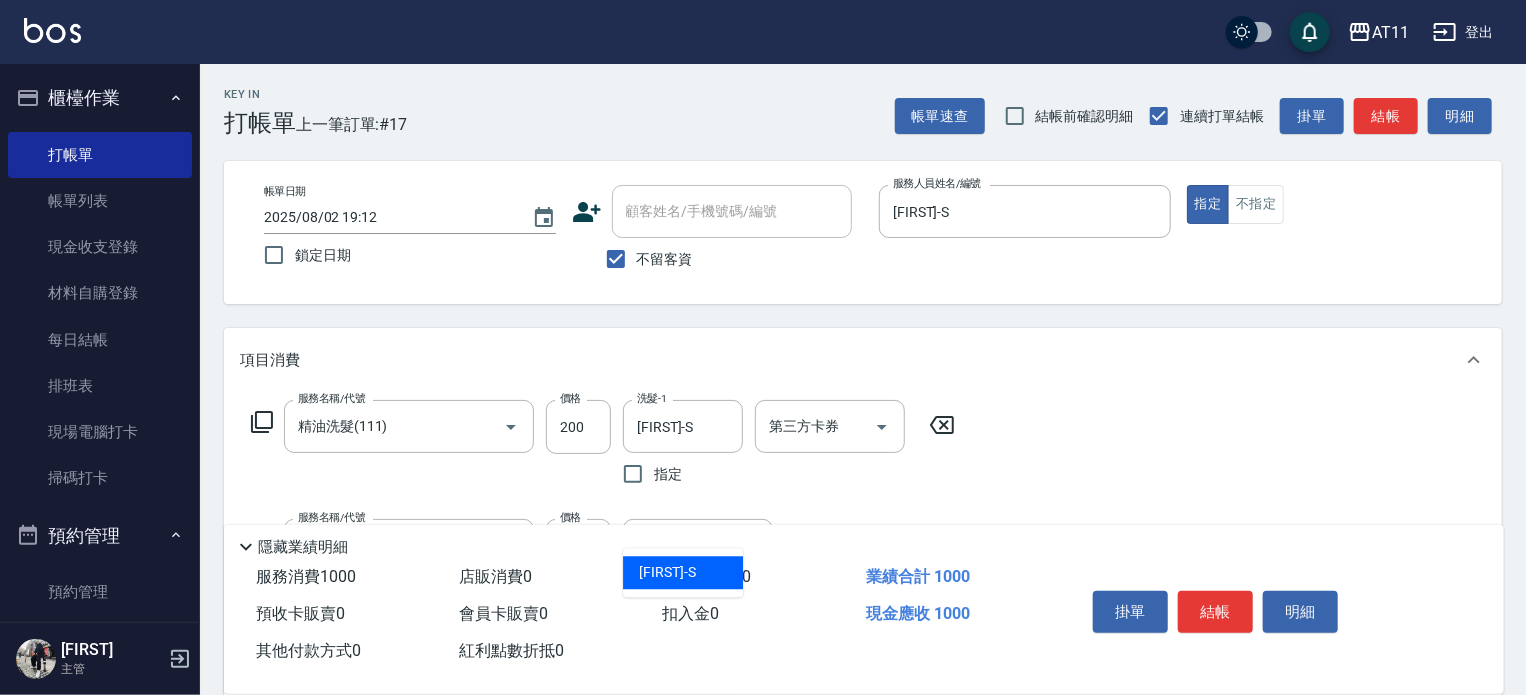 type on "[FIRST]-S" 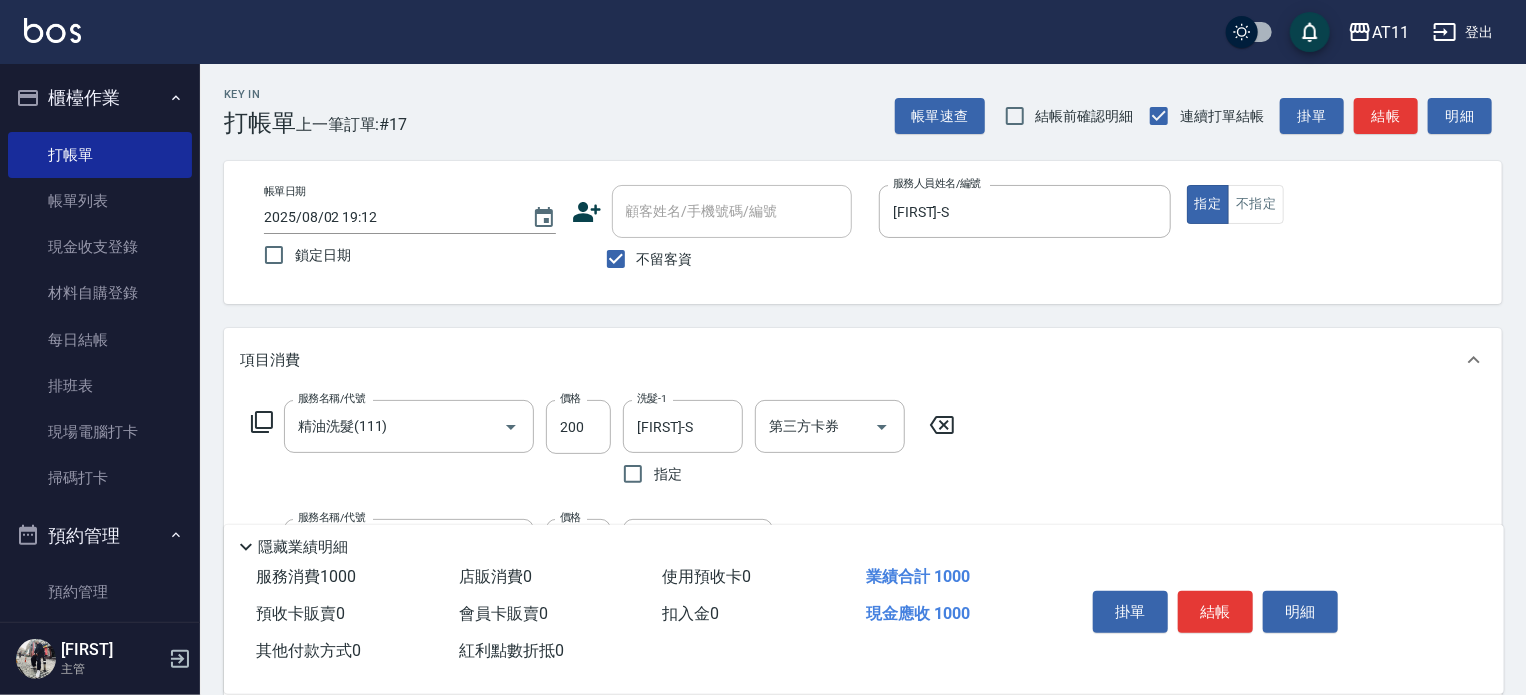 type 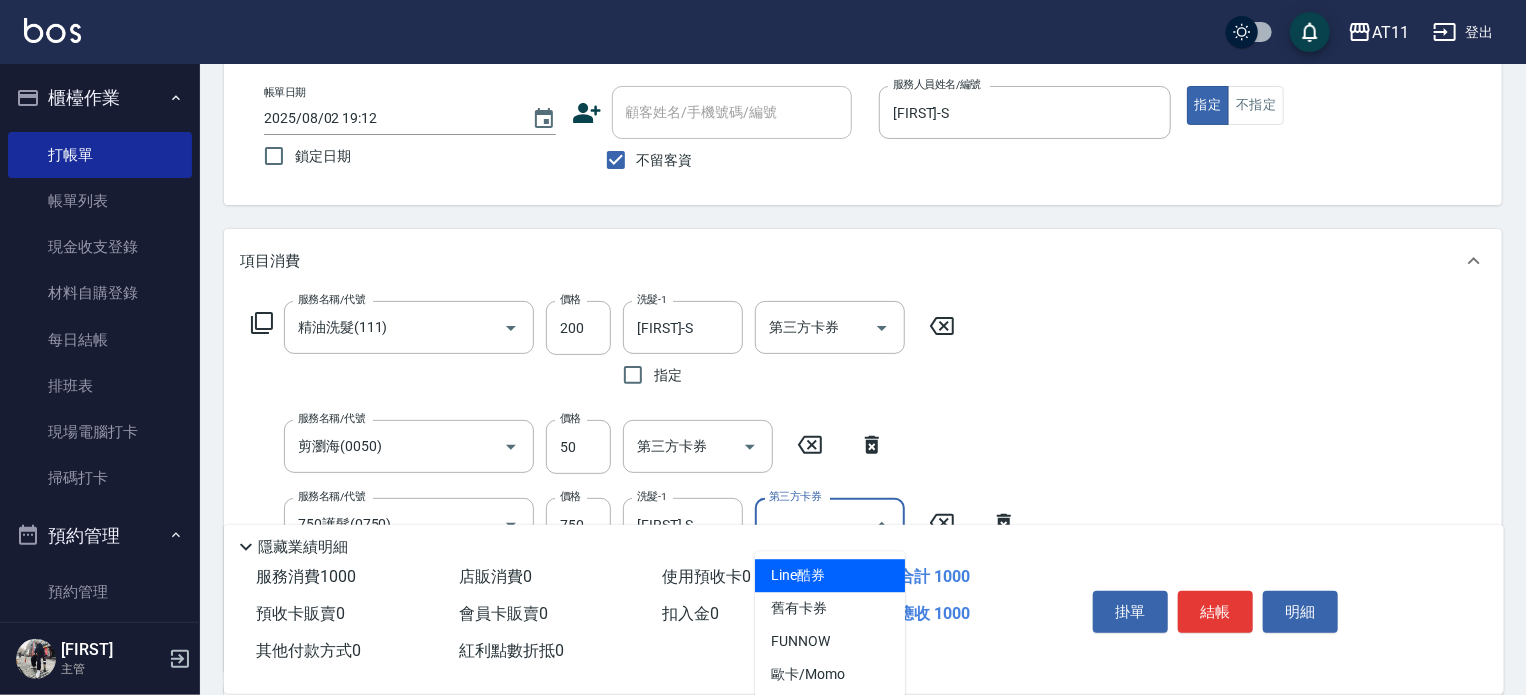 scroll, scrollTop: 300, scrollLeft: 0, axis: vertical 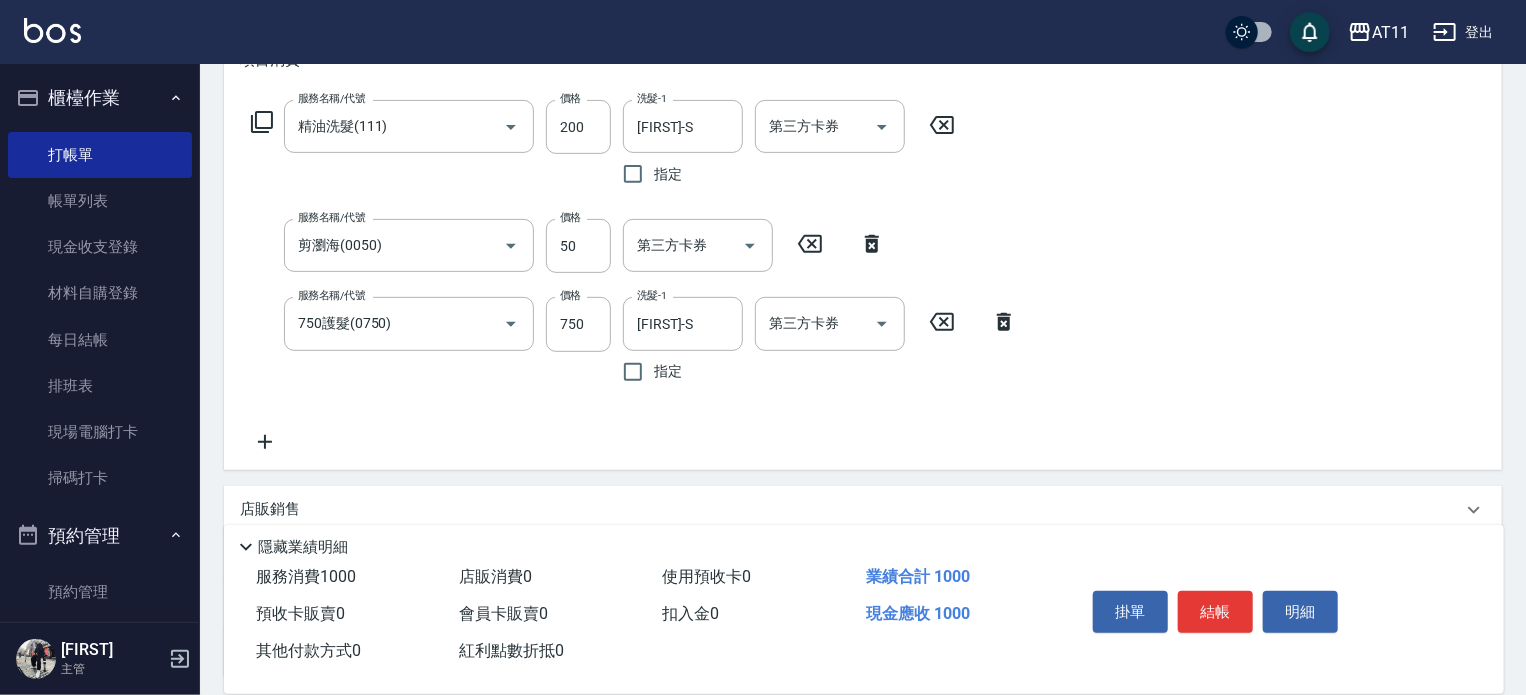 click on "服務名稱/代號 精油洗髮([CODE]) 服務名稱/代號 價格 [PRICE] 價格 洗髮-1 [FIRST]-S 洗髮-1 指定 第三方卡券 第三方卡券 服務名稱/代號 剪瀏海([CODE]) 服務名稱/代號 價格 [PRICE] 價格 第三方卡券 第三方卡券 服務名稱/代號 750護髮([CODE]) 服務名稱/代號 價格 [PRICE] 價格 洗髮-1 [FIRST]-S 洗髮-1 指定 第三方卡券 第三方卡券" at bounding box center (634, 276) 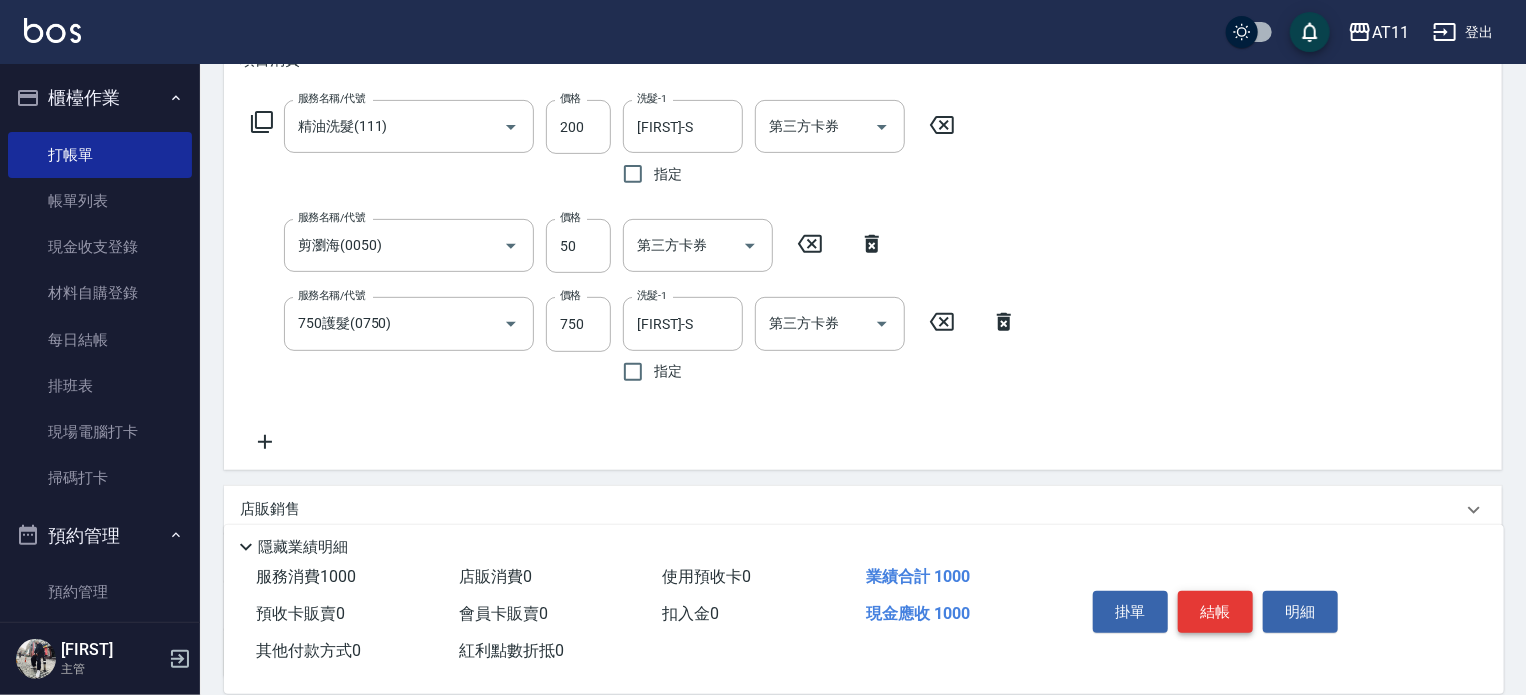 click on "結帳" at bounding box center [1215, 612] 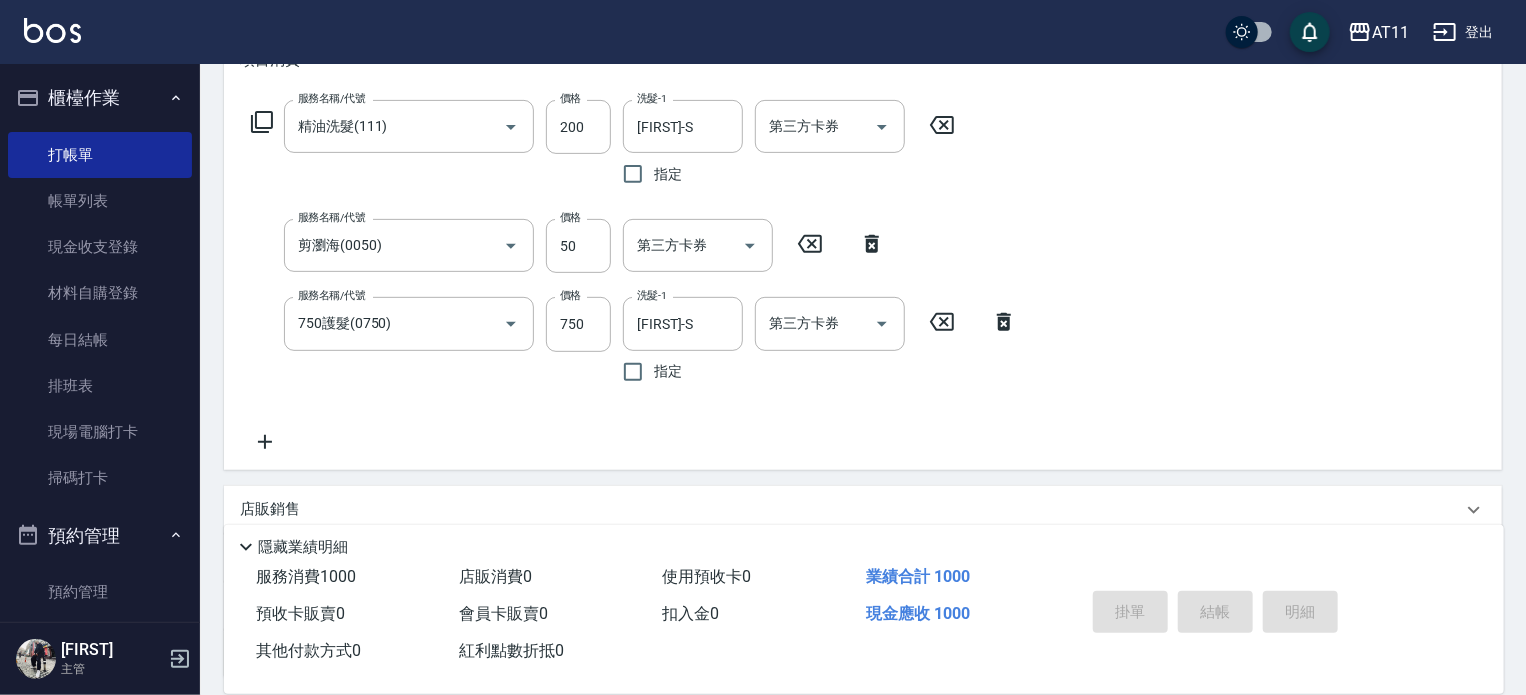type 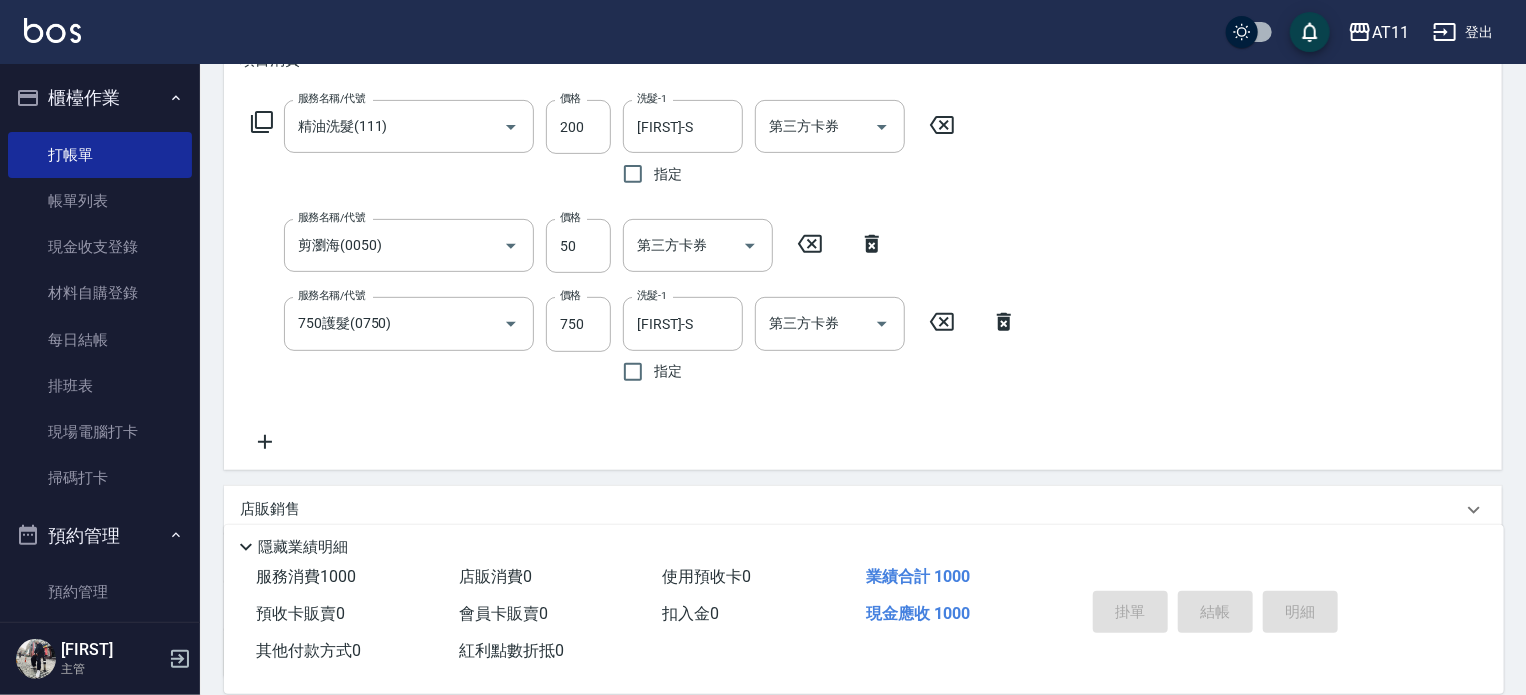 type 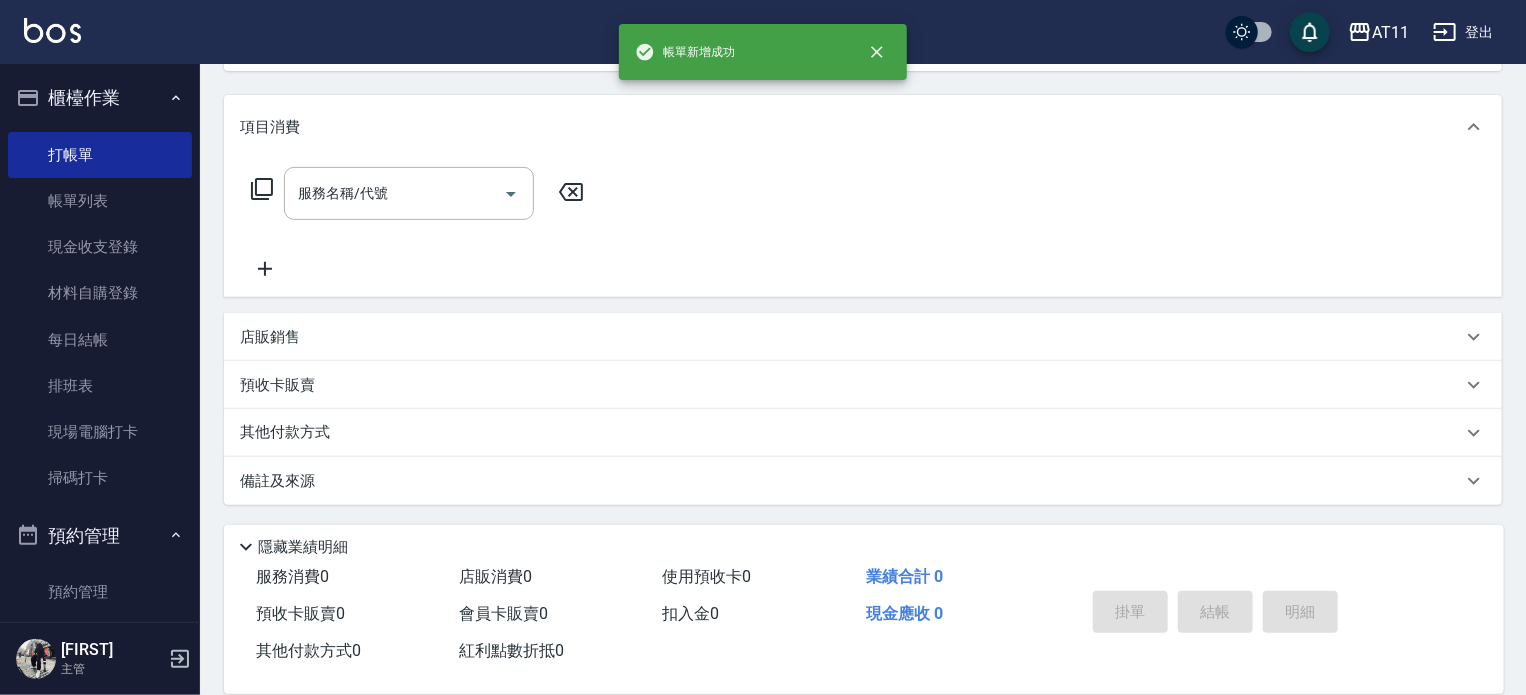 scroll, scrollTop: 0, scrollLeft: 0, axis: both 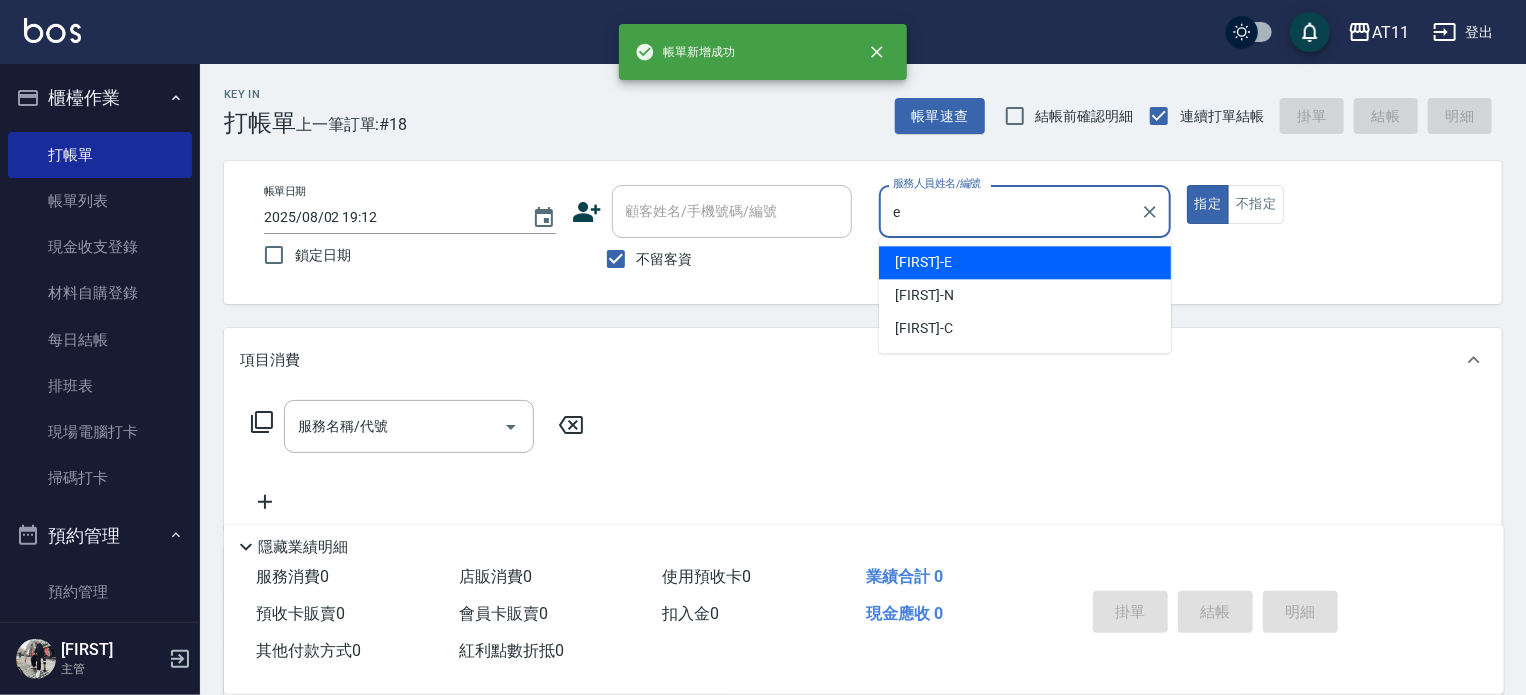 type on "[FIRST]-E" 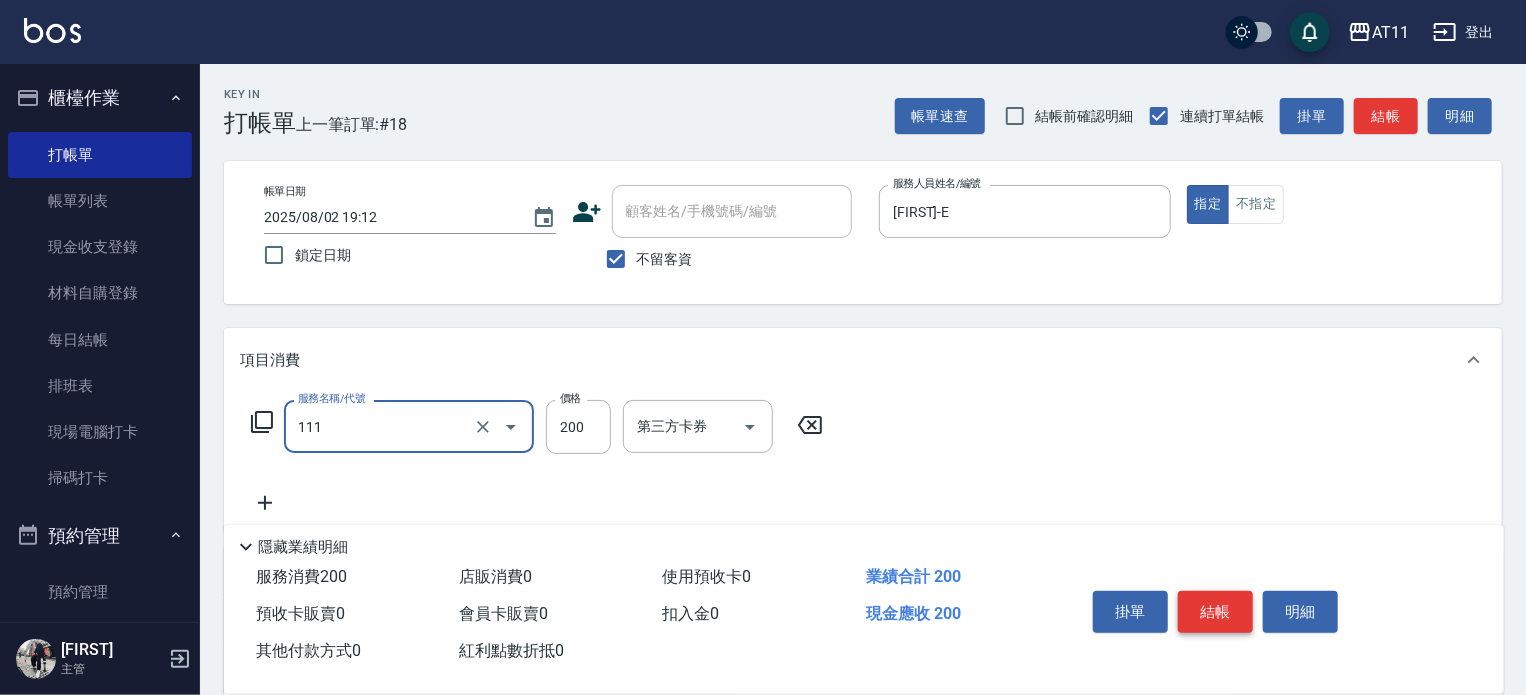 type on "精油洗髮(111)" 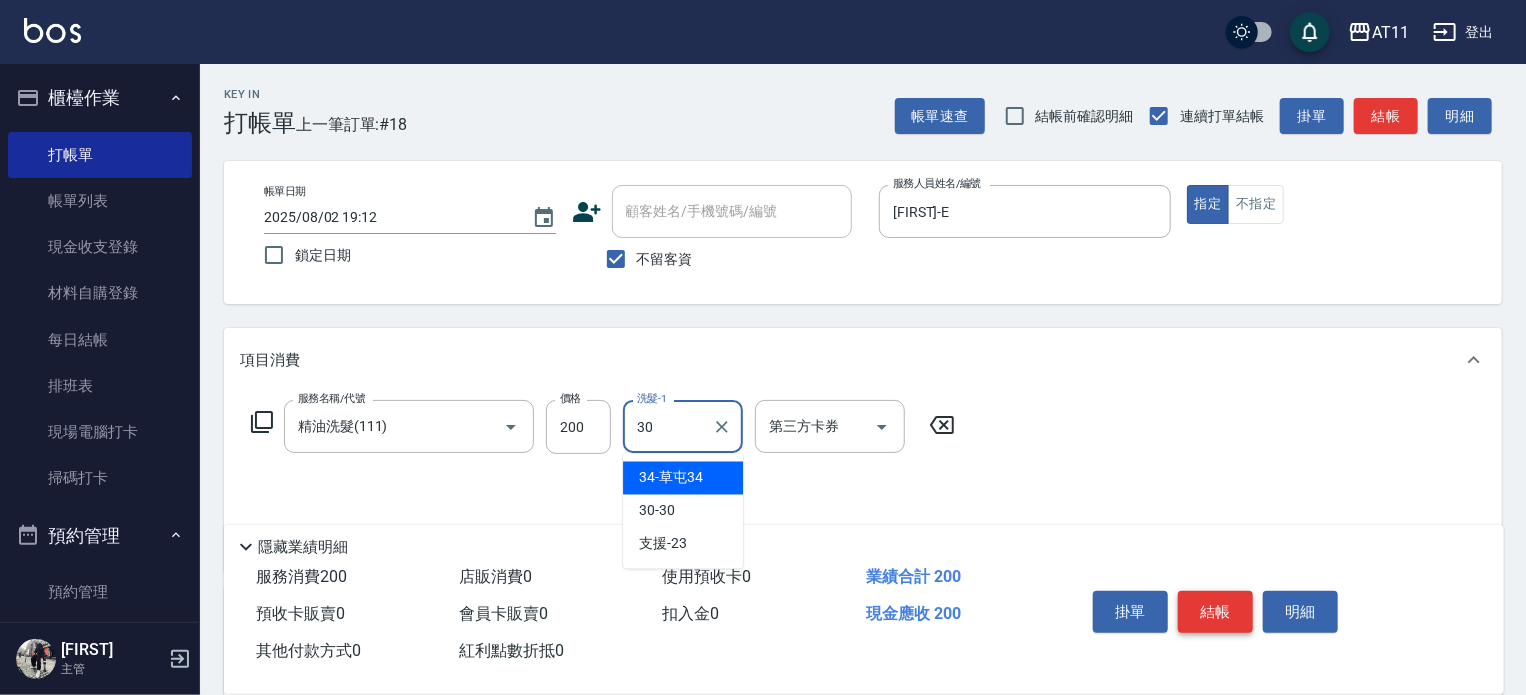 type on "30-30" 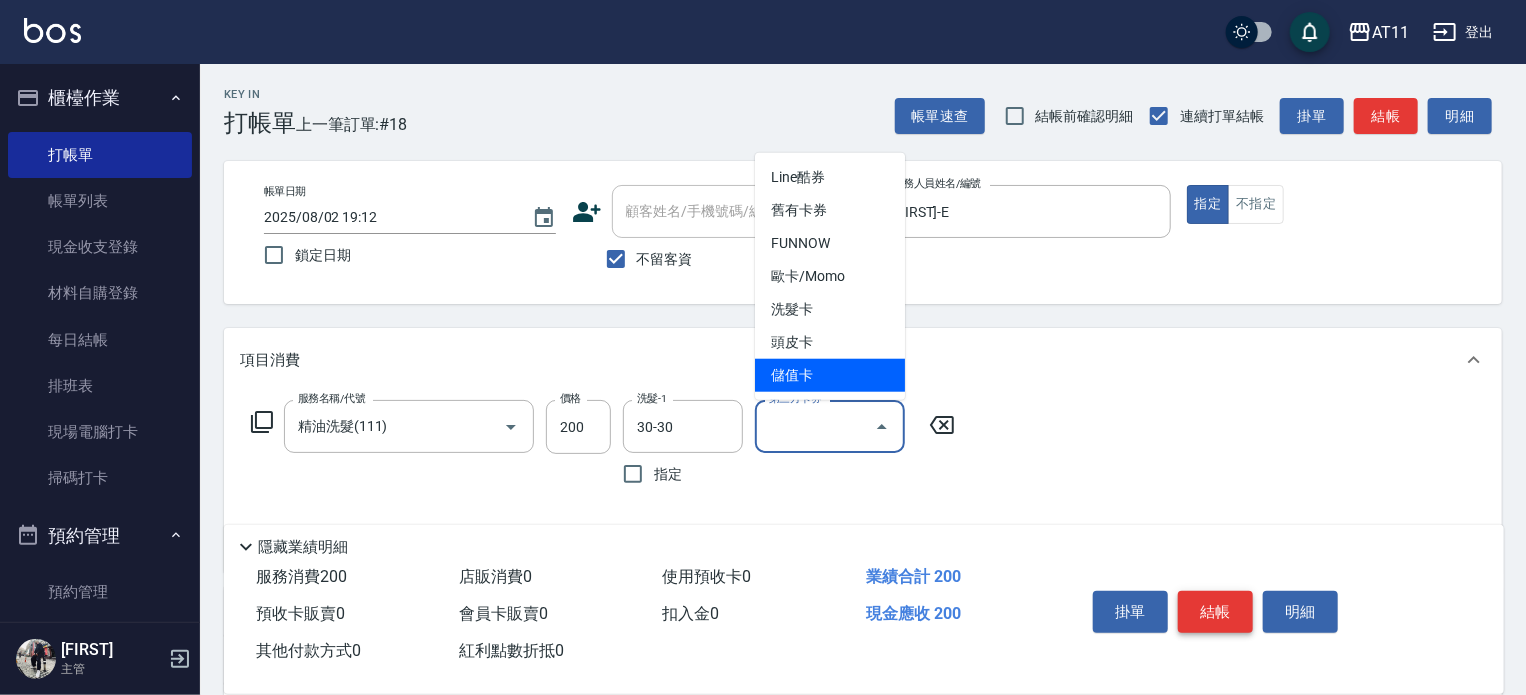 type on "儲值卡" 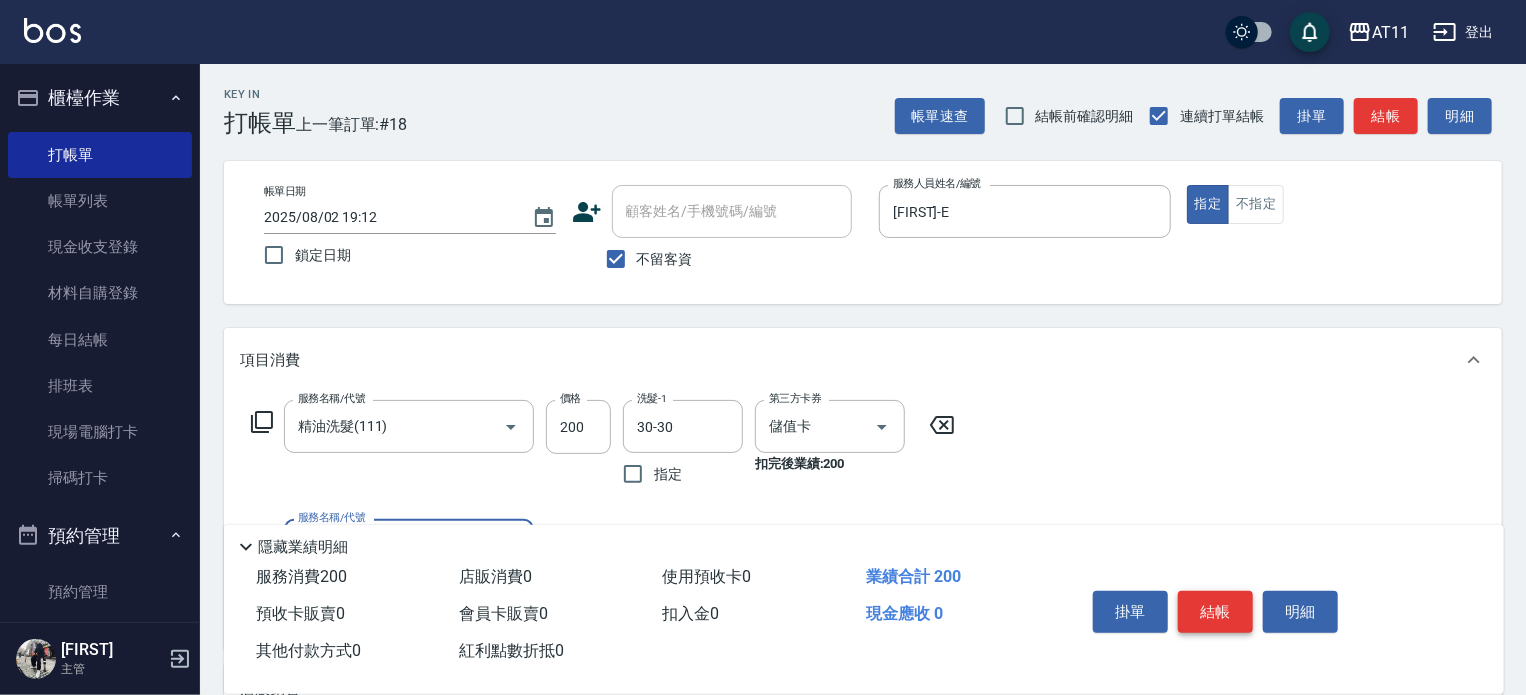 click on "結帳" at bounding box center [1215, 612] 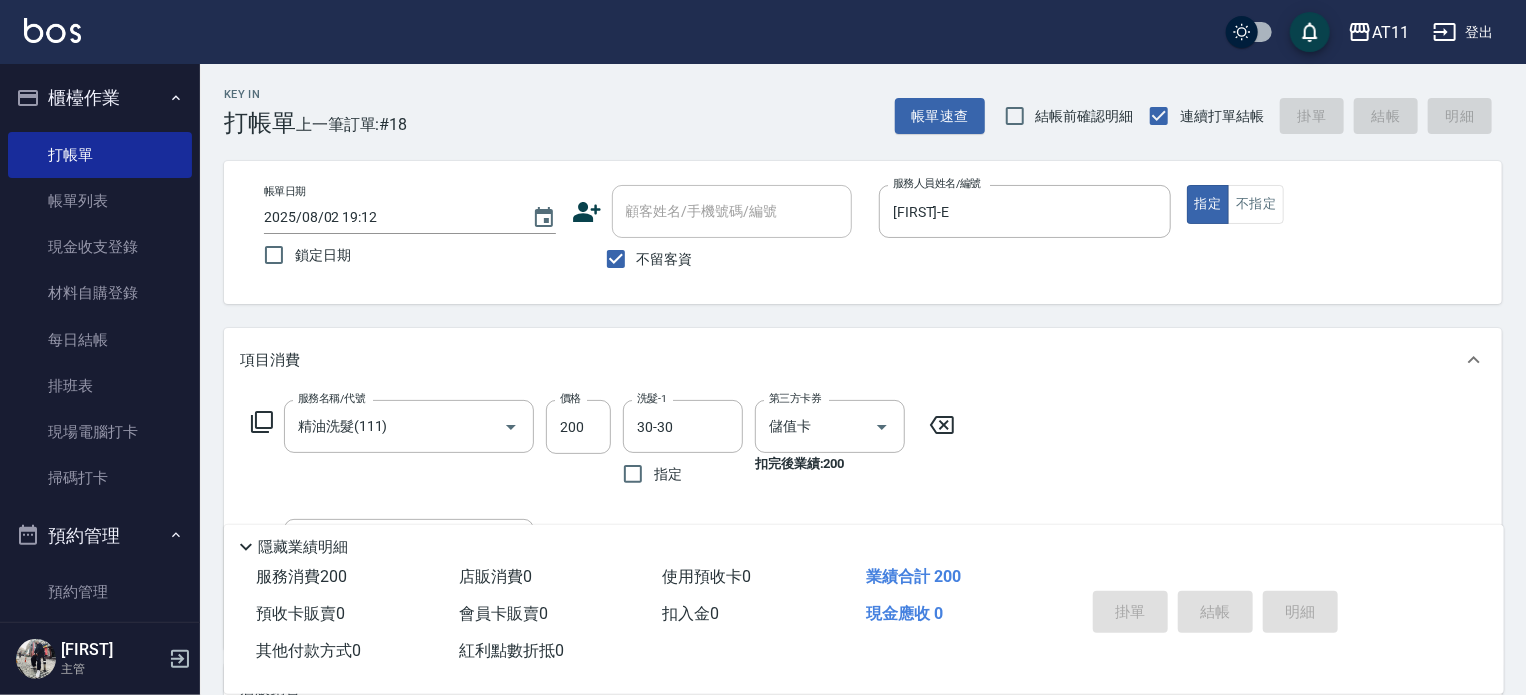 type on "2025/08/02 19:13" 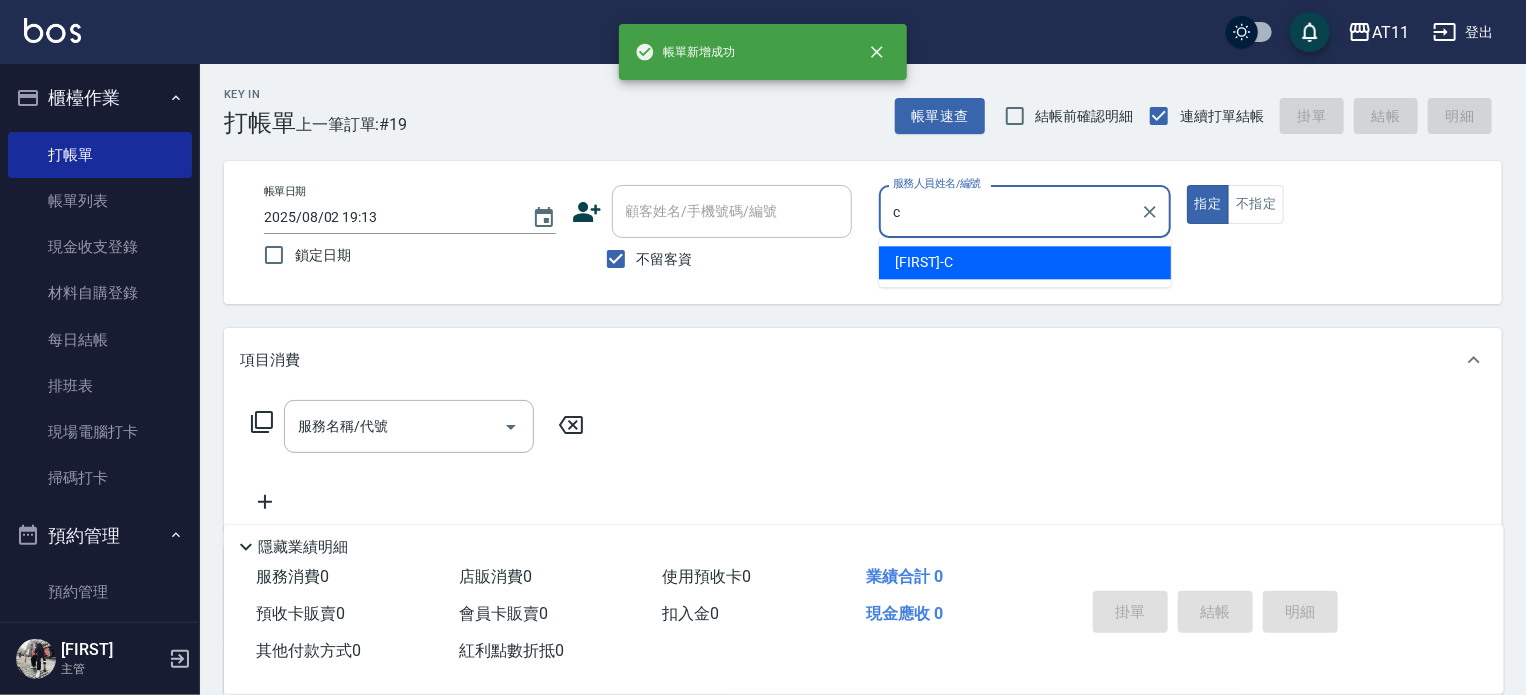 type on "[FIRST]-C" 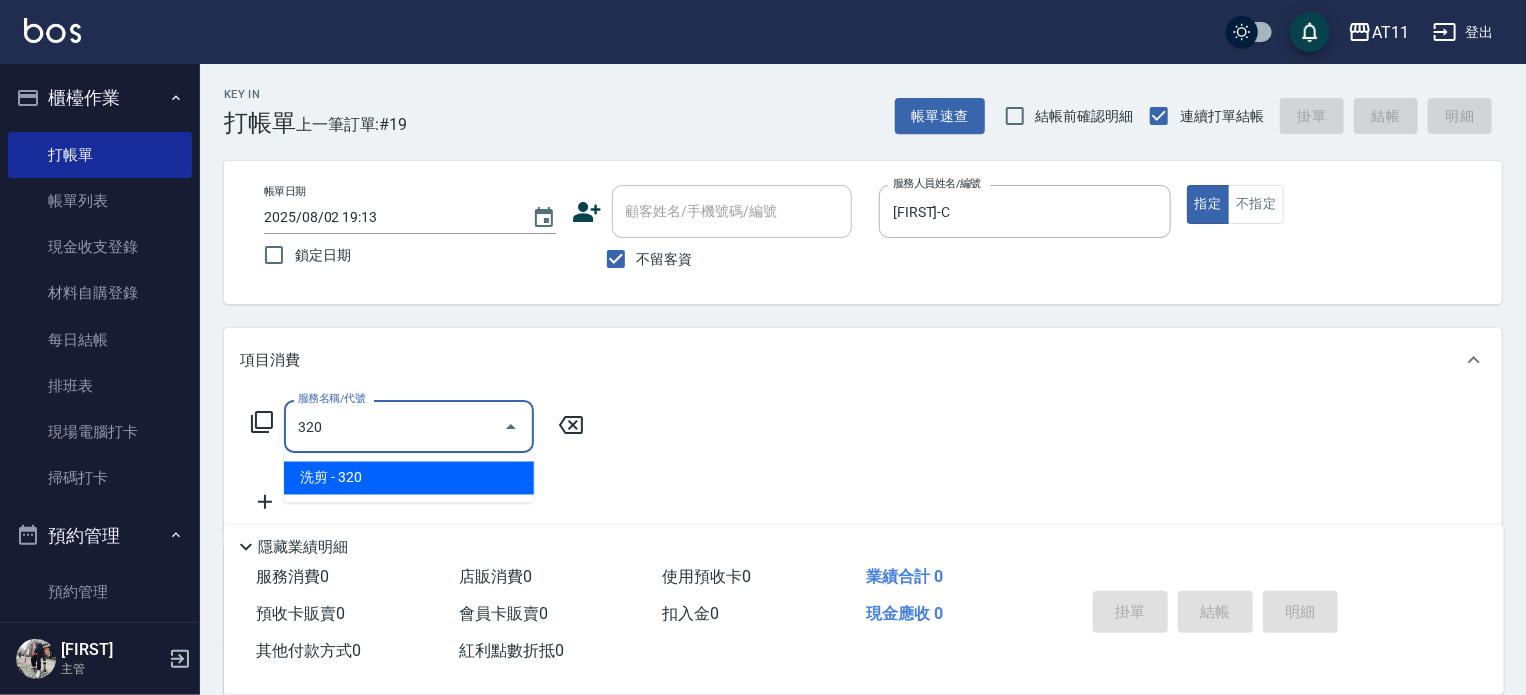 type on "洗剪(320)" 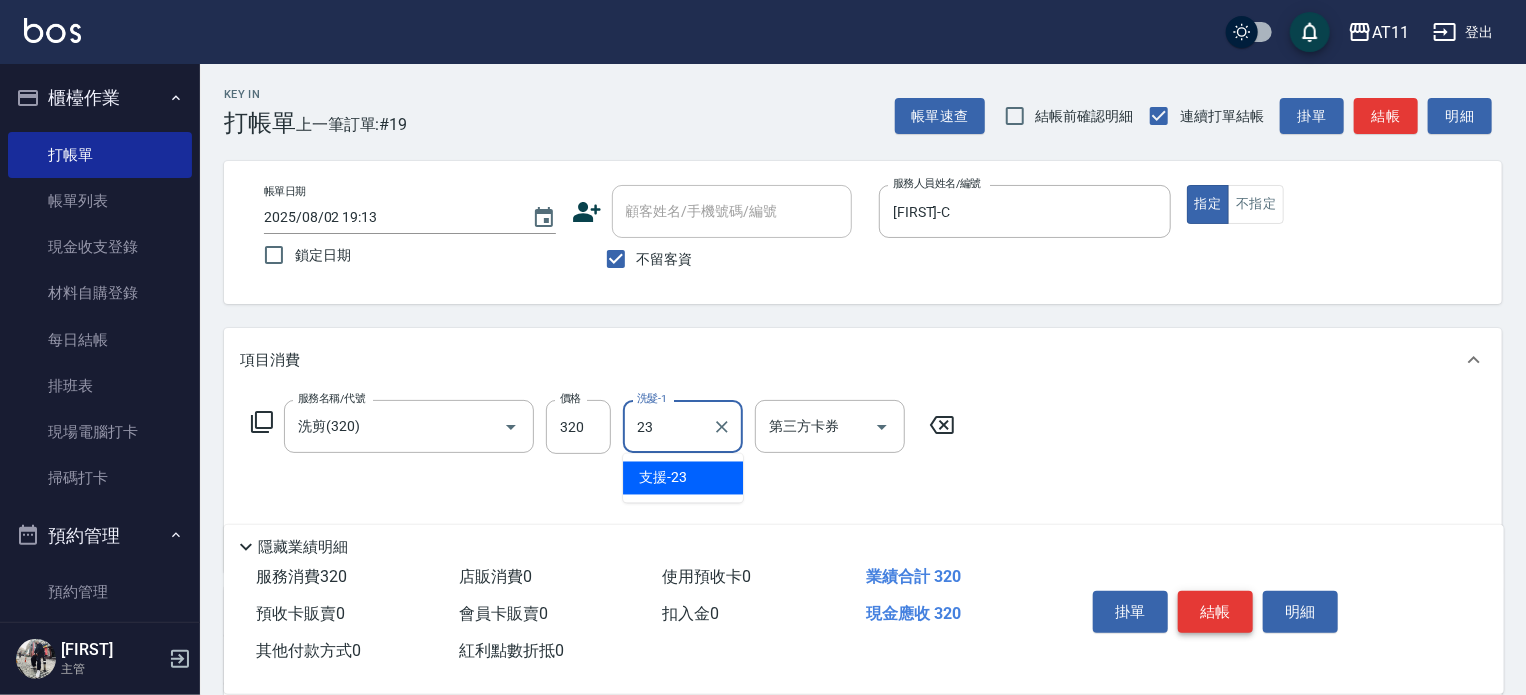 type on "支援-23" 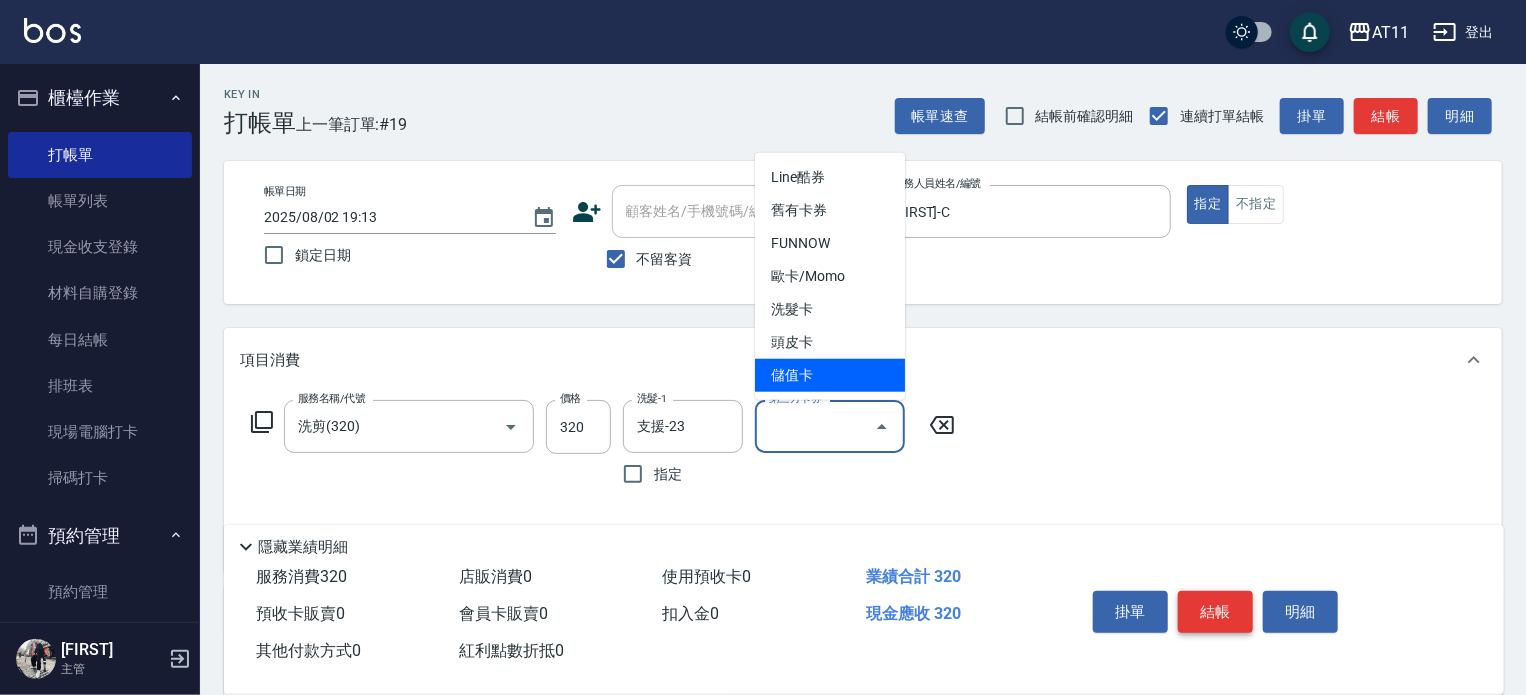 type on "儲值卡" 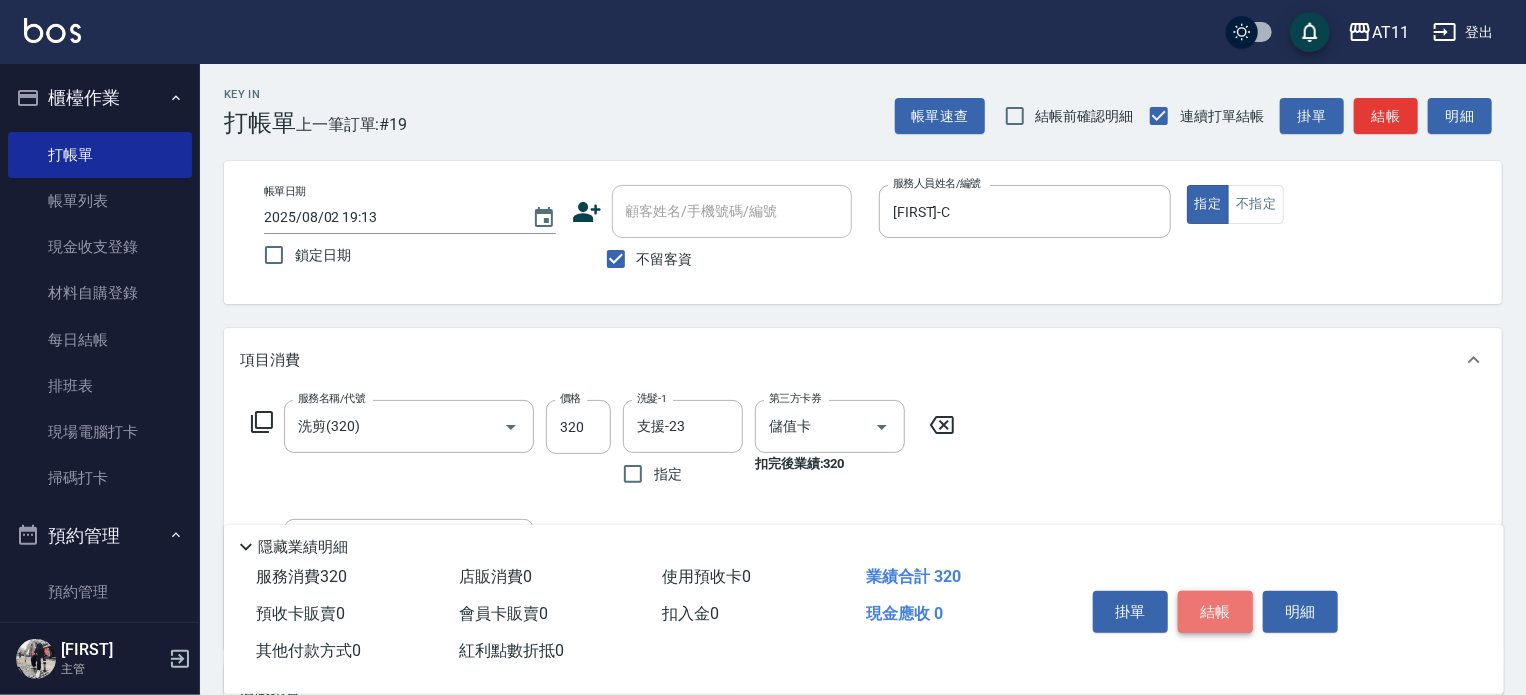 click on "結帳" at bounding box center [1215, 612] 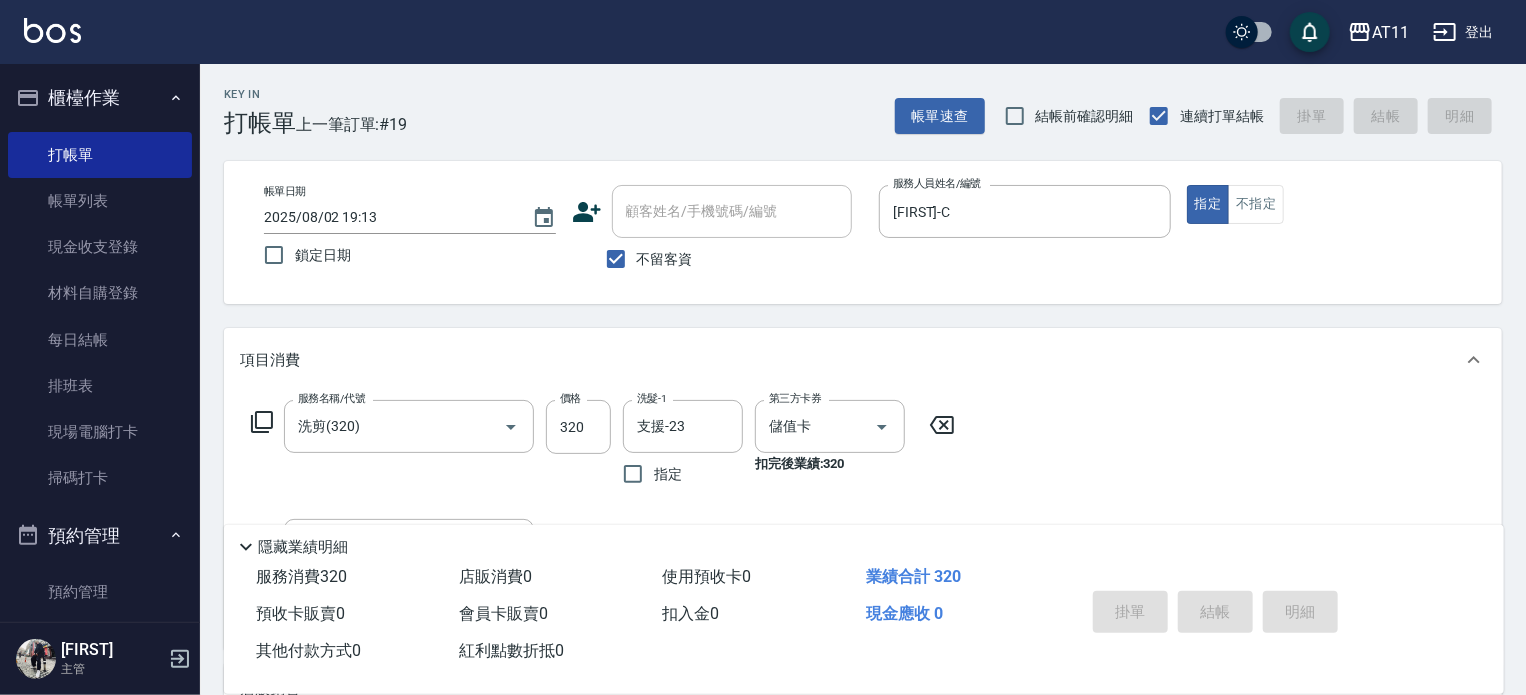 type 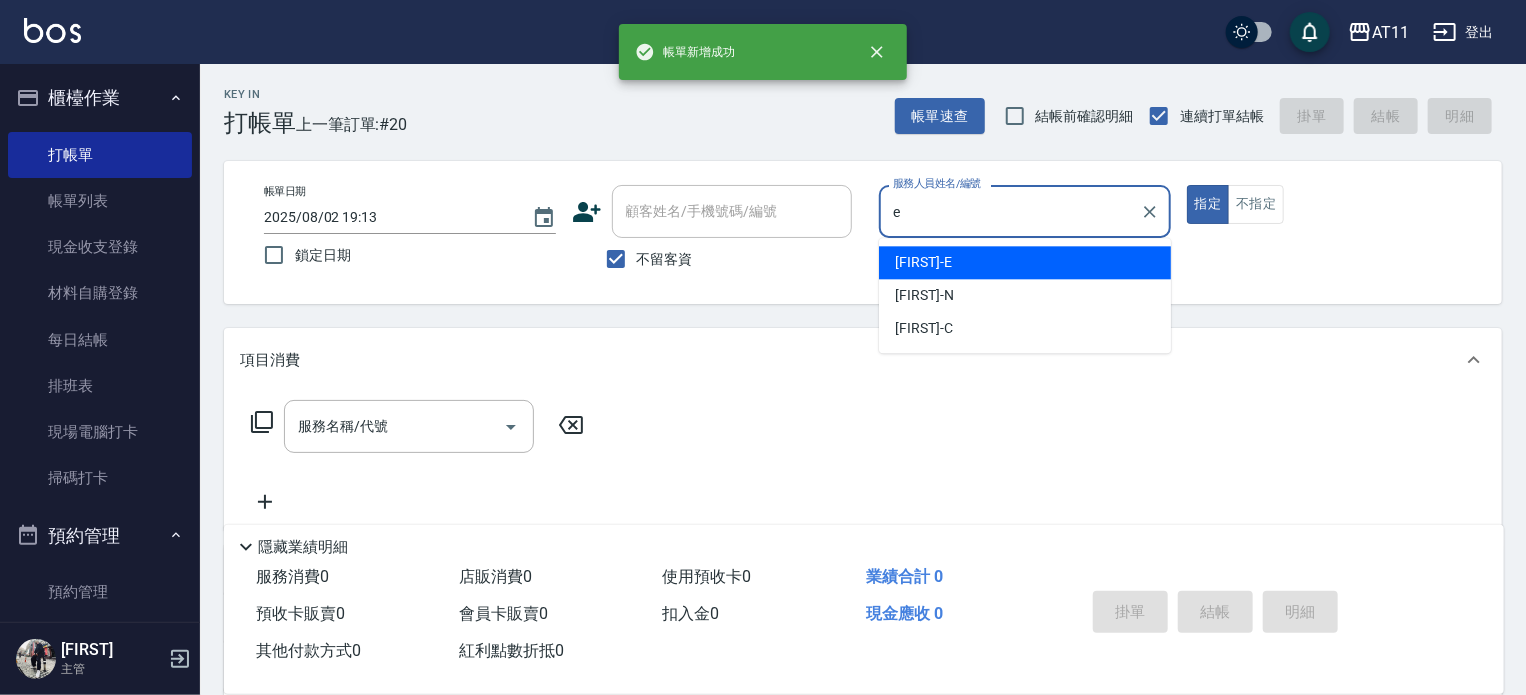 type on "[FIRST]-E" 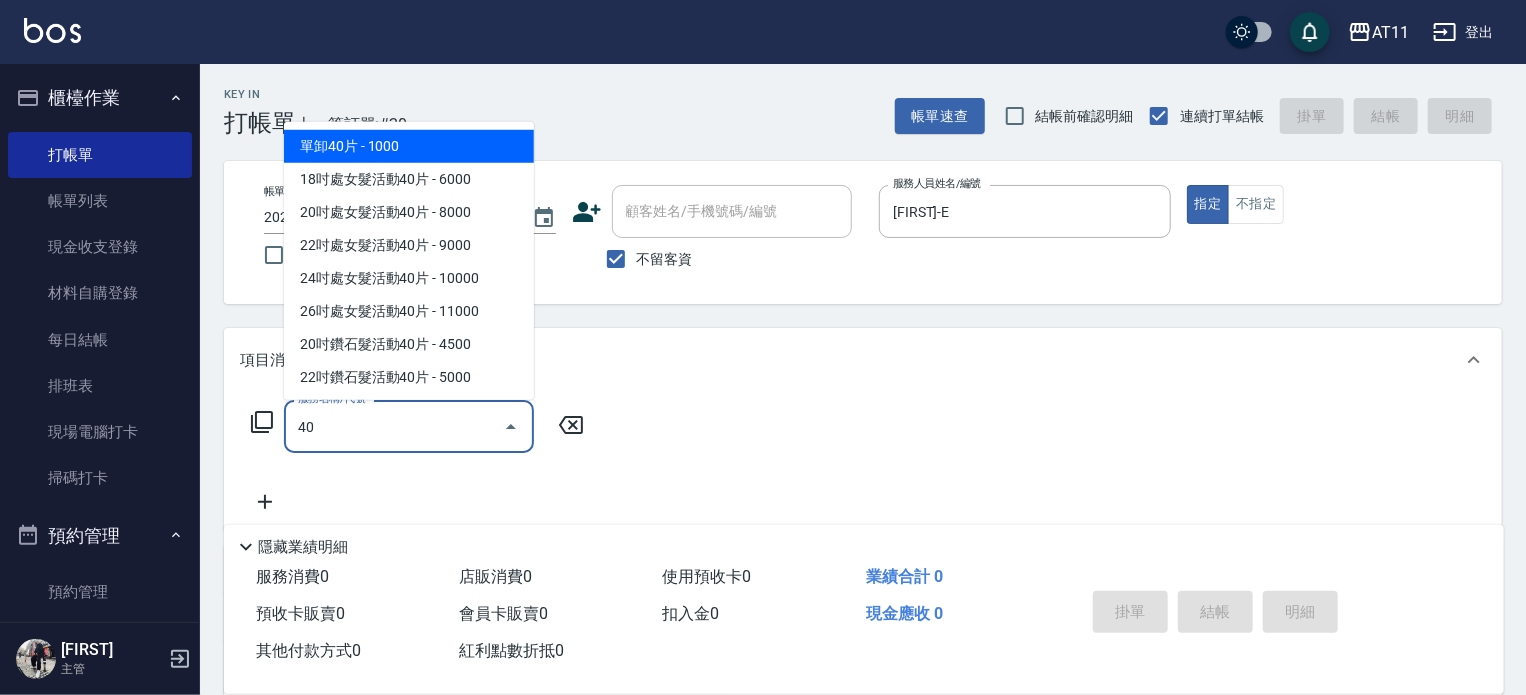 type on "單卸40片(7000)" 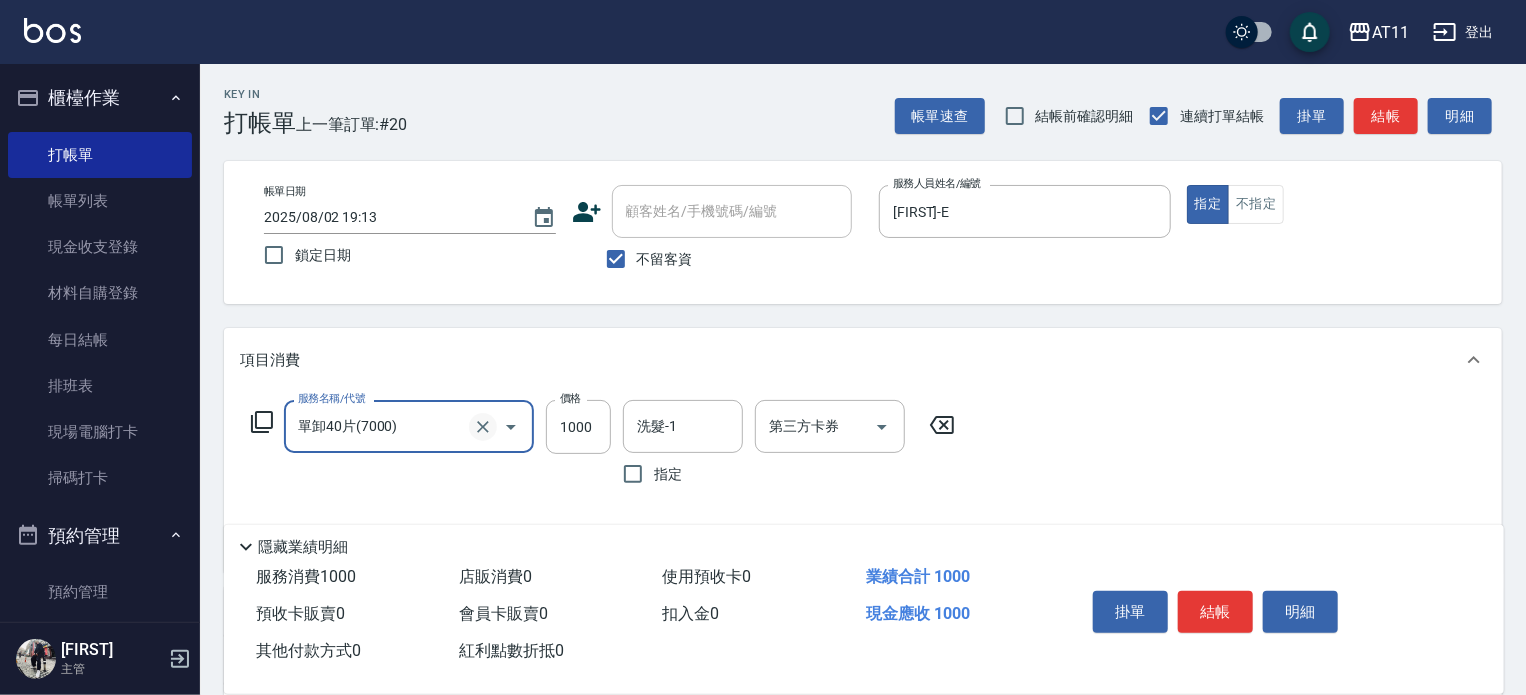 click 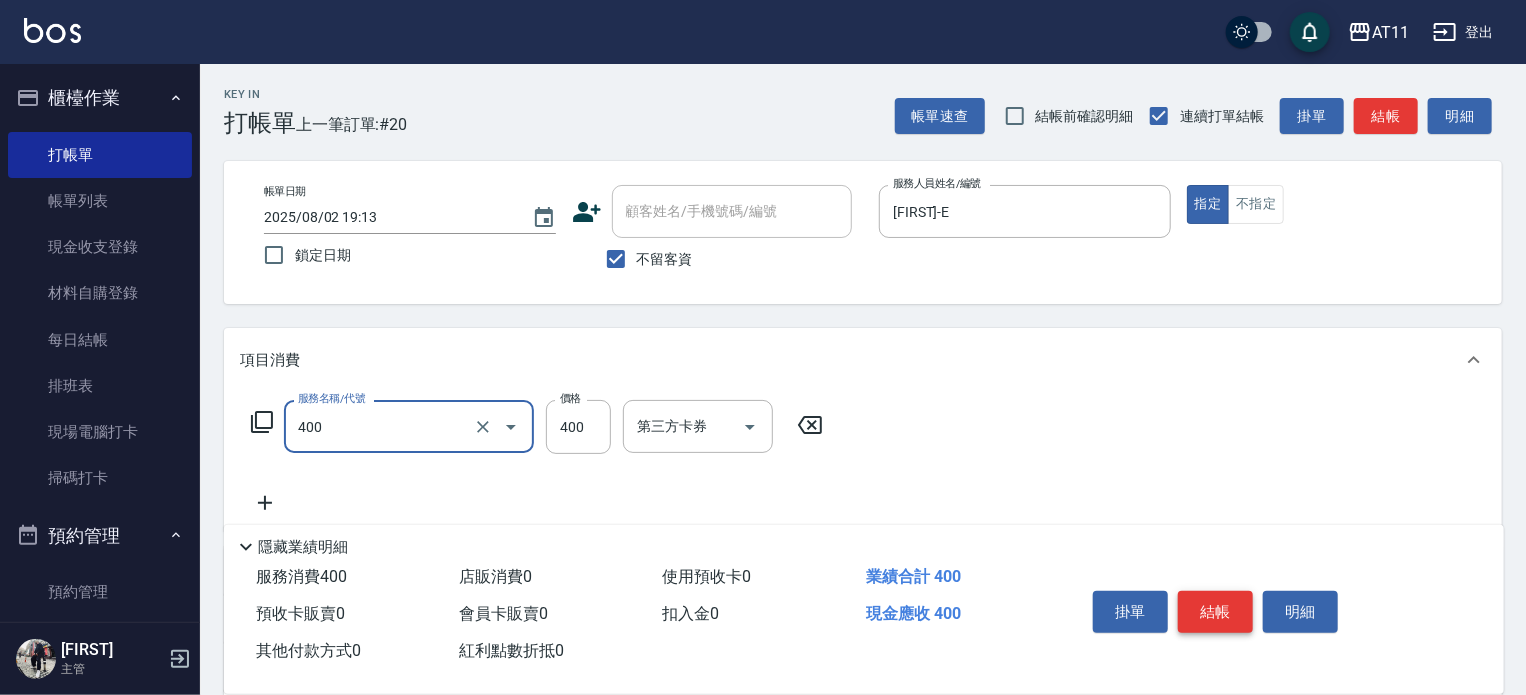 type on "洗剪(400)" 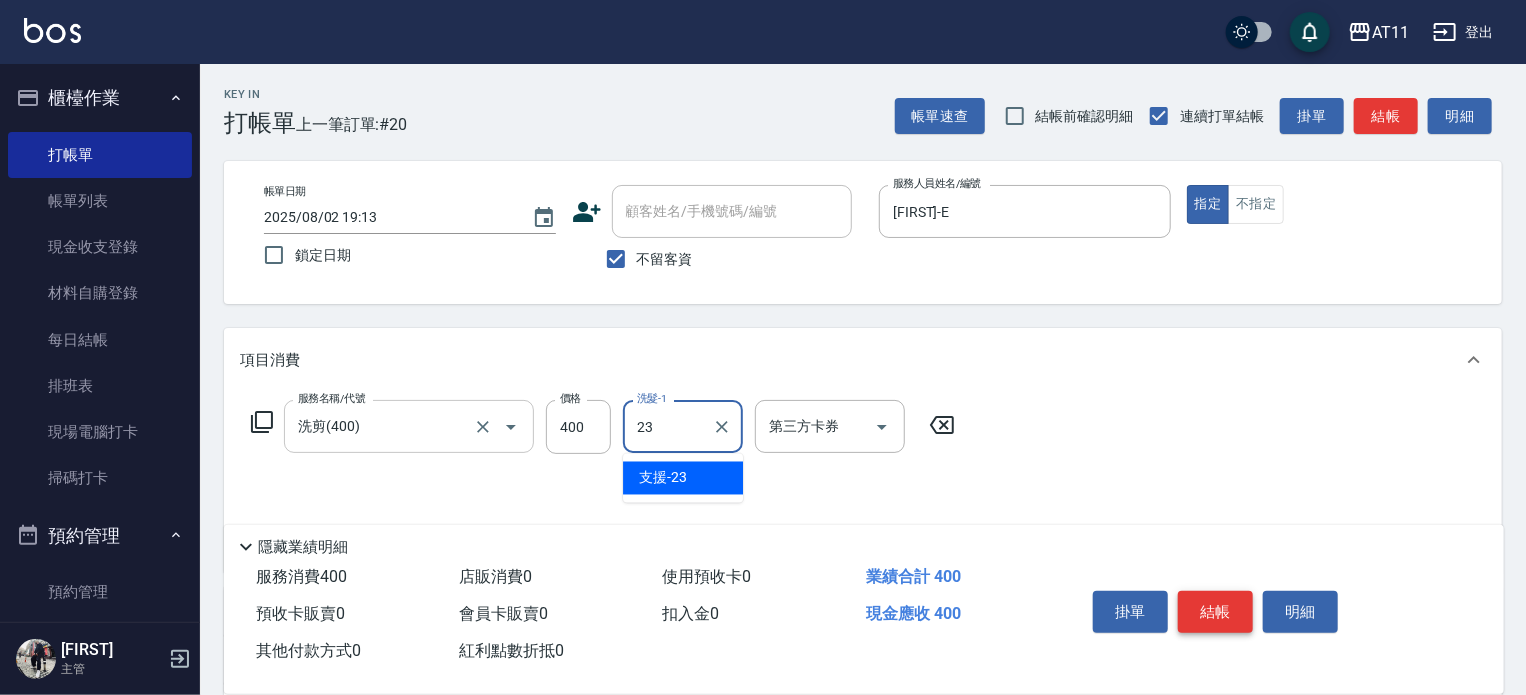 type on "支援-23" 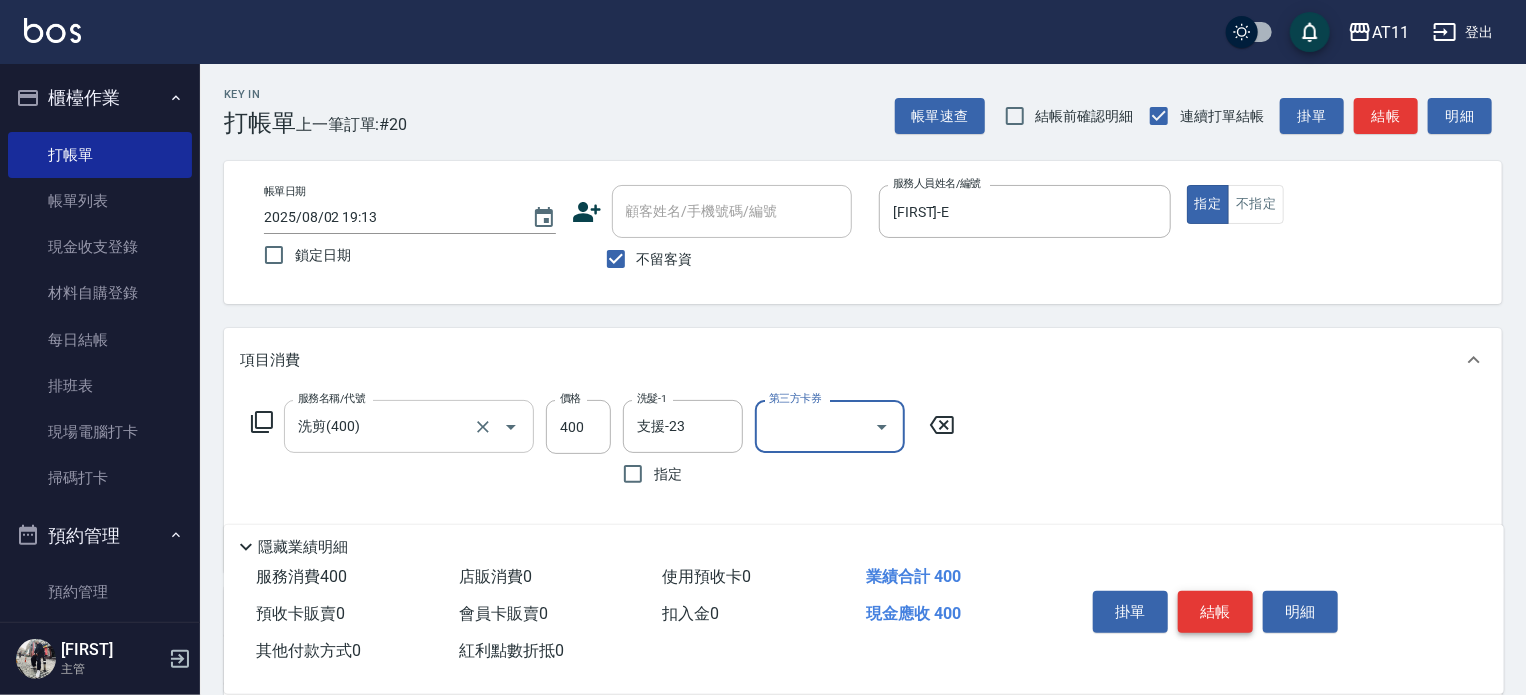 click on "結帳" at bounding box center (1215, 612) 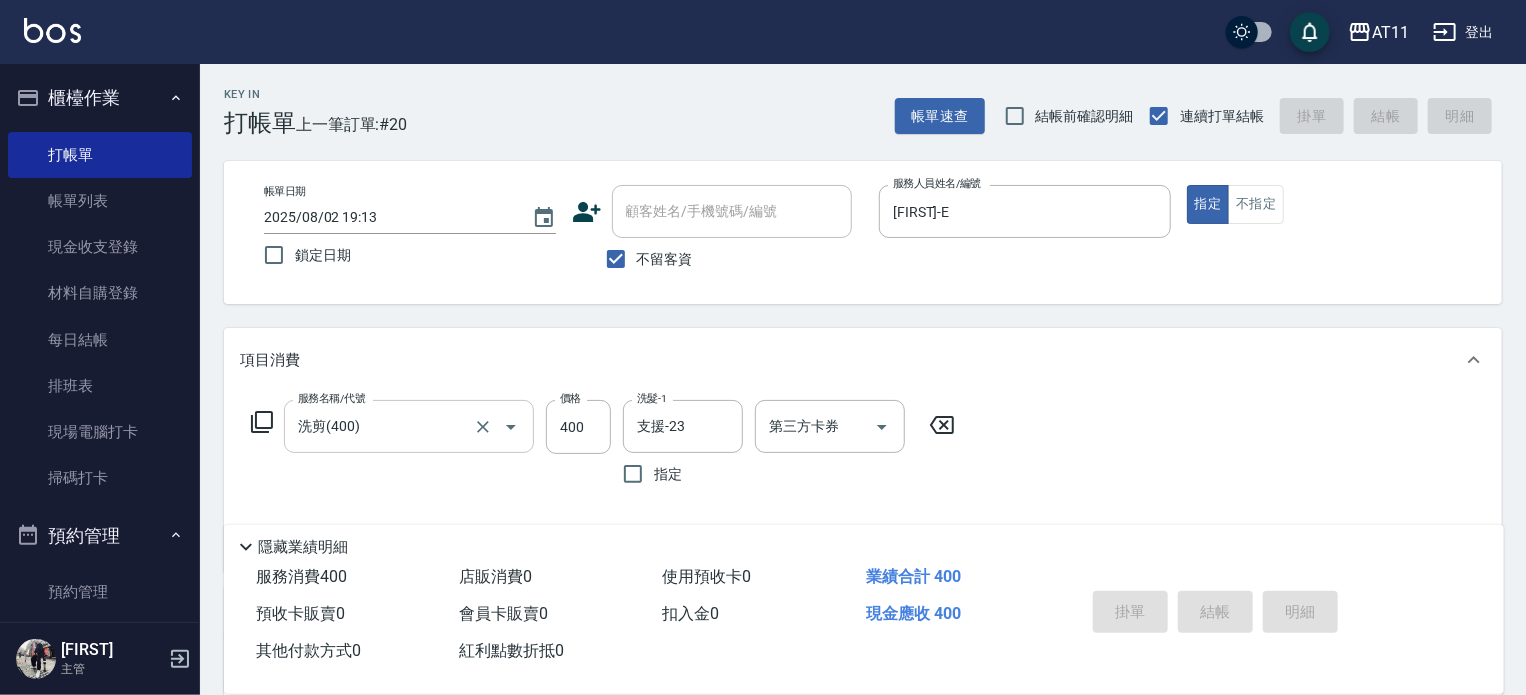 type 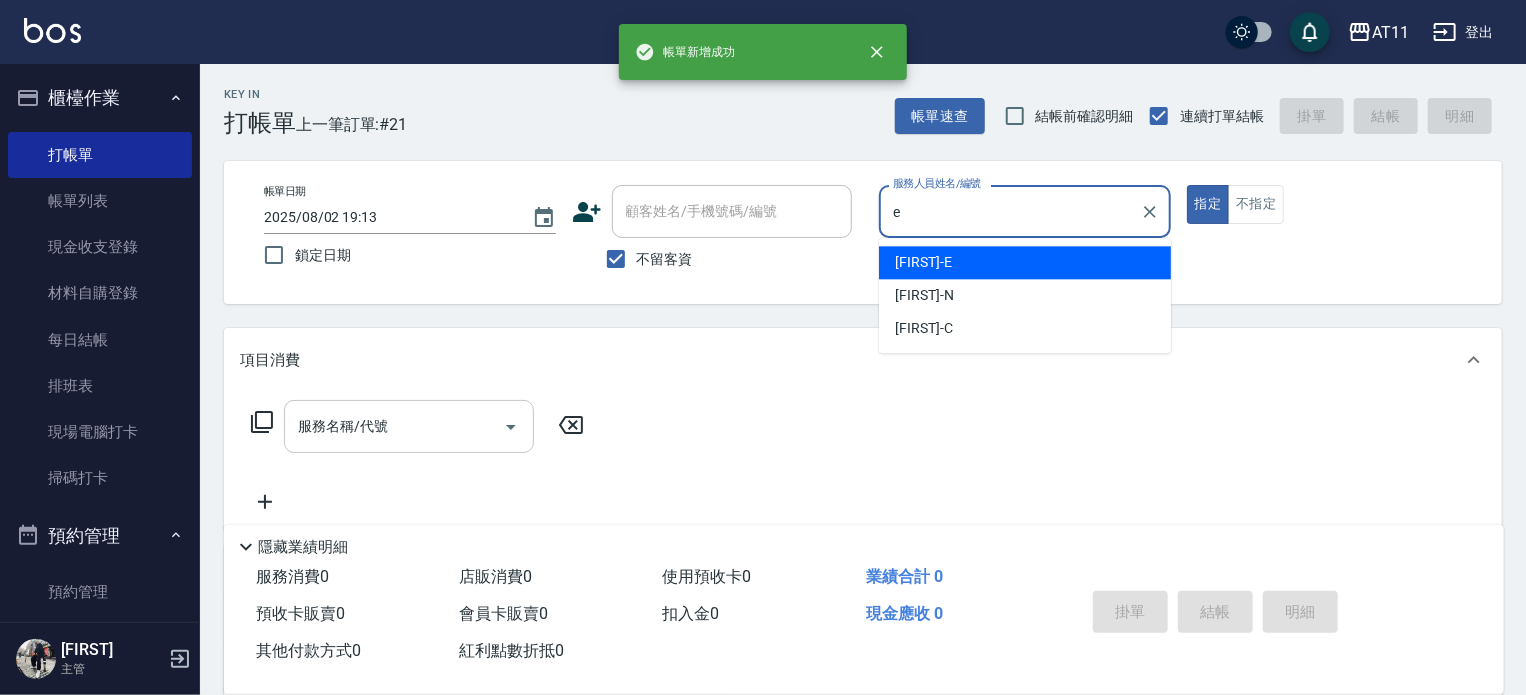 type on "[FIRST]-E" 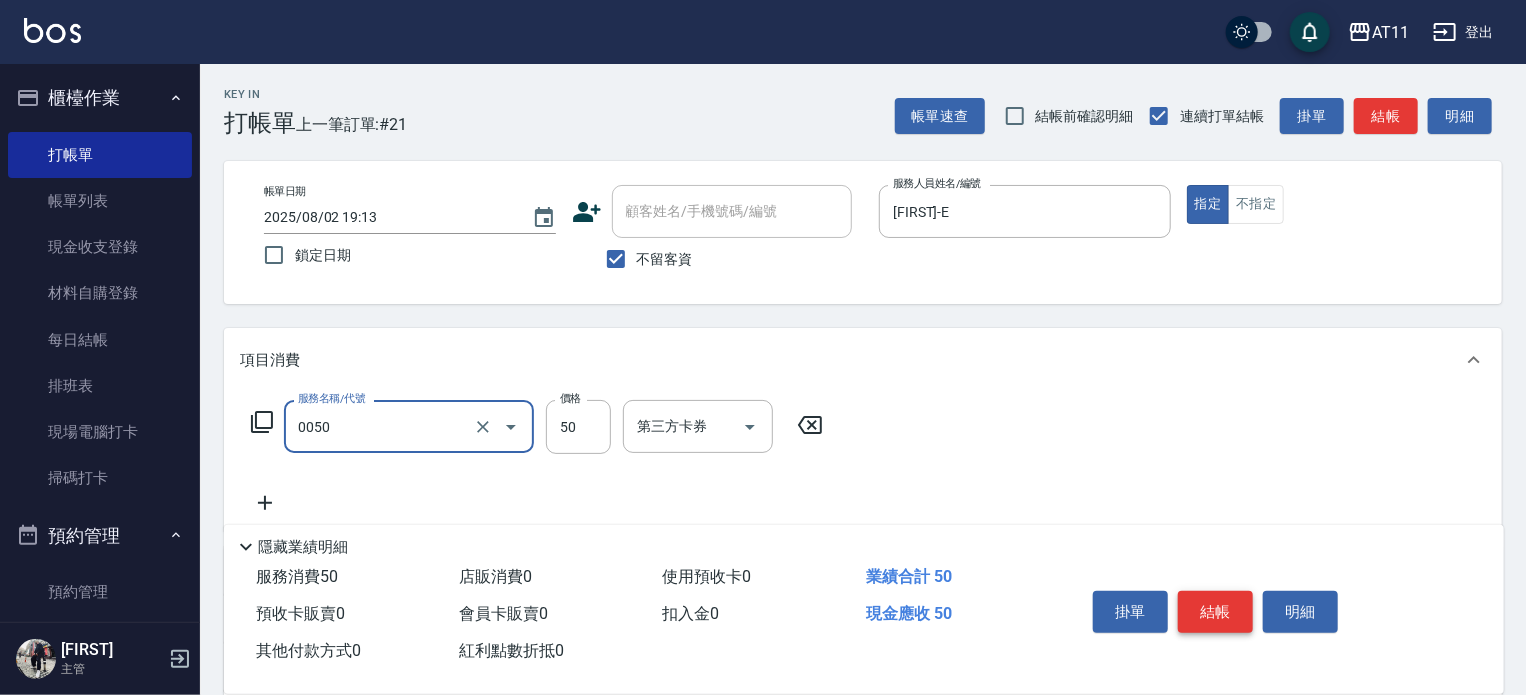 type on "剪瀏海(0050)" 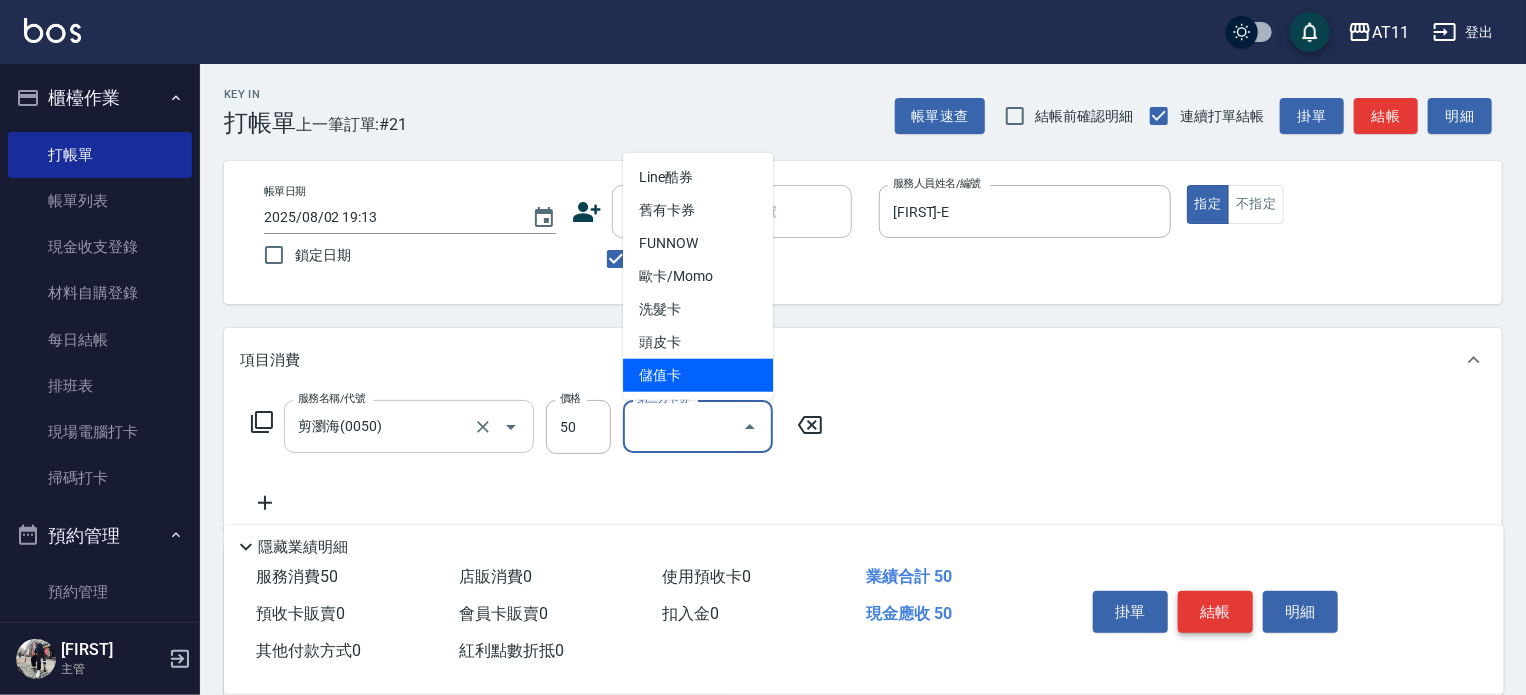 type on "儲值卡" 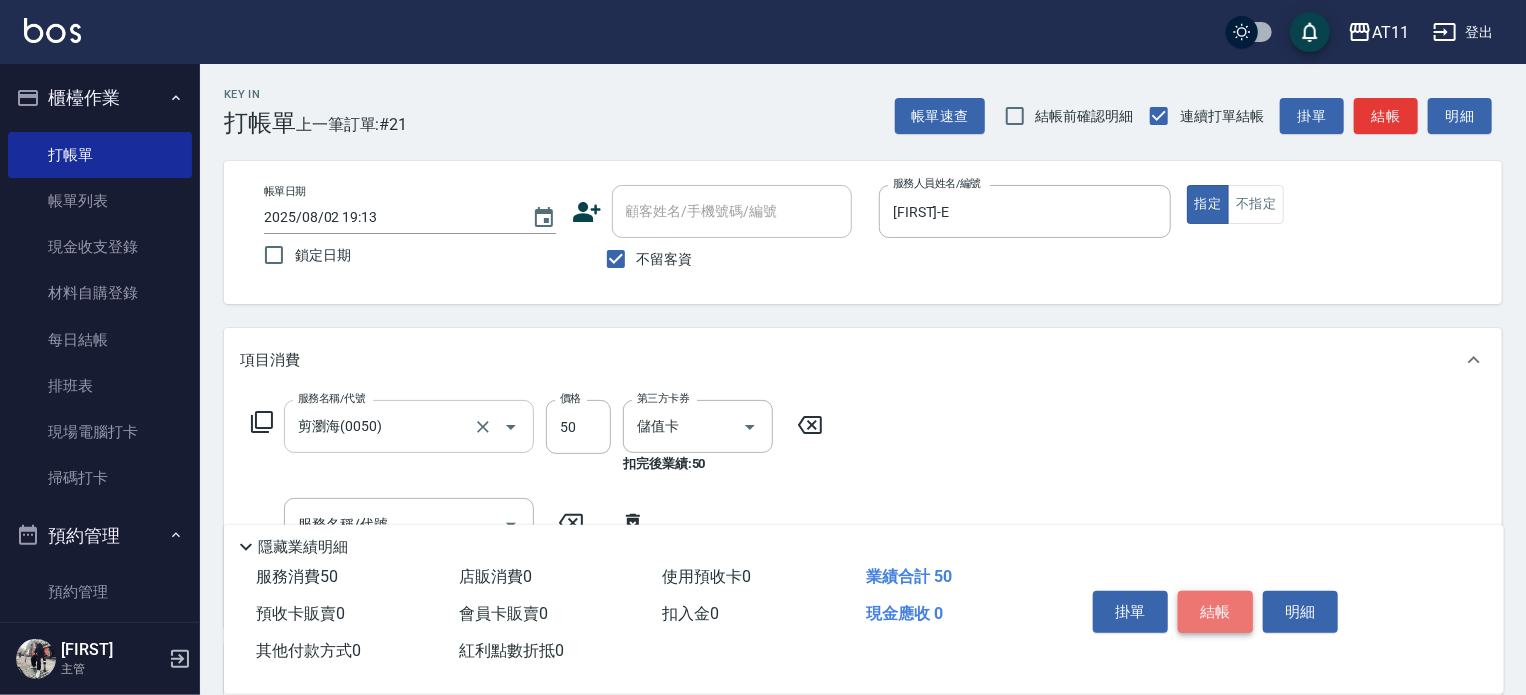 click on "結帳" at bounding box center [1215, 612] 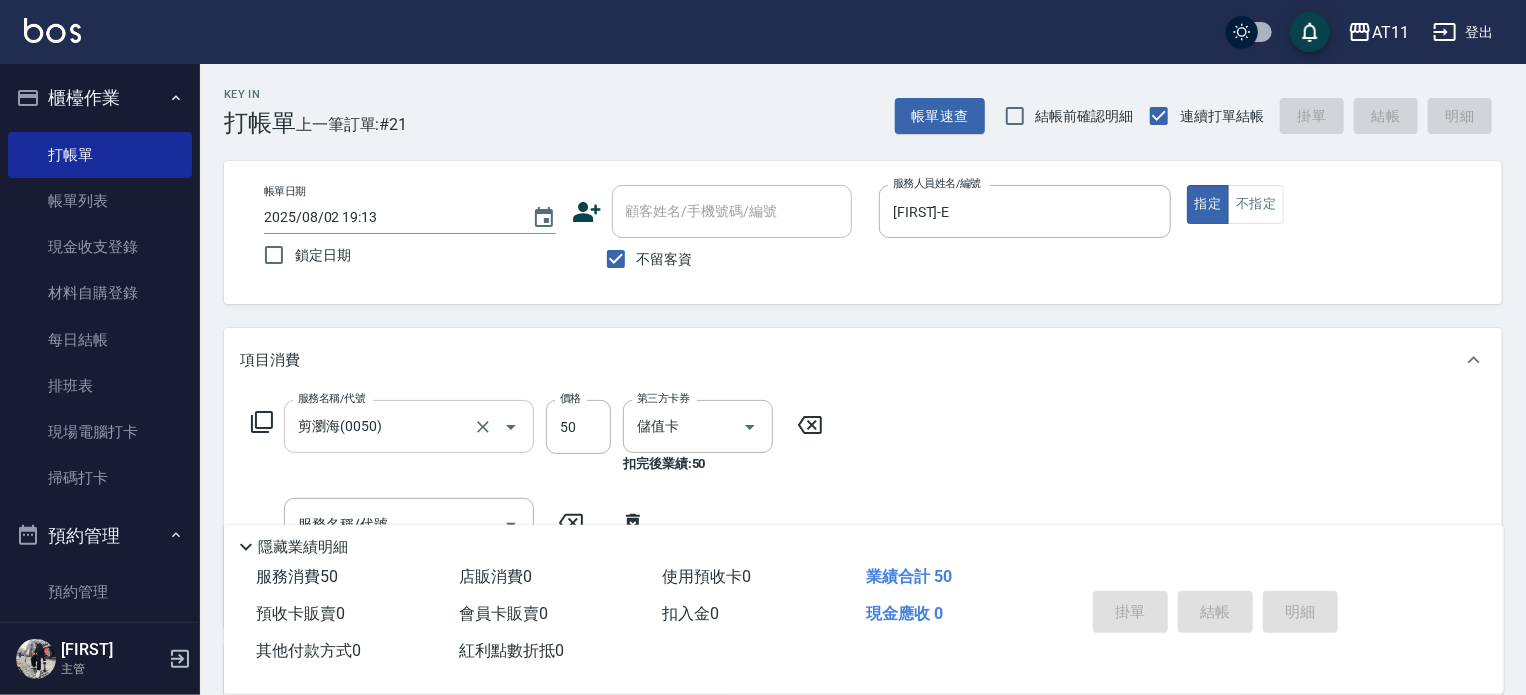 type 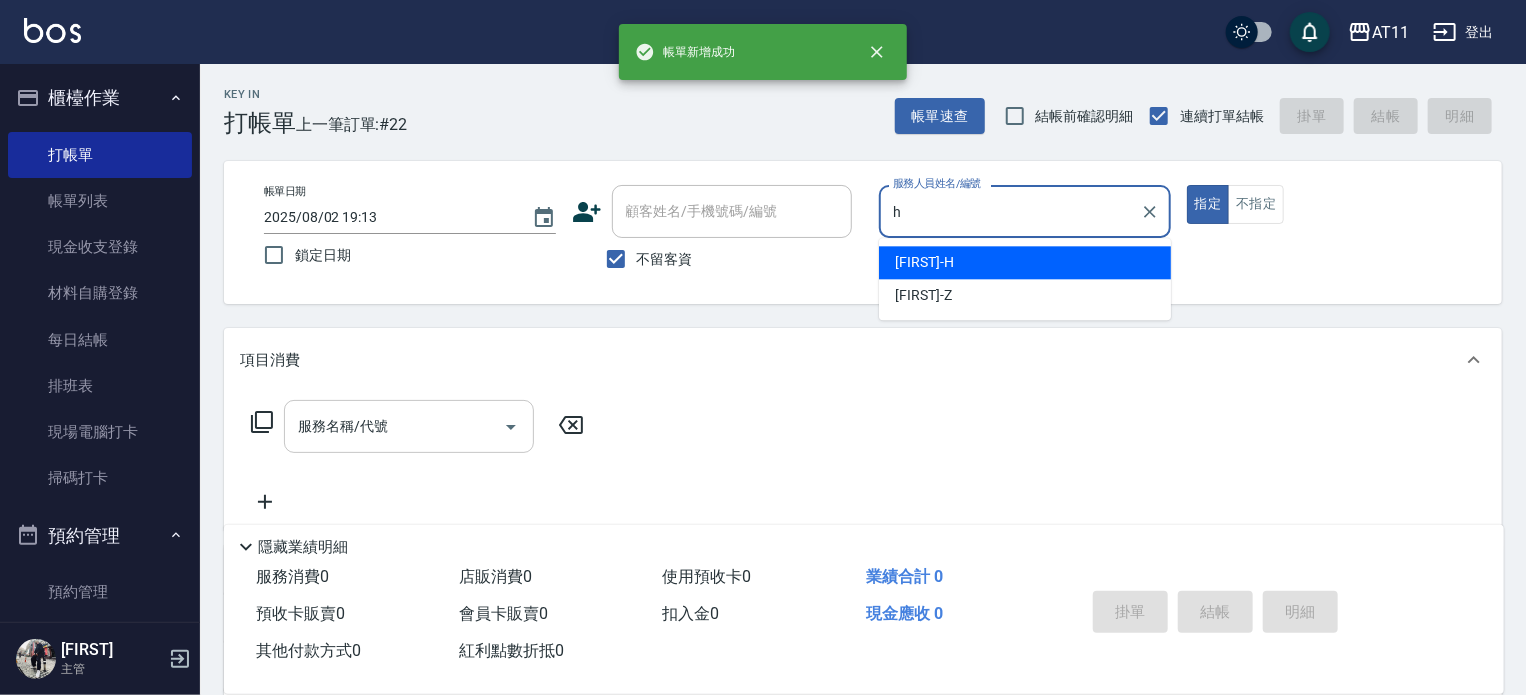 type on "[FIRST]-H" 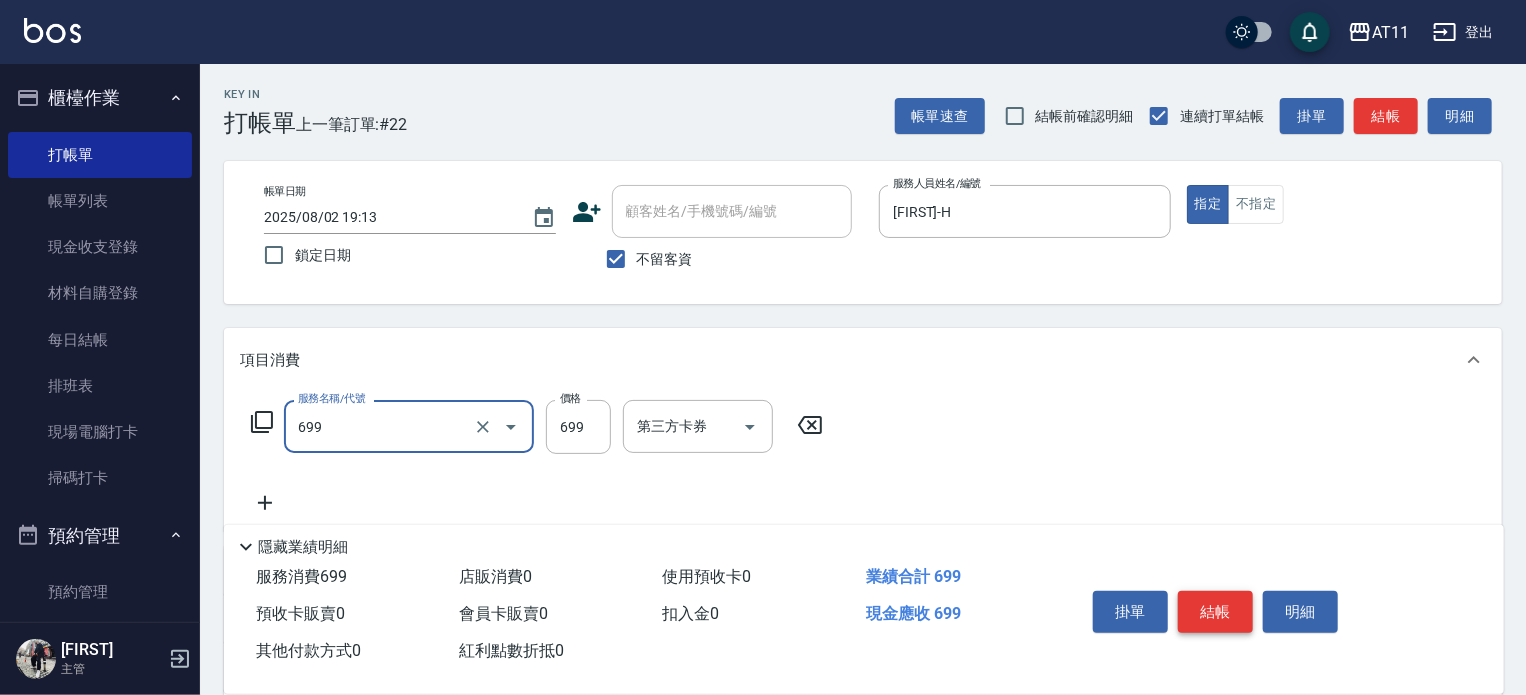type on "SPA699(699)" 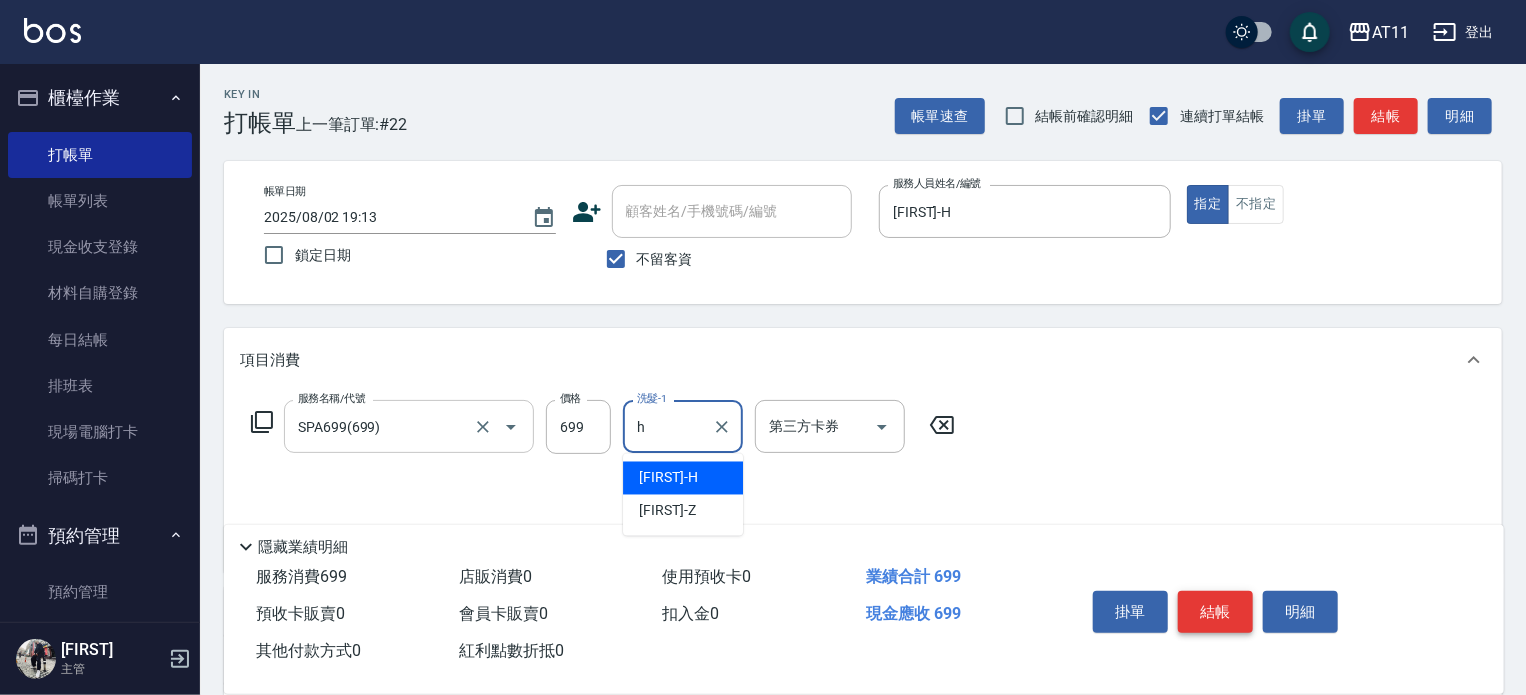 type on "[FIRST]-H" 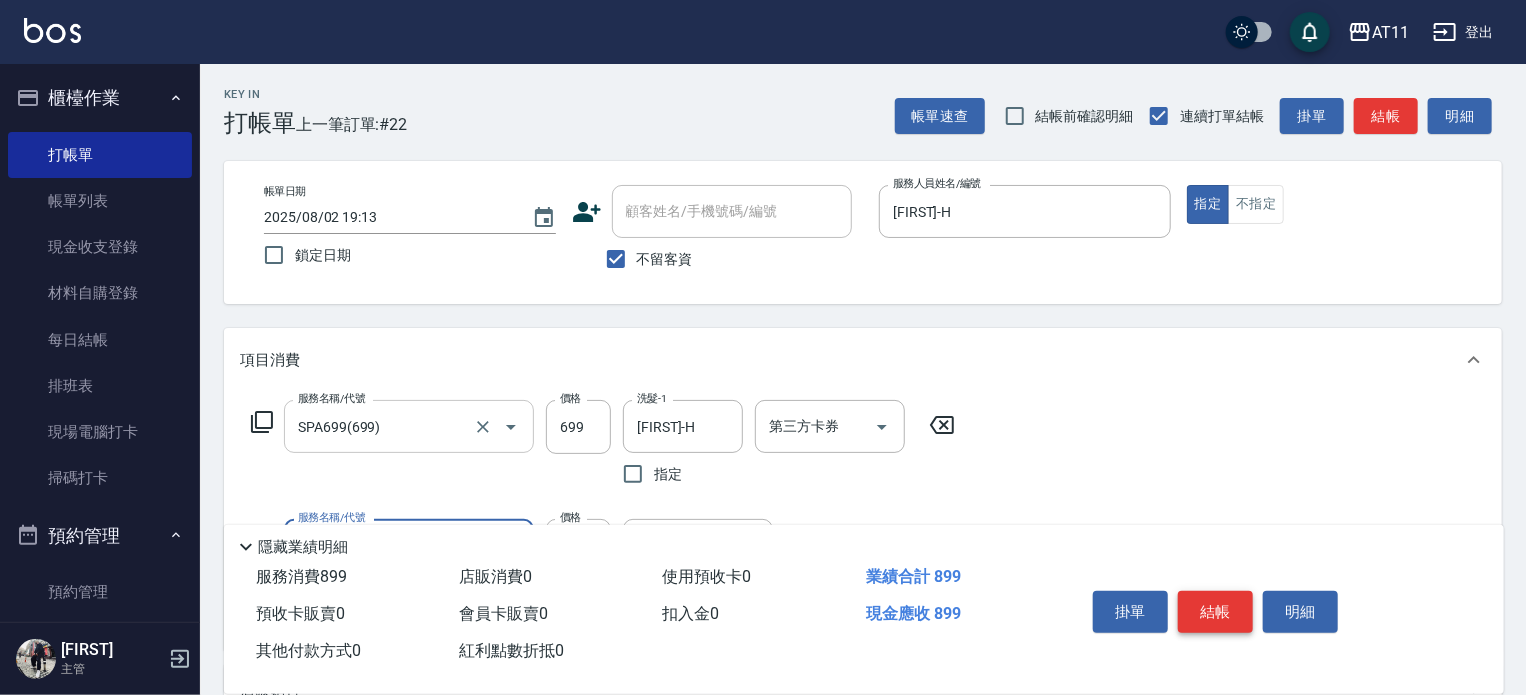 type on "剪髮(200)" 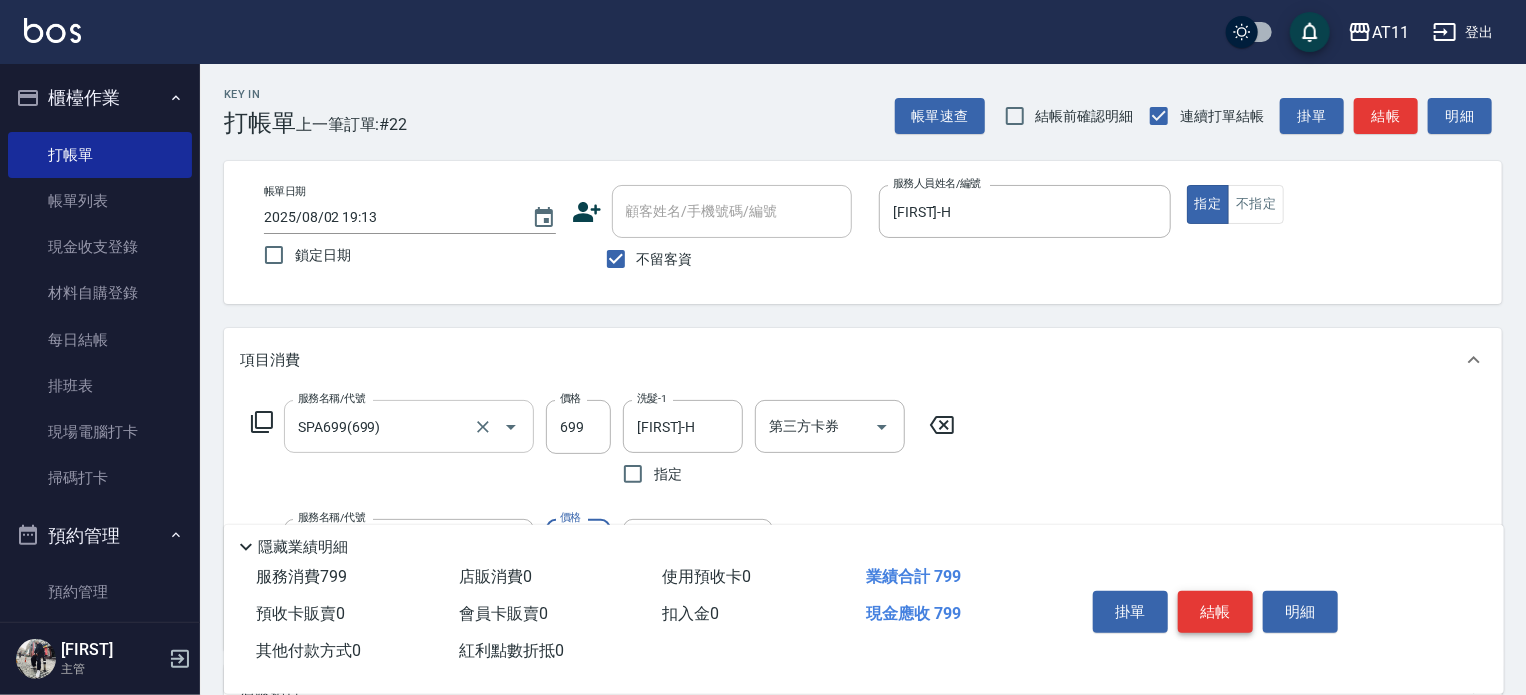 type on "100" 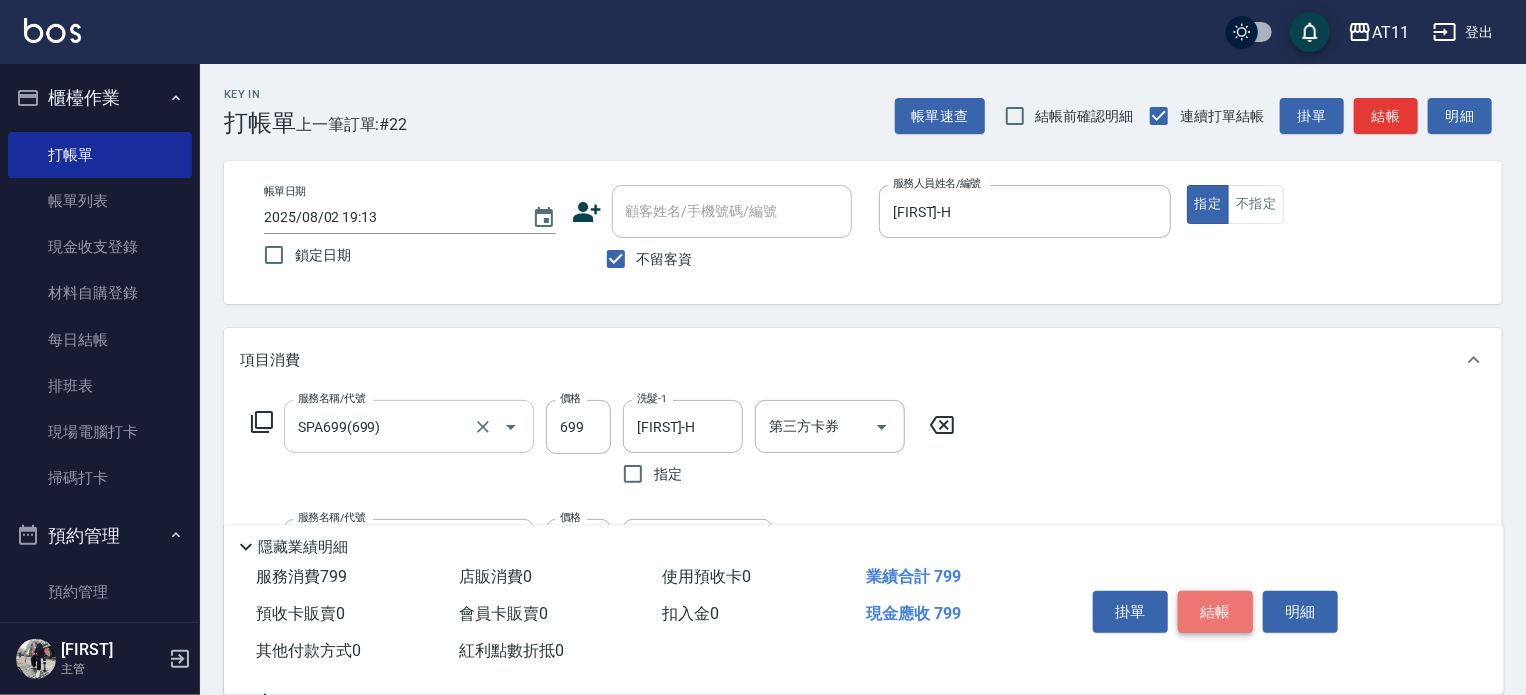 click on "結帳" at bounding box center (1215, 612) 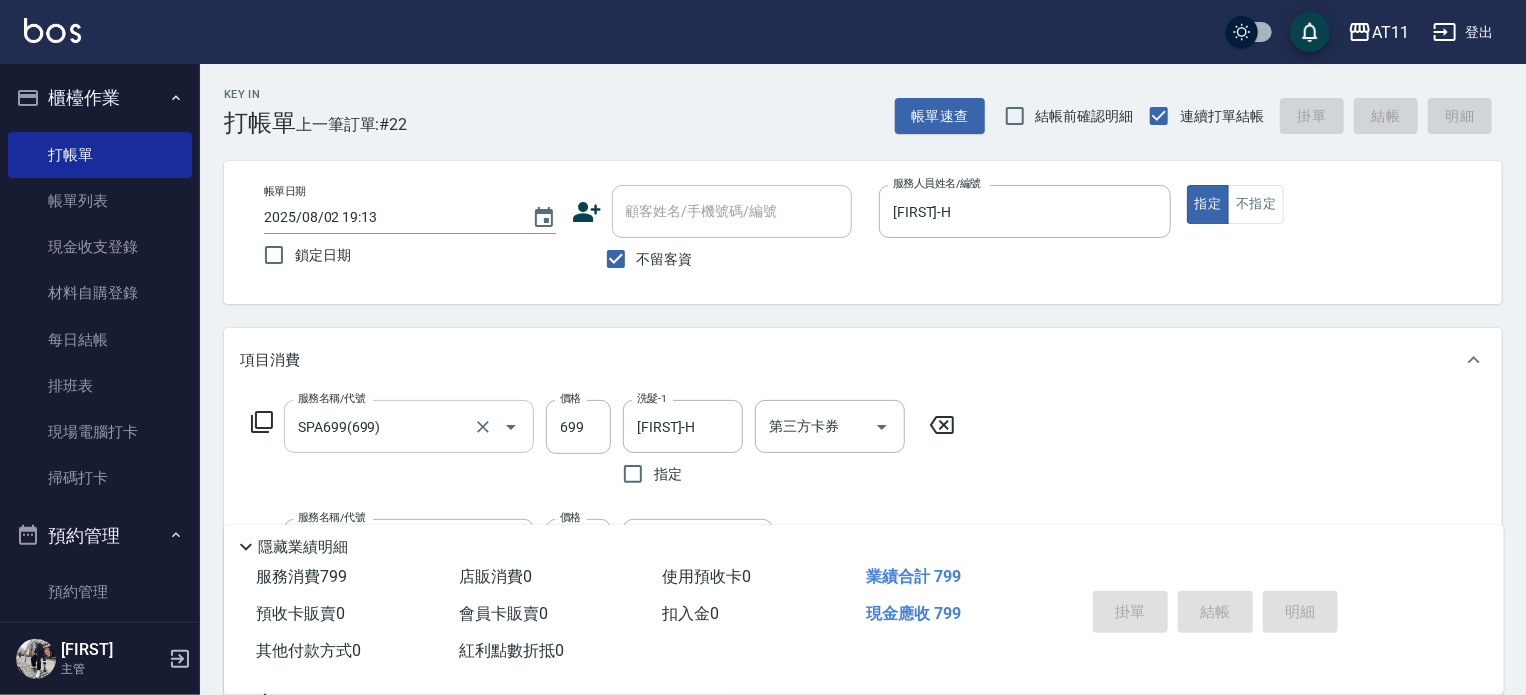 type 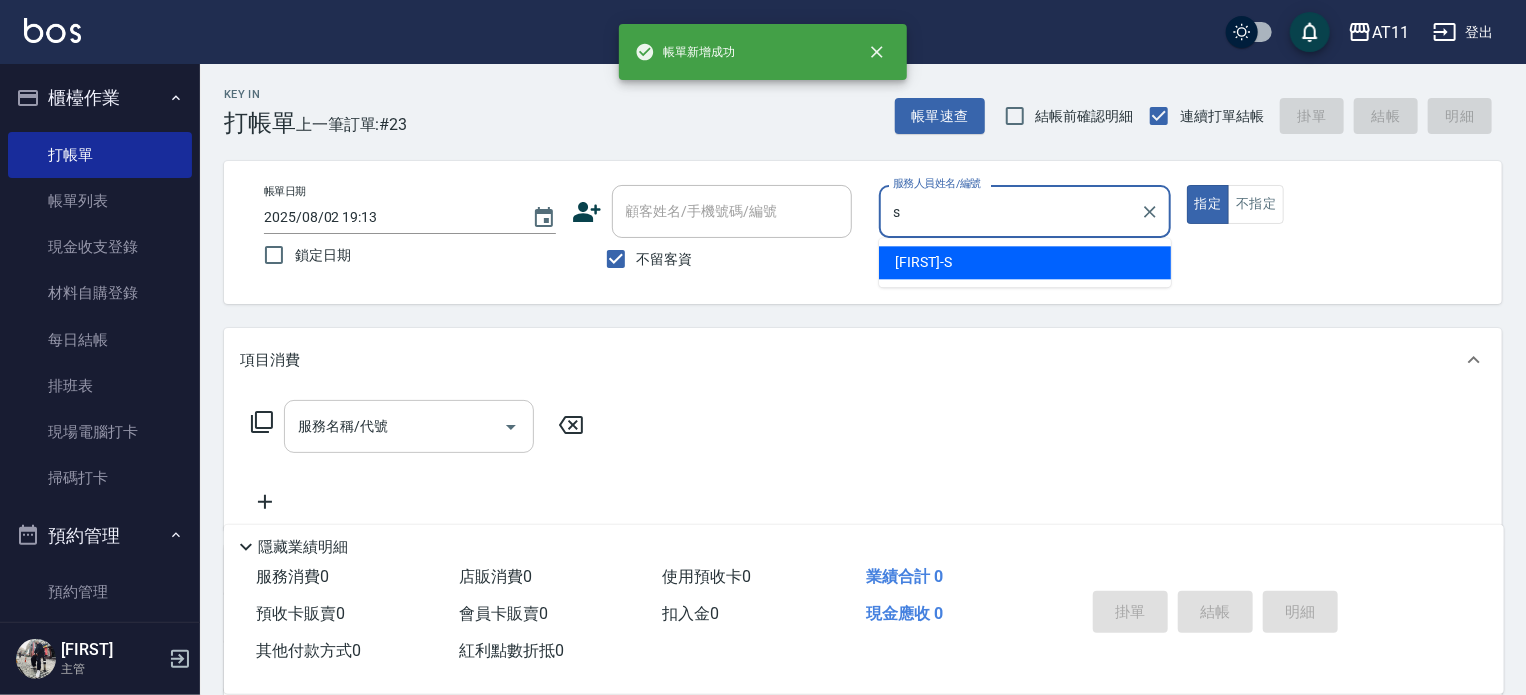 type on "[FIRST]-S" 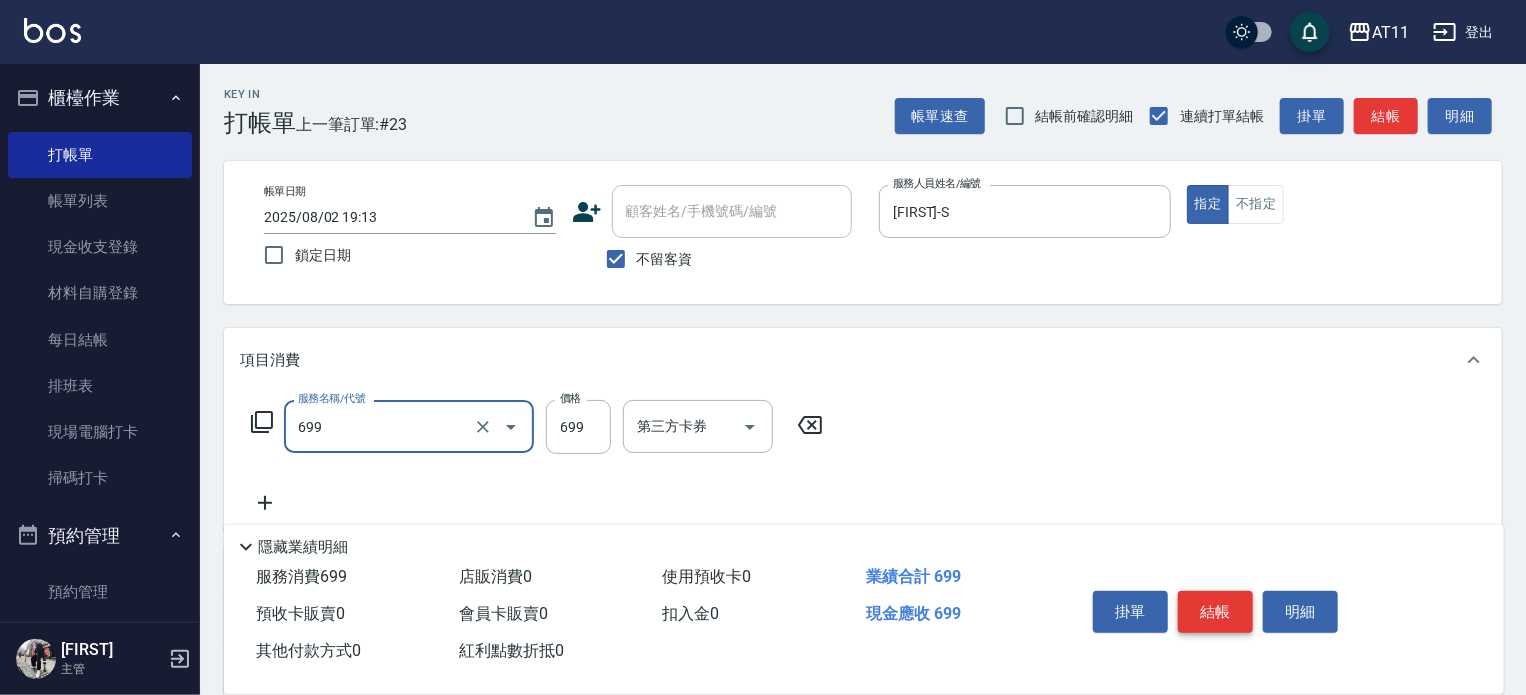 type on "SPA699(699)" 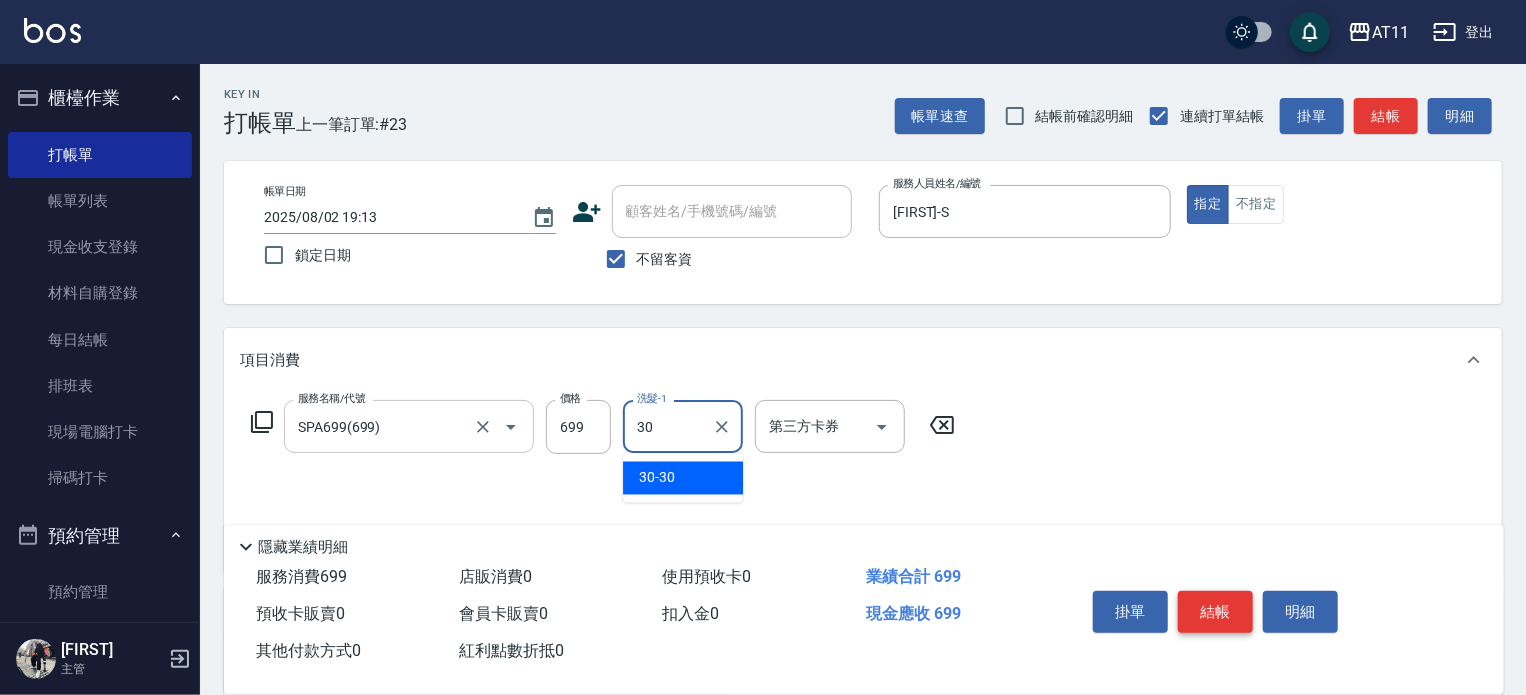 type on "30-30" 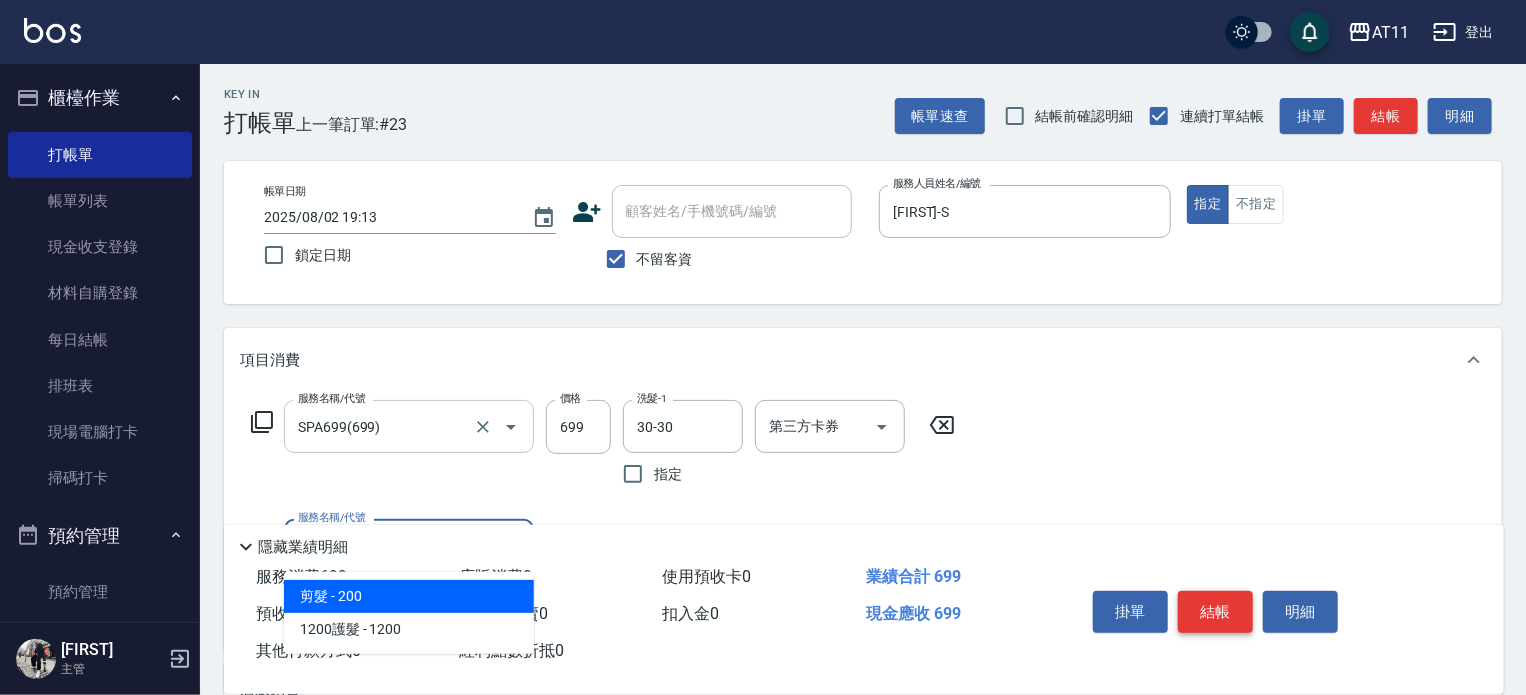 type on "剪髮(200)" 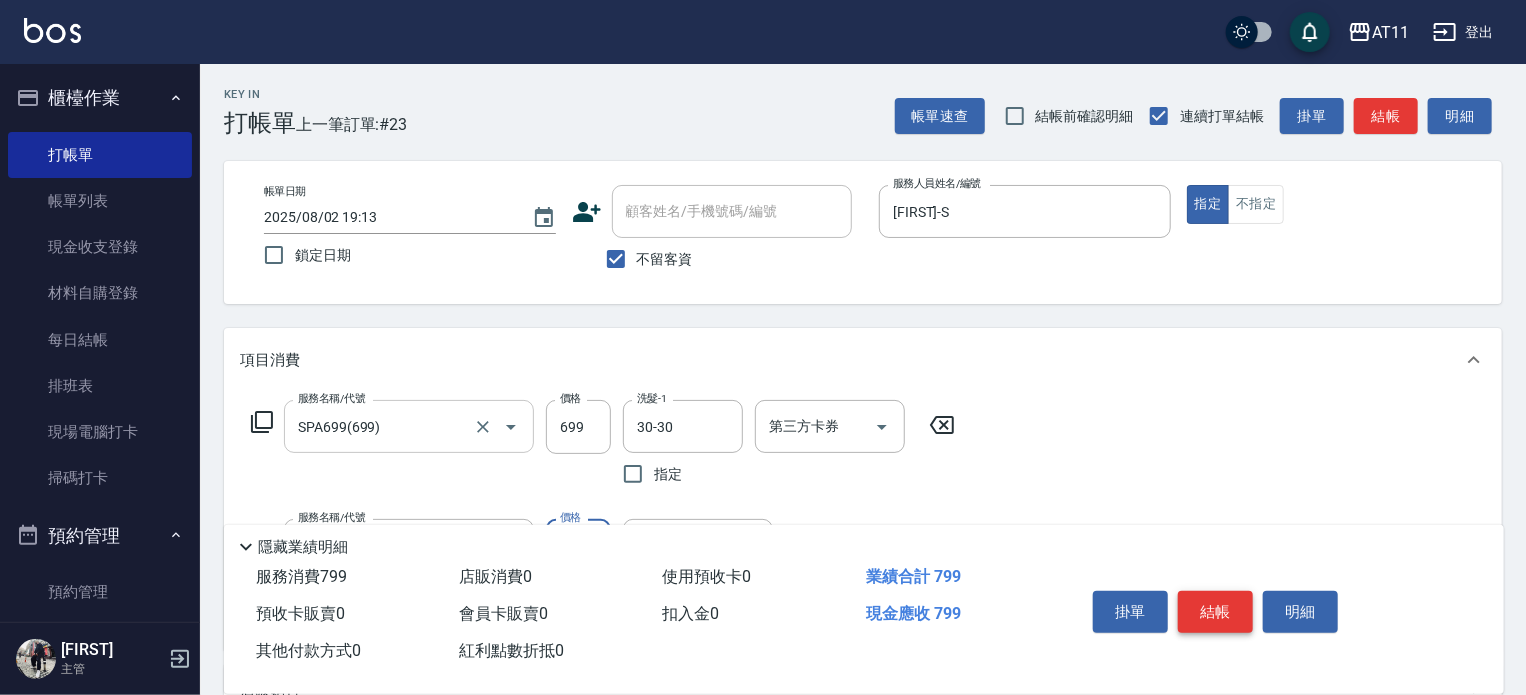 type on "100" 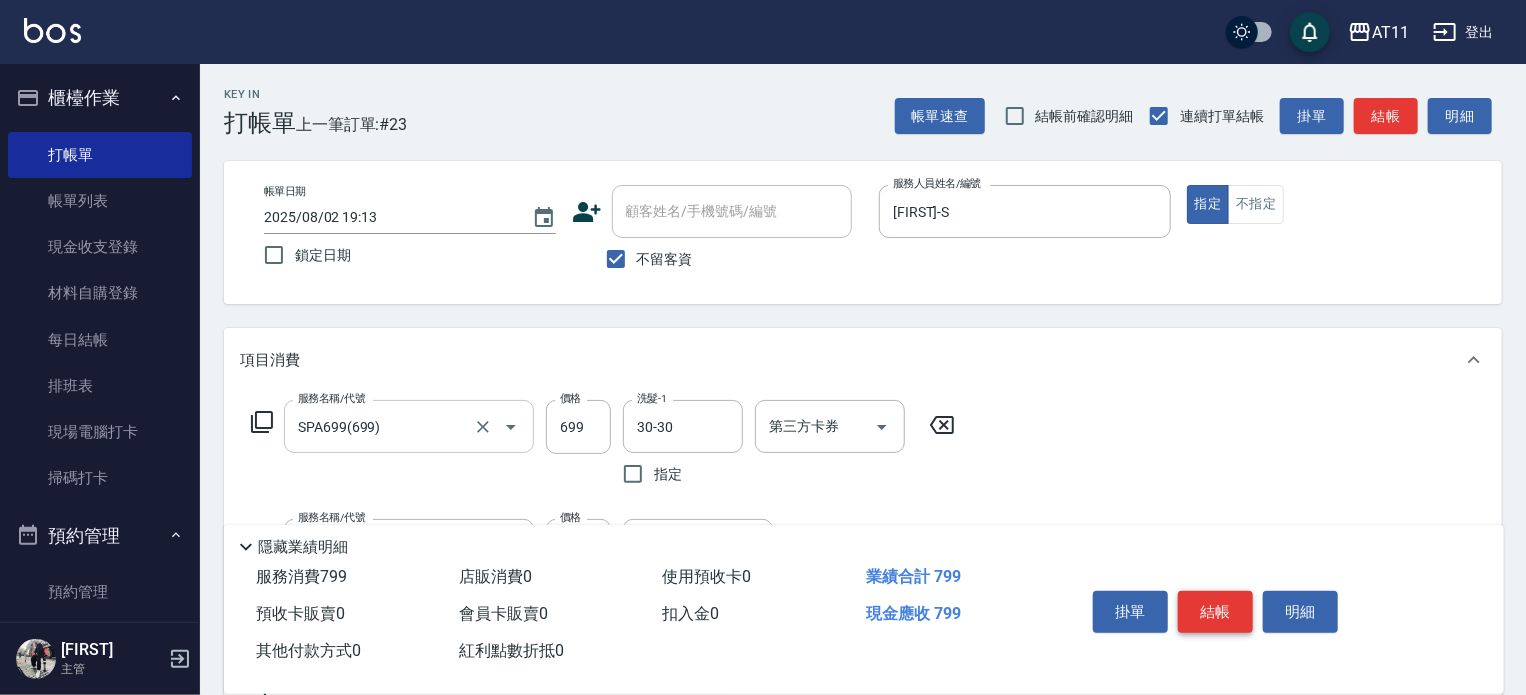 click on "結帳" at bounding box center (1215, 612) 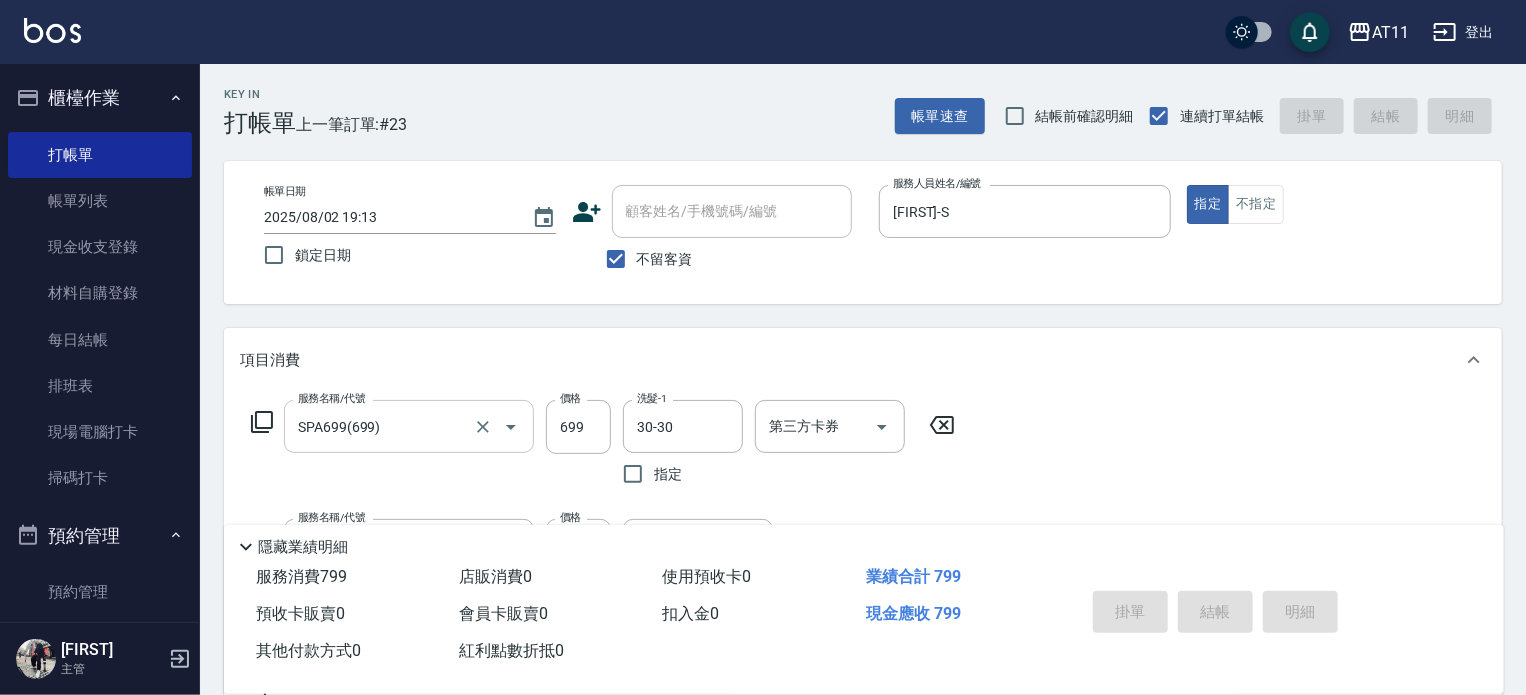 type 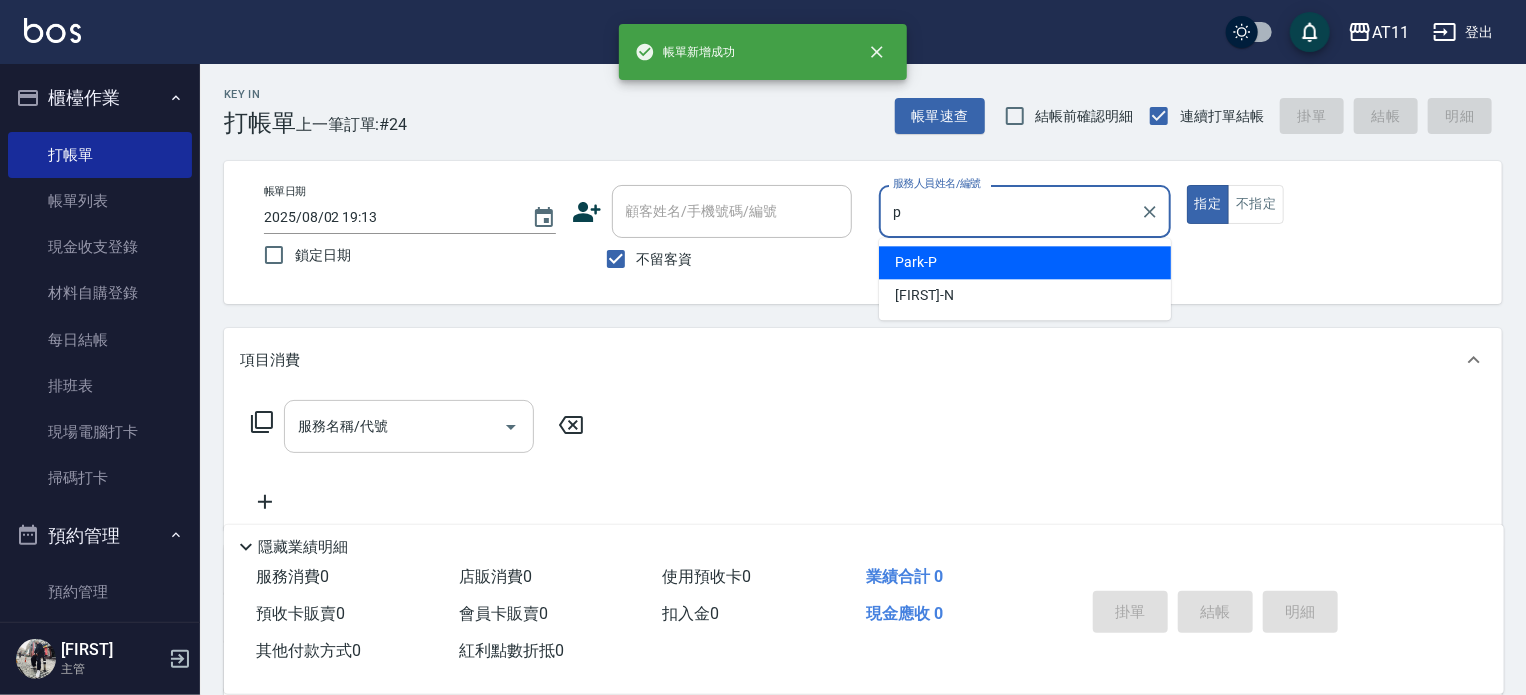 type on "[FIRST]-P" 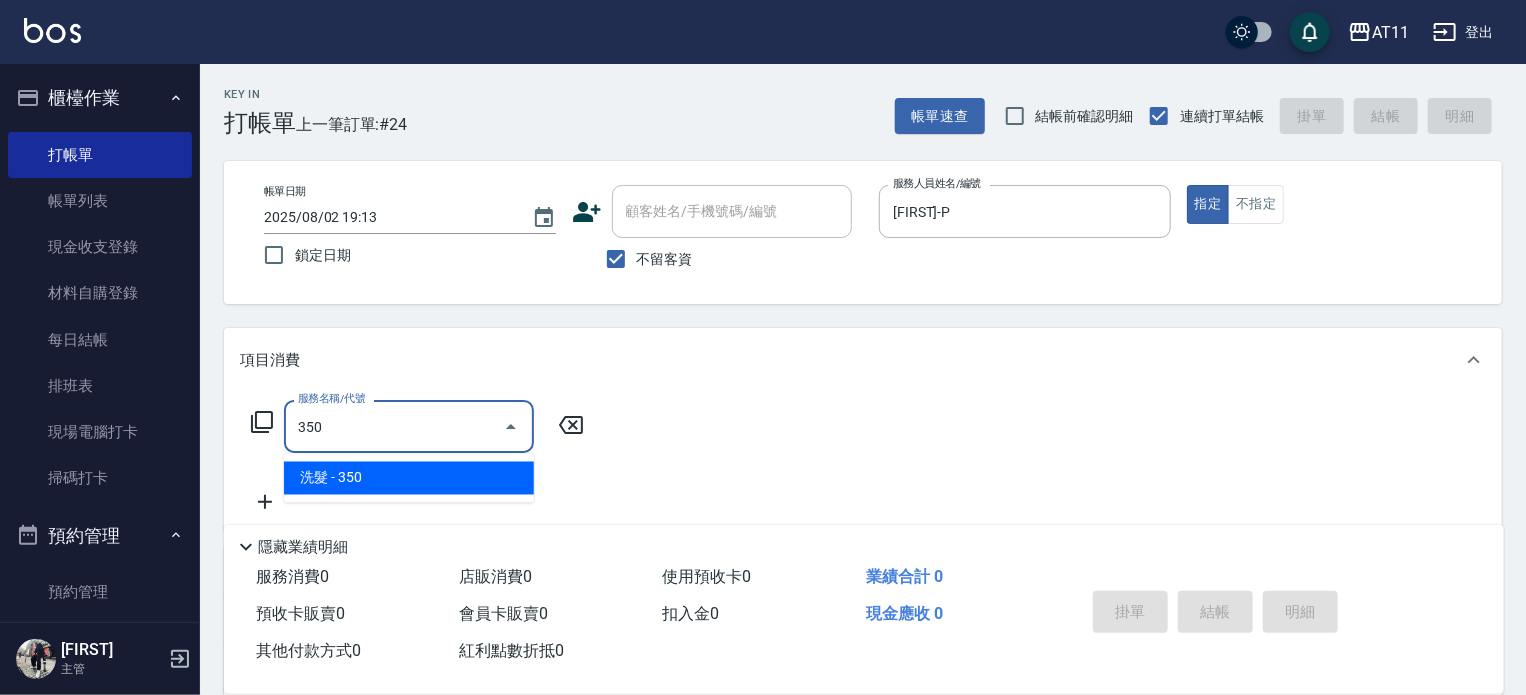type on "洗髮(350)" 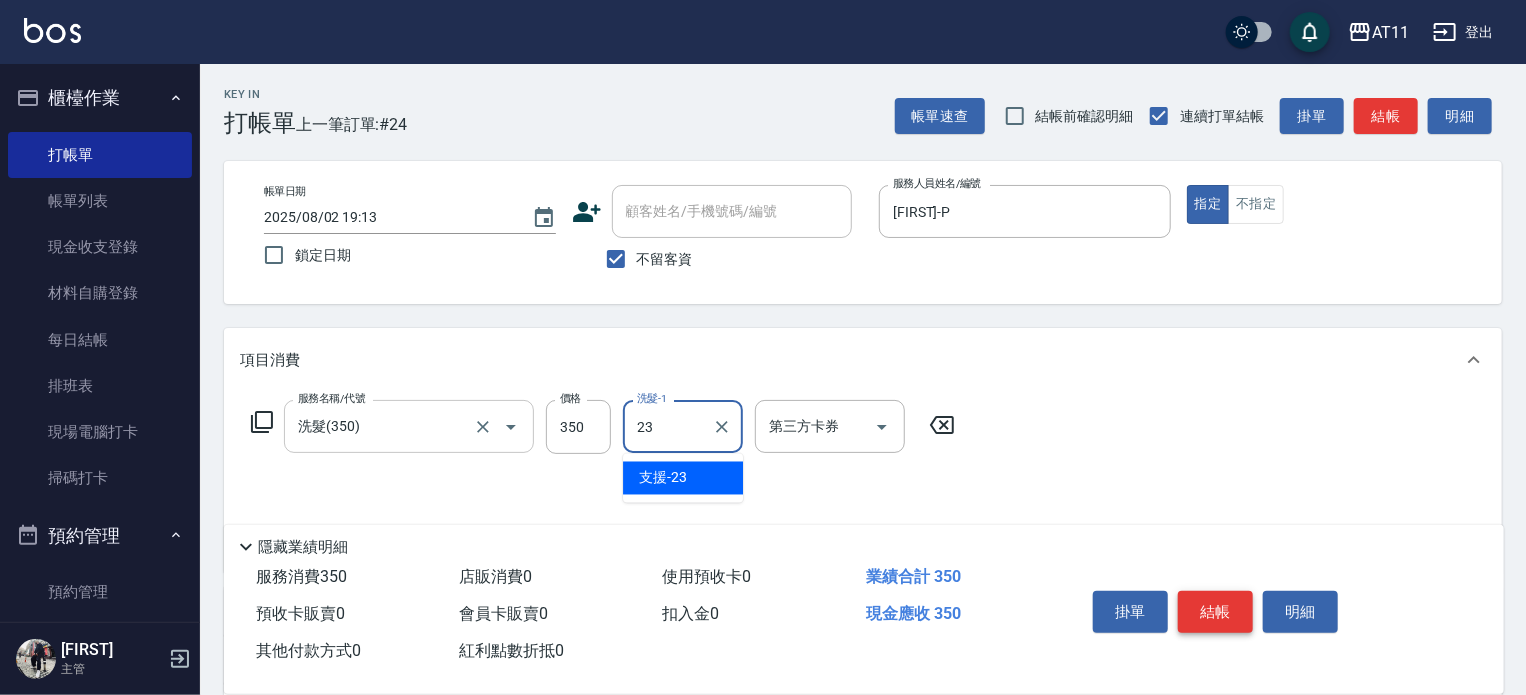 type on "支援-23" 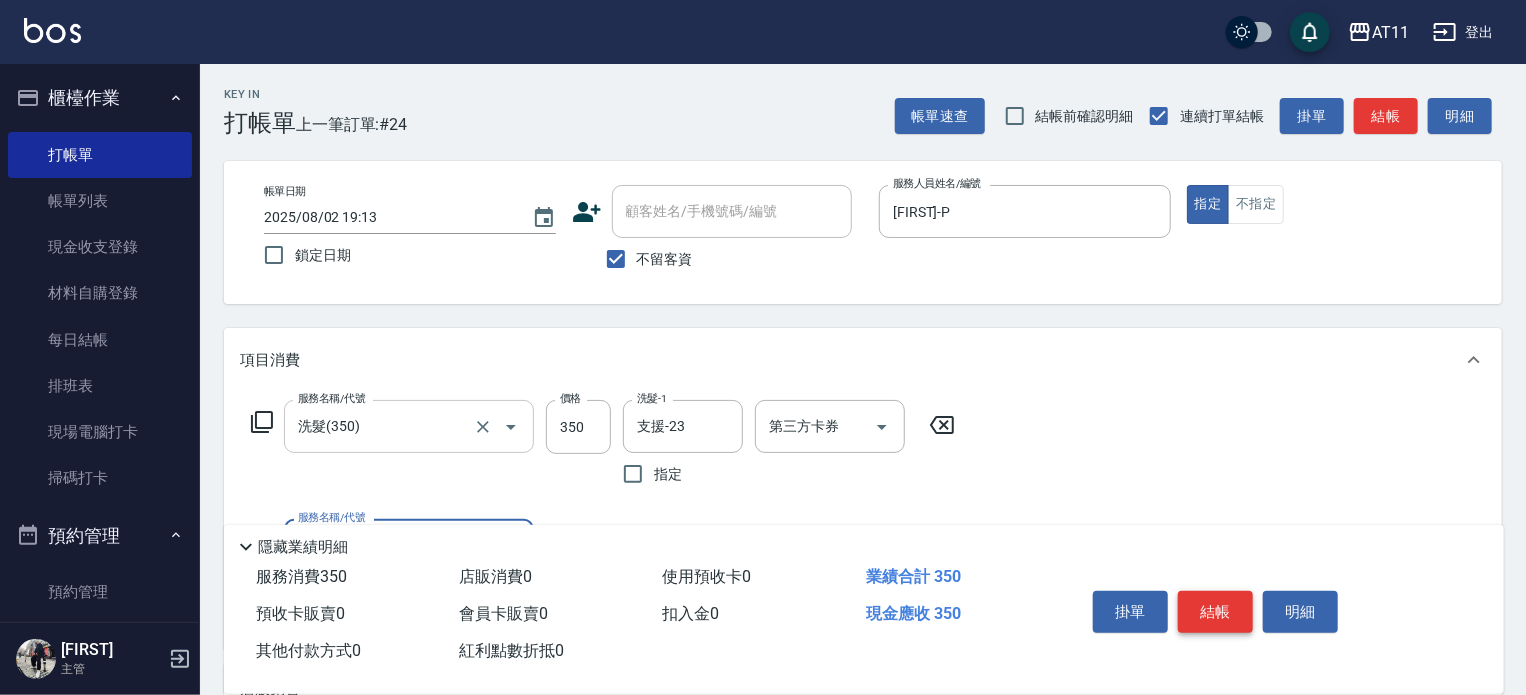 click on "結帳" at bounding box center (1215, 612) 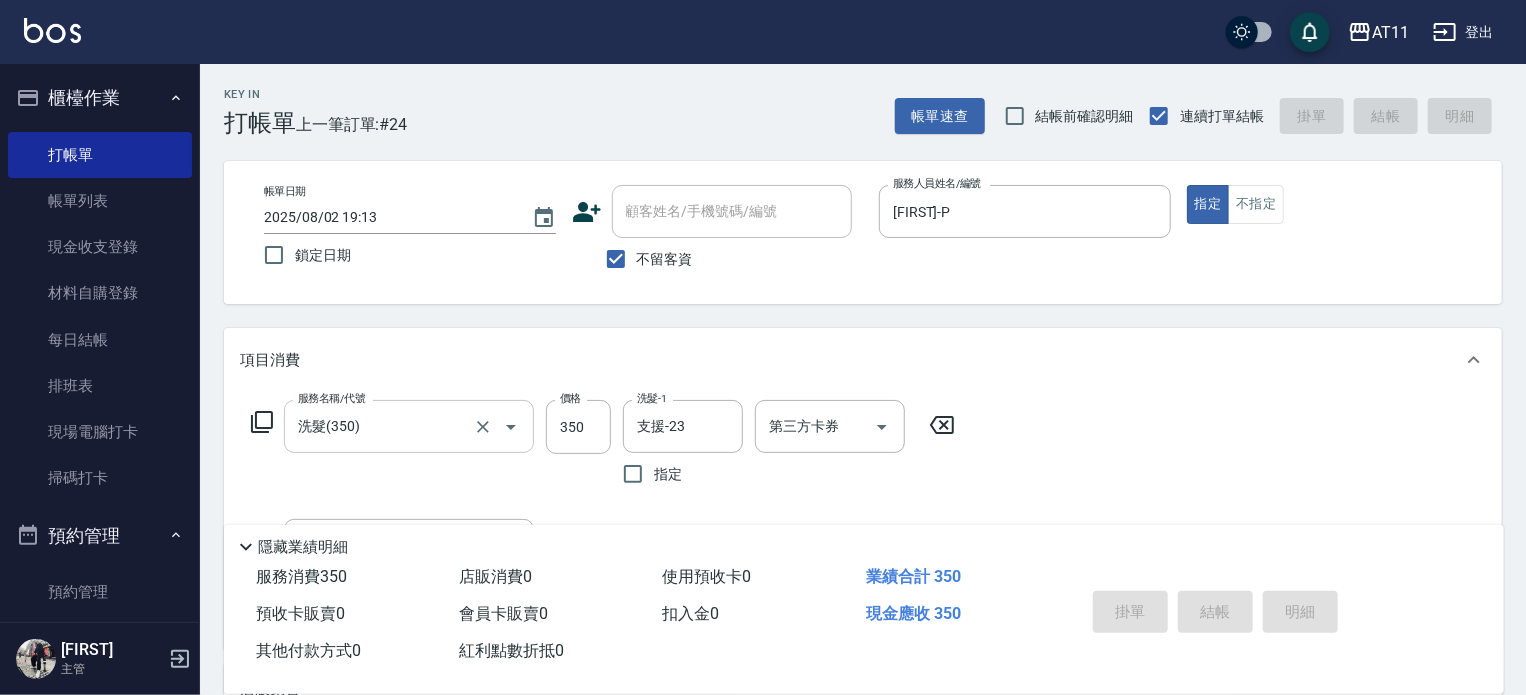 type 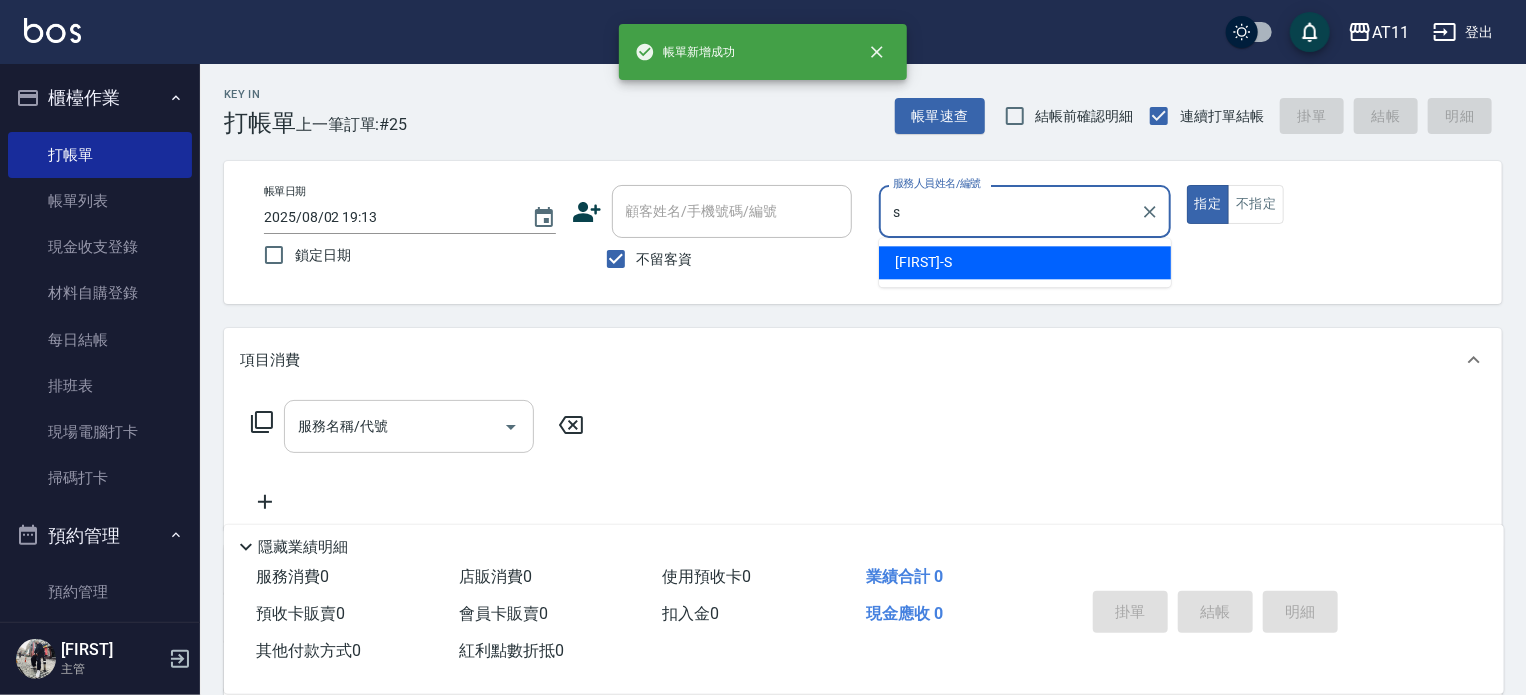 type on "[FIRST]-S" 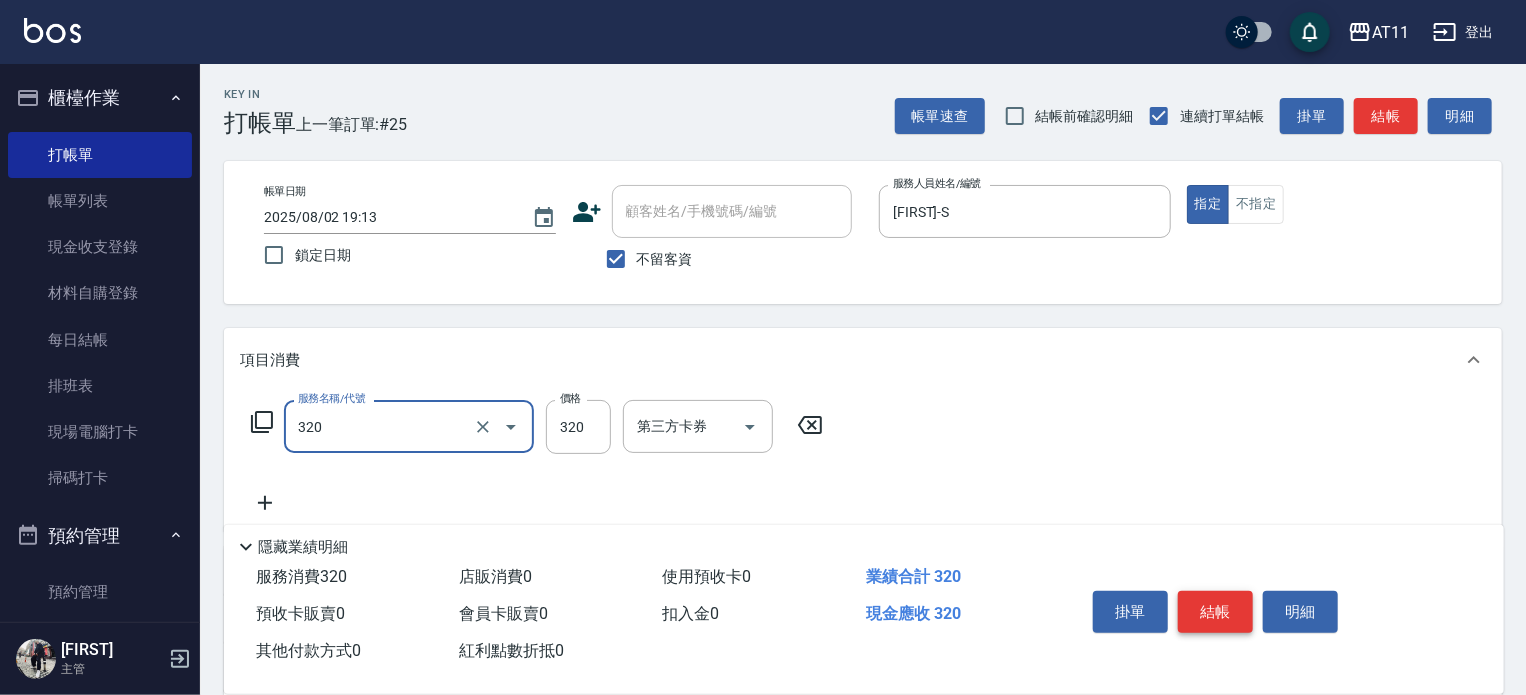 type on "洗剪(320)" 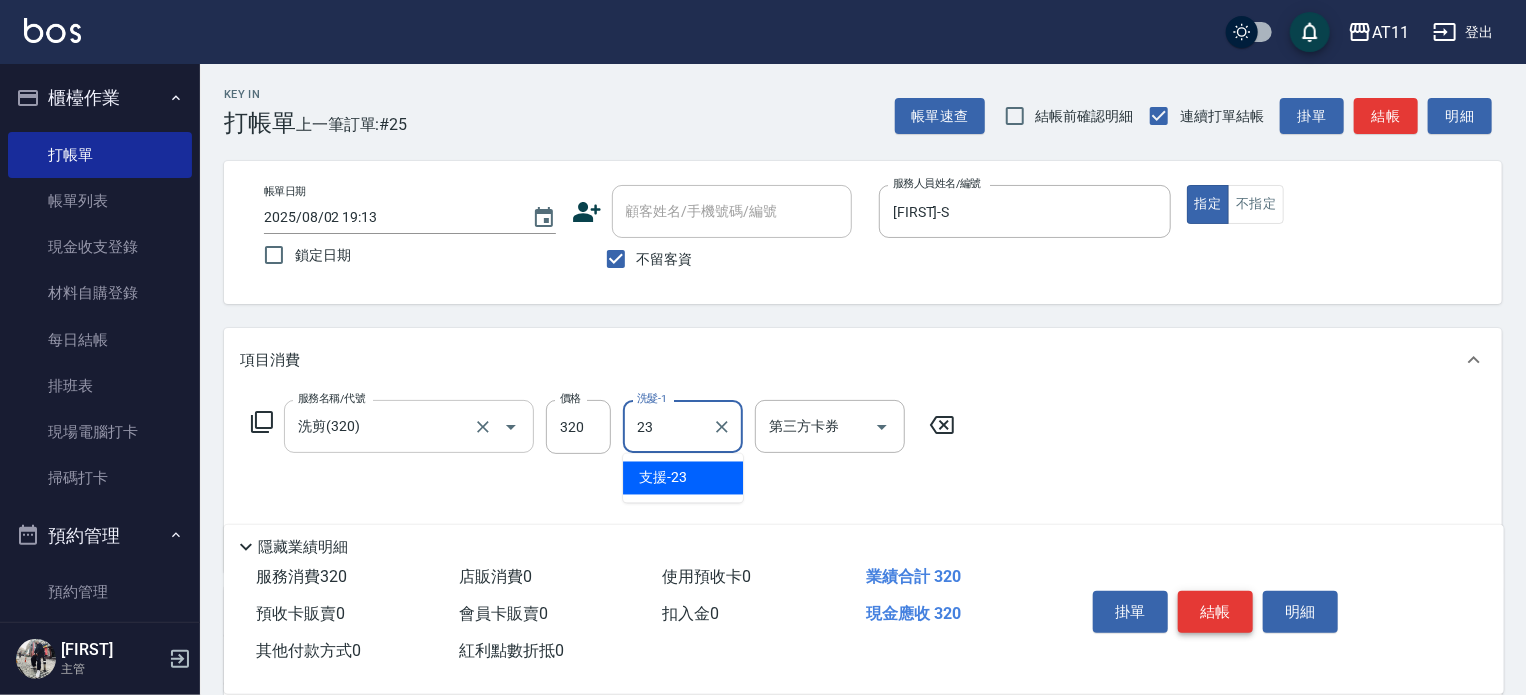 type on "支援-23" 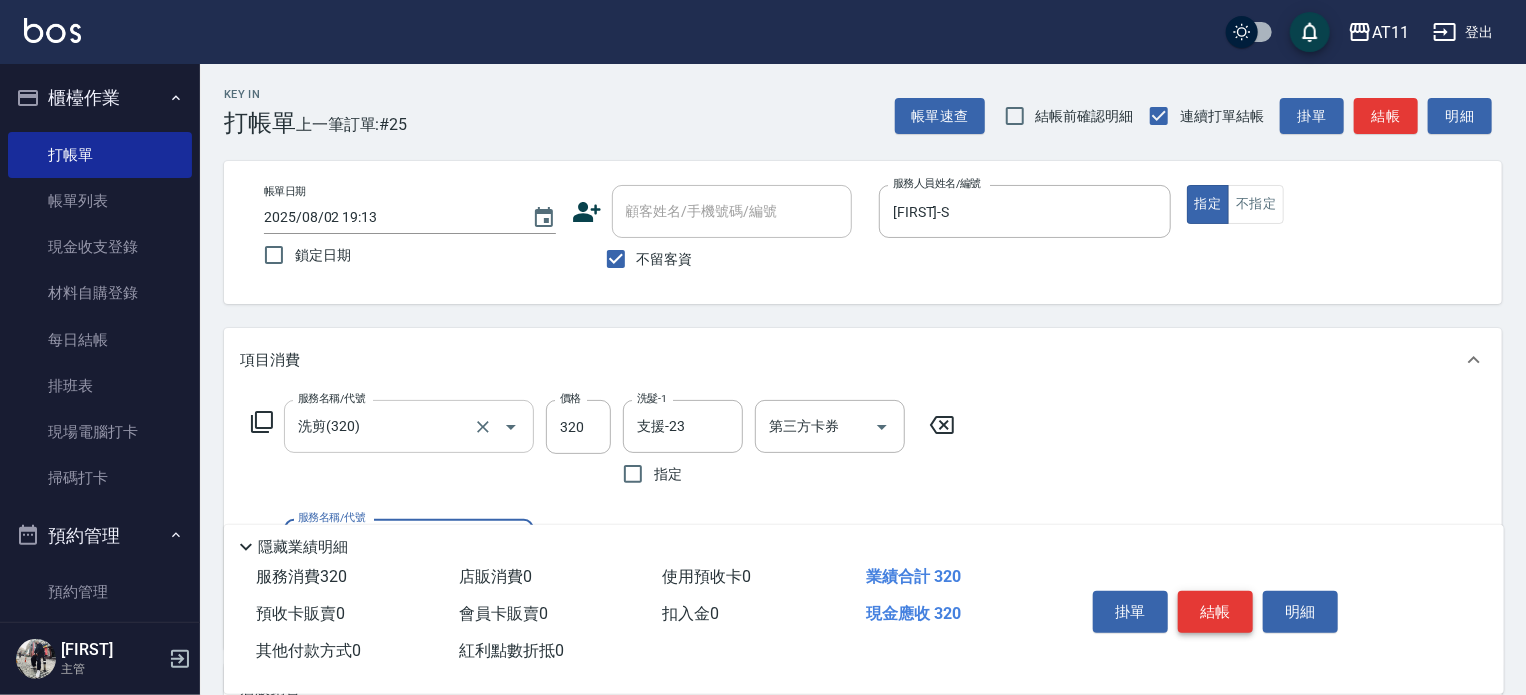 click on "結帳" at bounding box center [1215, 612] 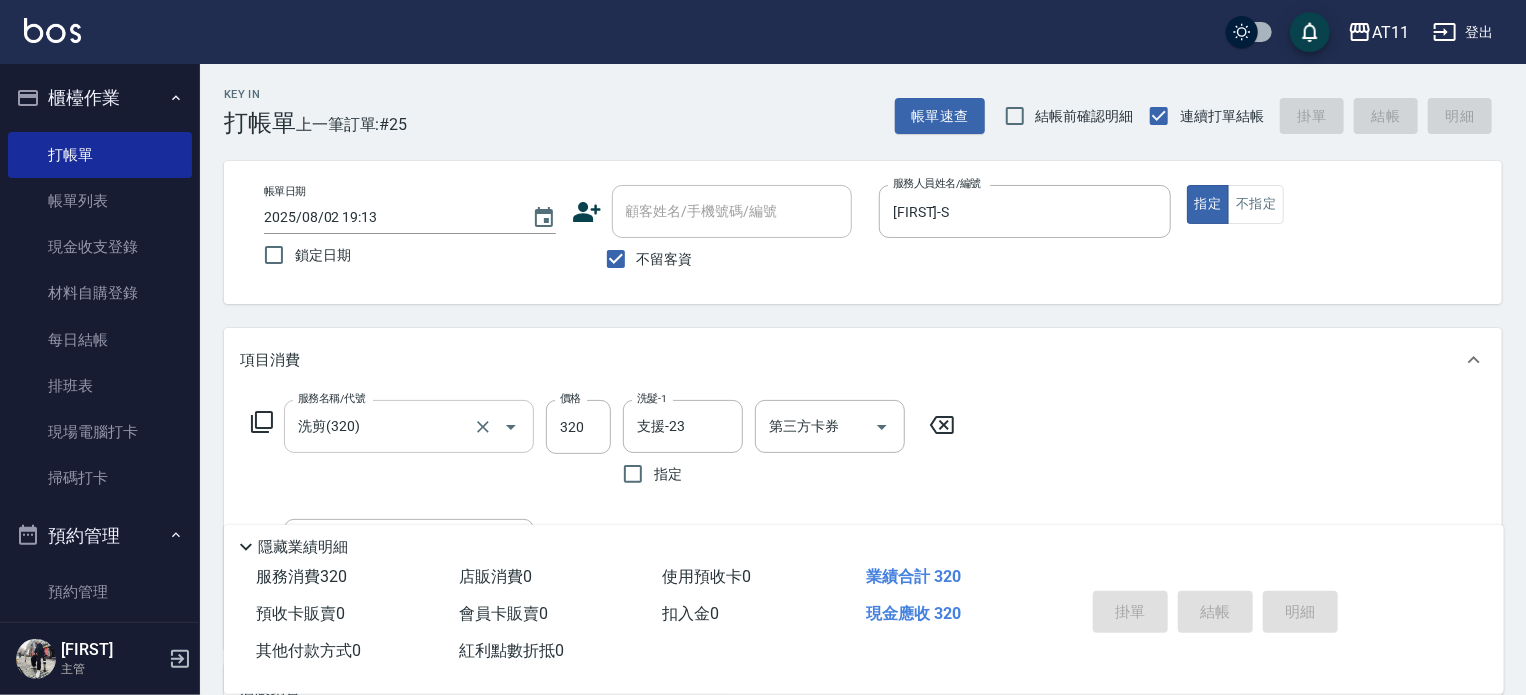 type on "[DATE] [TIME]" 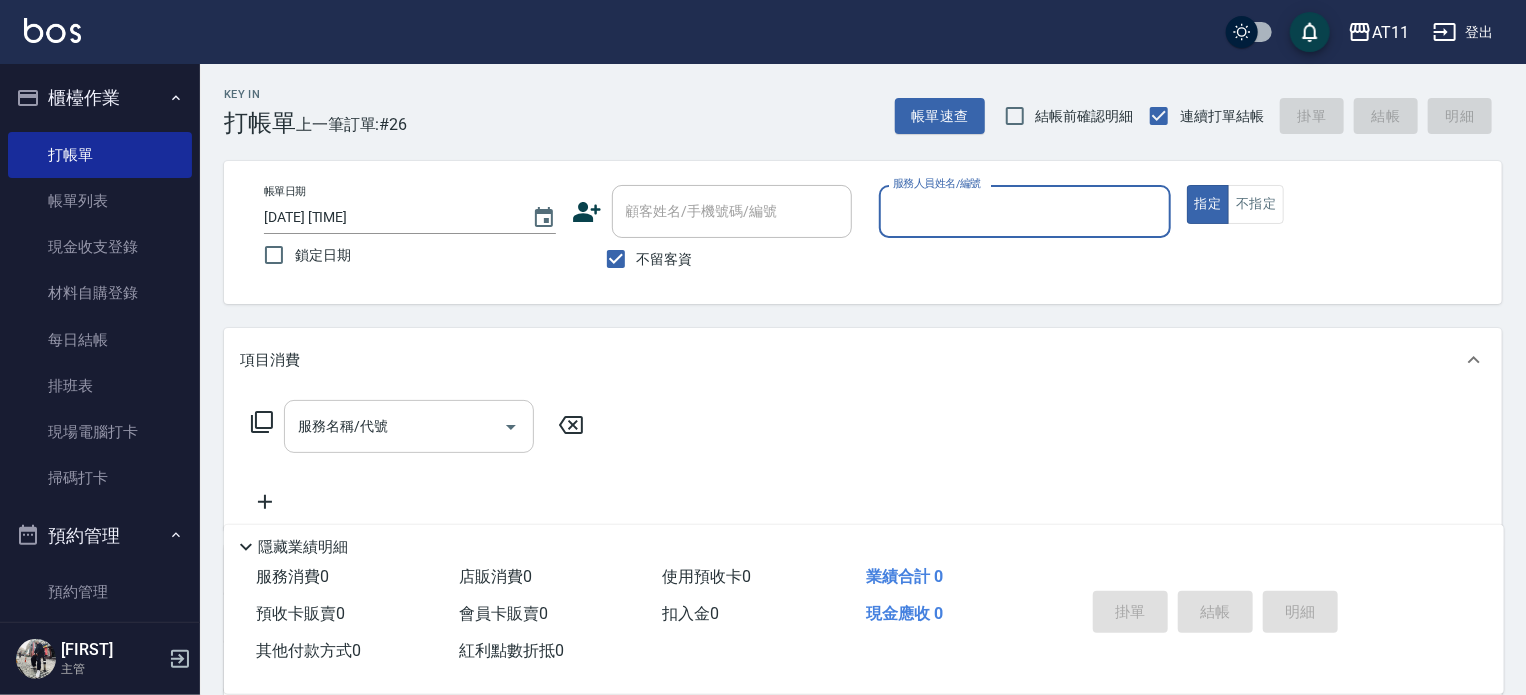 click on "櫃檯作業" at bounding box center (100, 98) 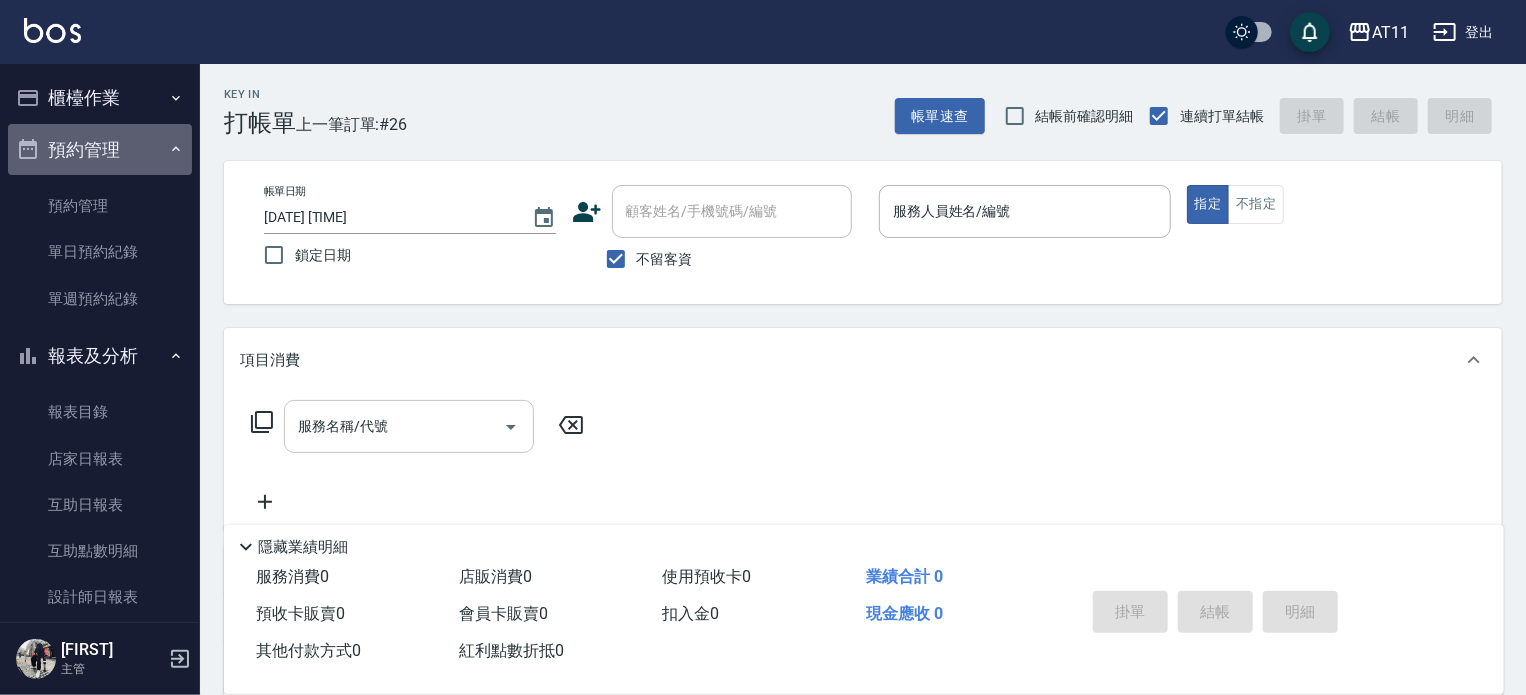 click on "預約管理" at bounding box center [100, 150] 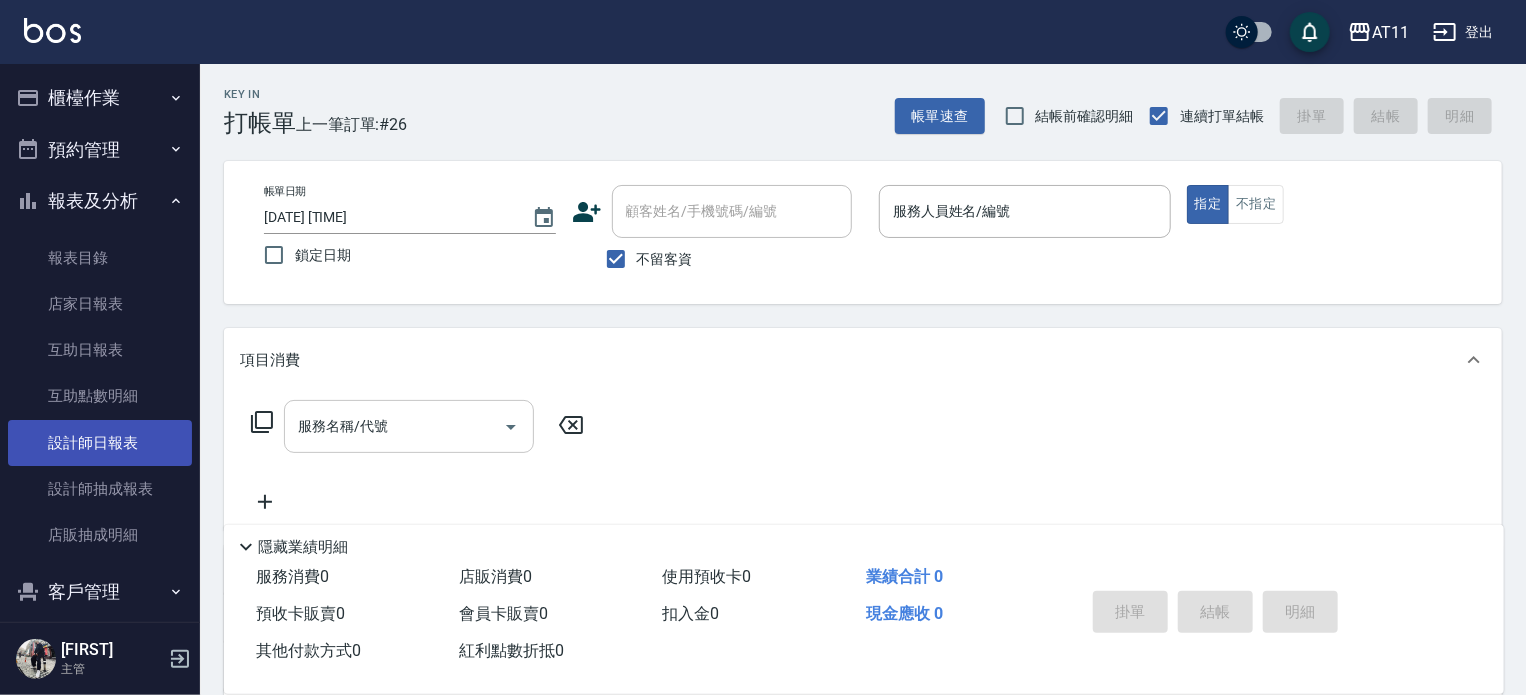click on "設計師日報表" at bounding box center [100, 443] 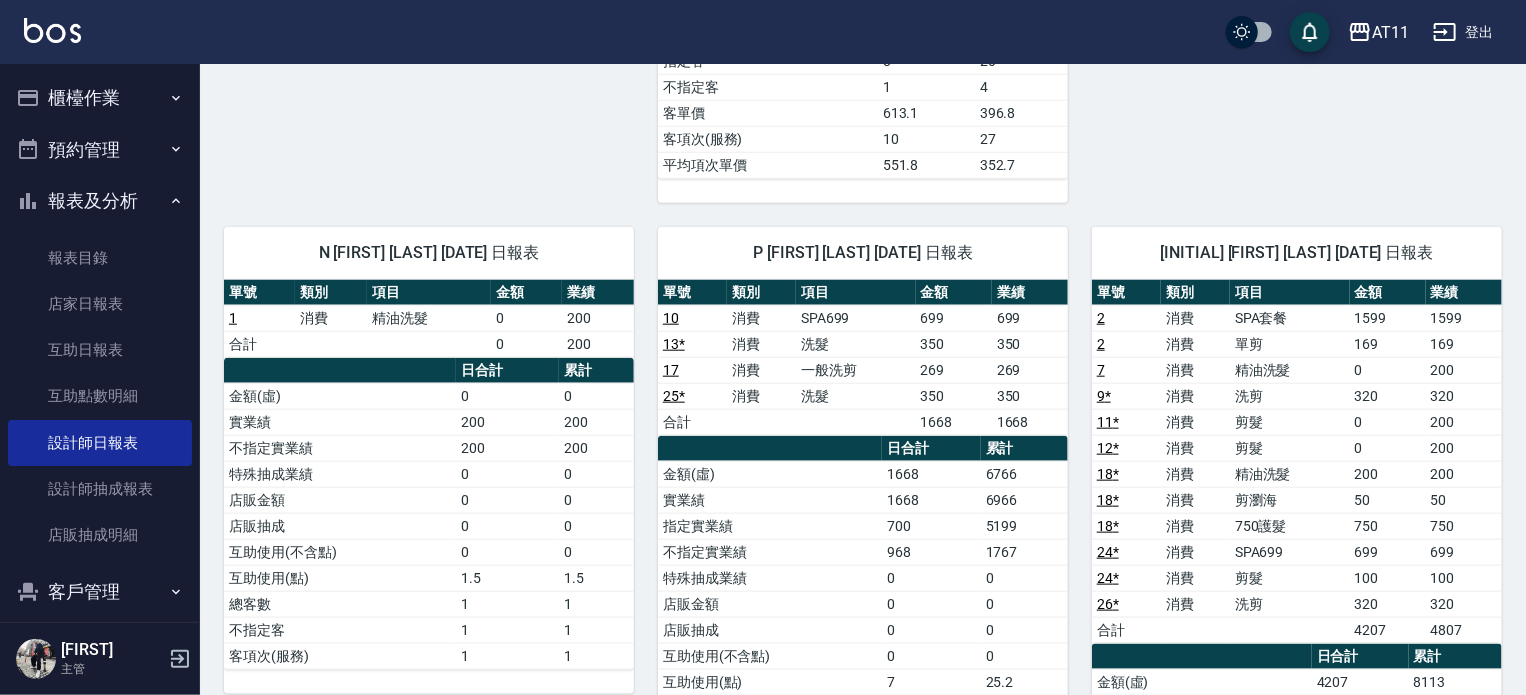 scroll, scrollTop: 900, scrollLeft: 0, axis: vertical 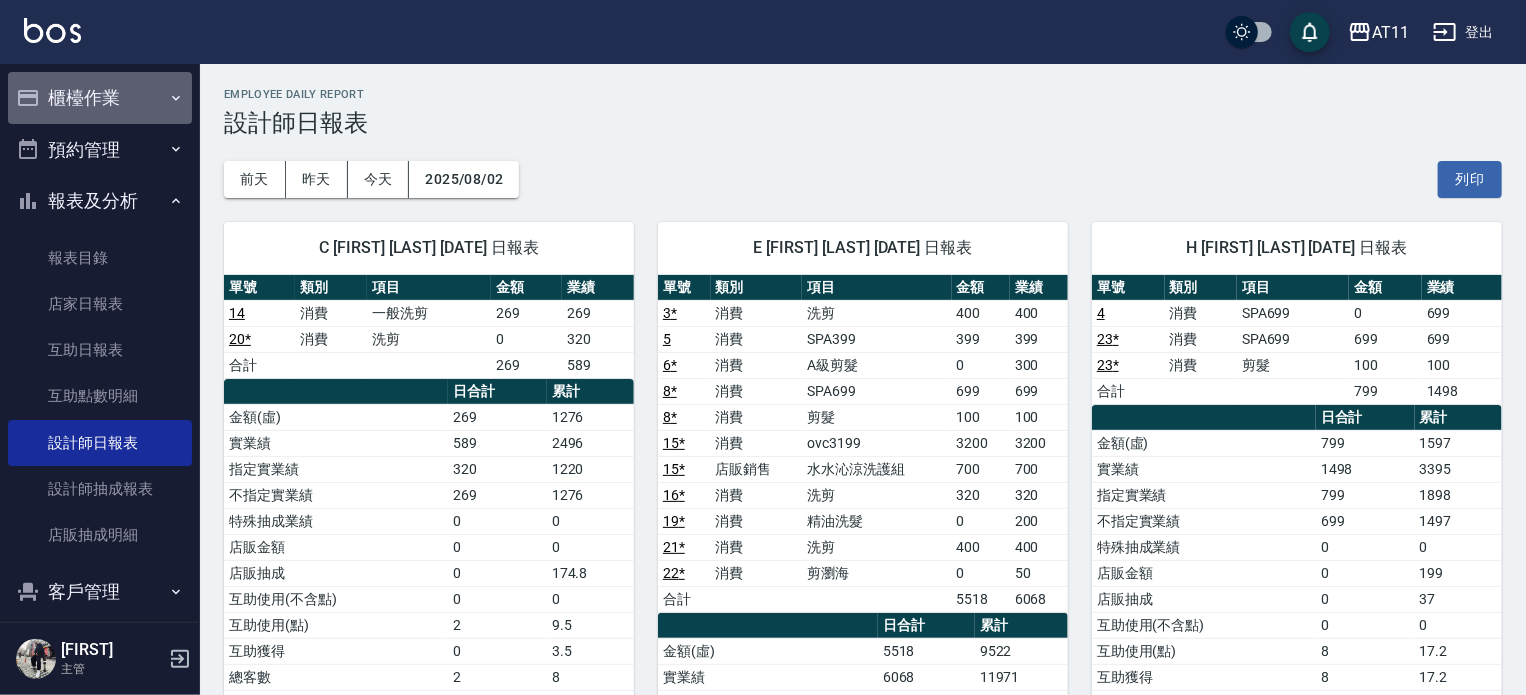 click on "櫃檯作業" at bounding box center [100, 98] 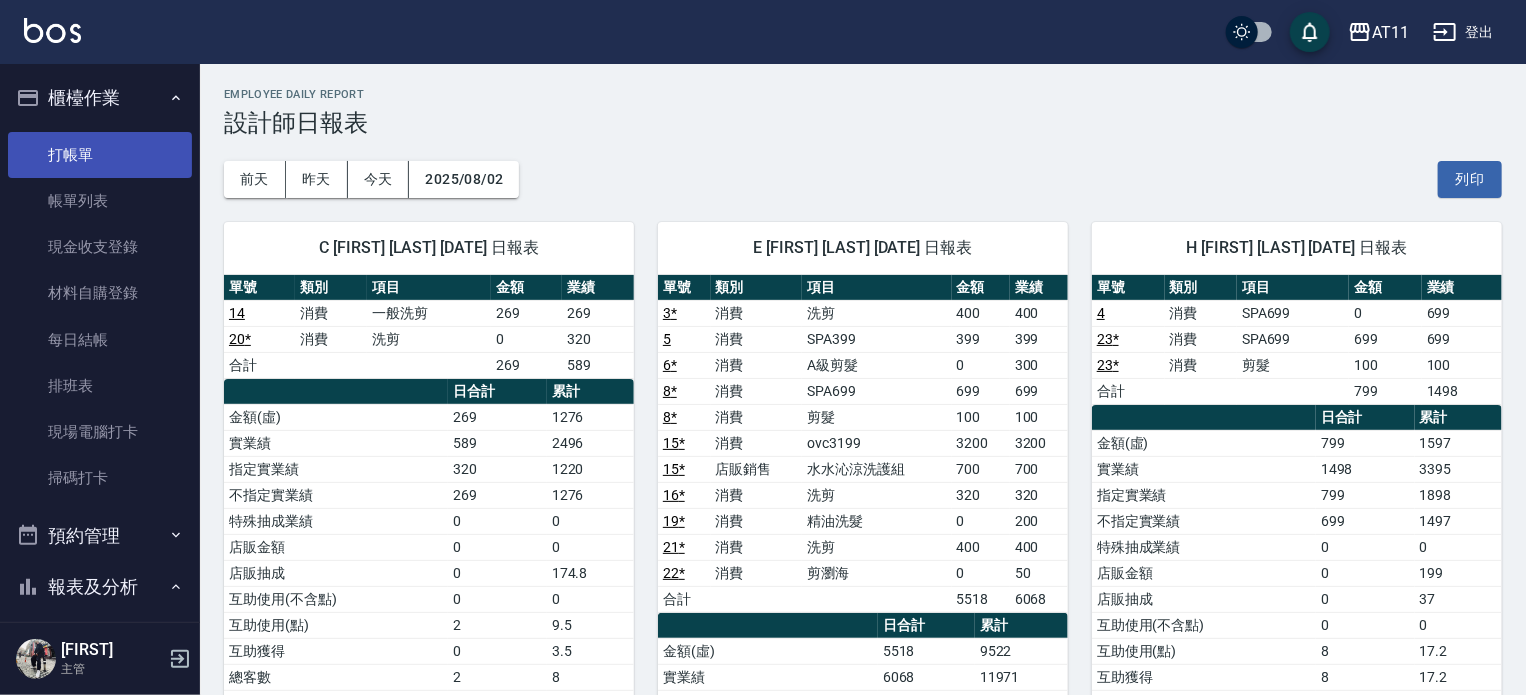 click on "打帳單" at bounding box center [100, 155] 